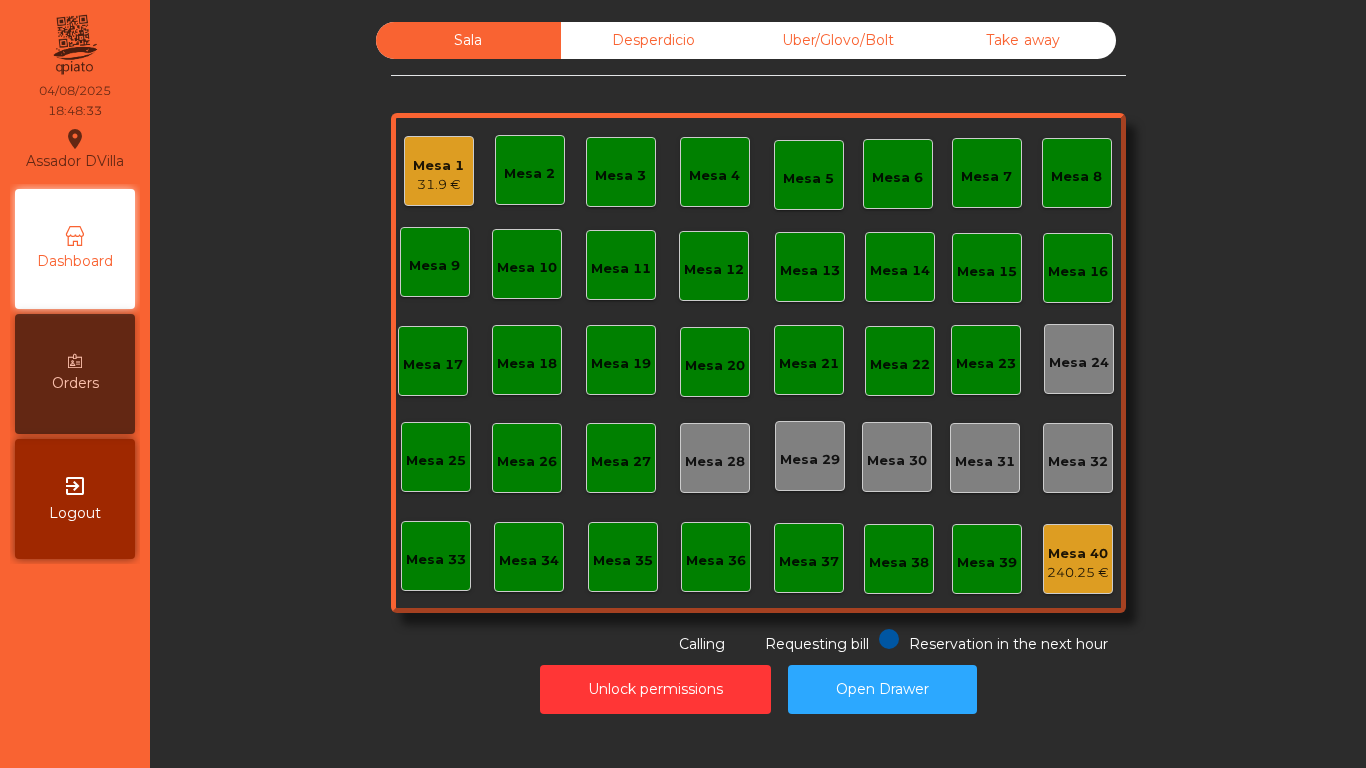 scroll, scrollTop: 0, scrollLeft: 0, axis: both 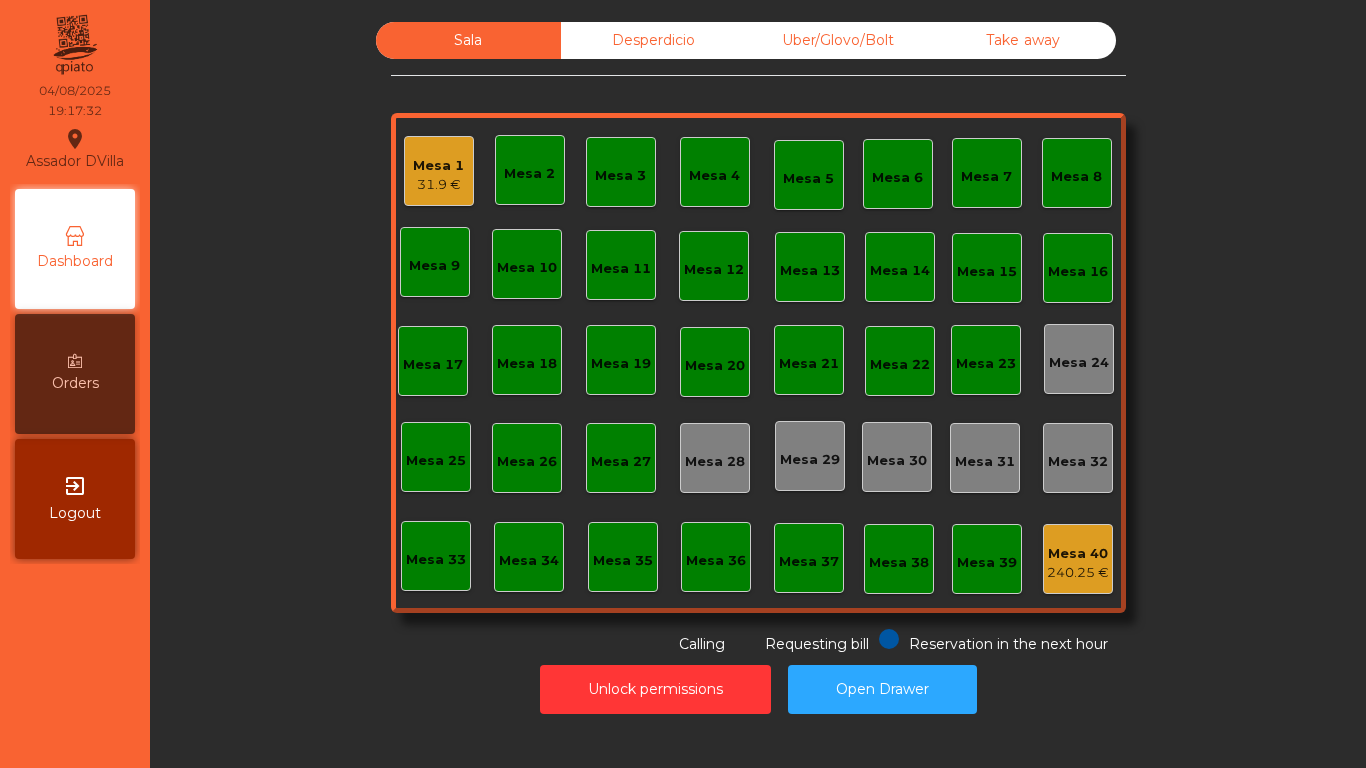 click on "Uber/Glovo/Bolt" 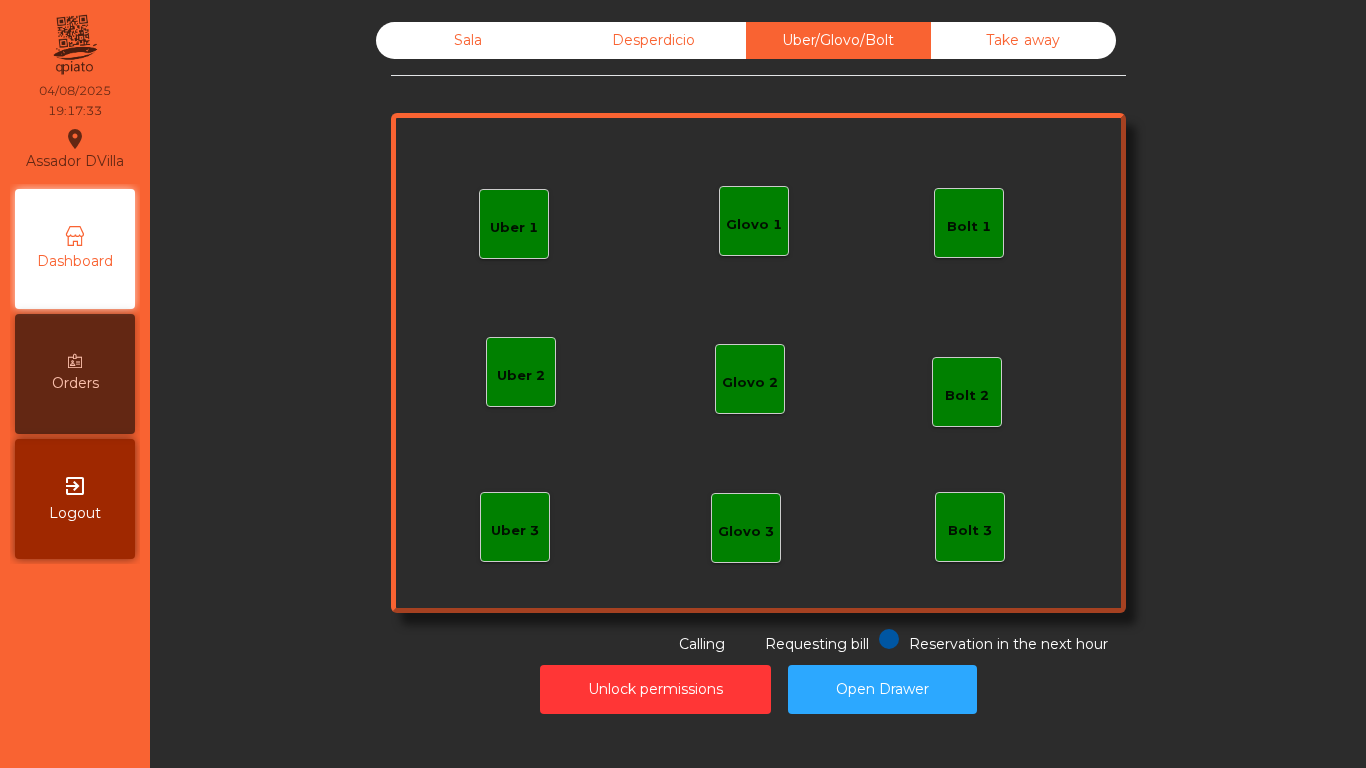 click on "Glovo 1" 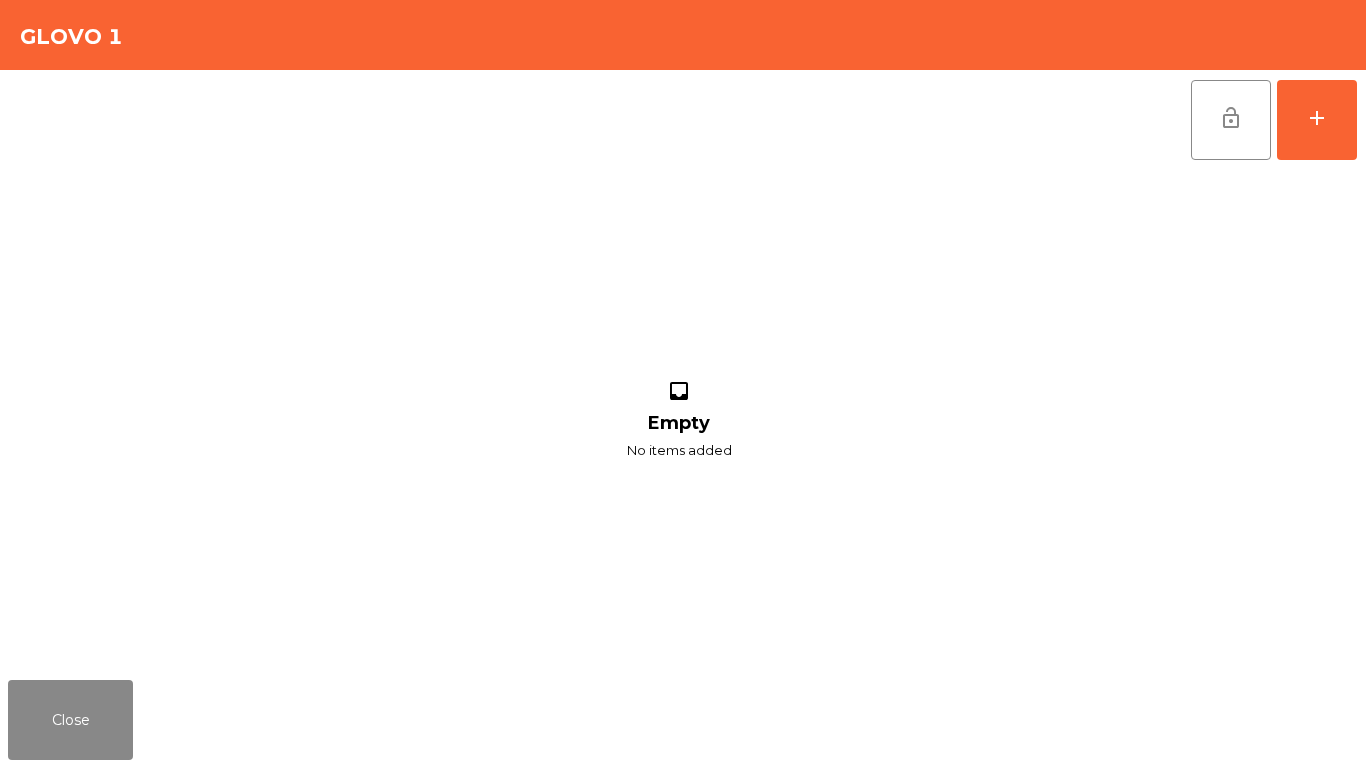 click on "lock_open   add  inbox Empty No items added" 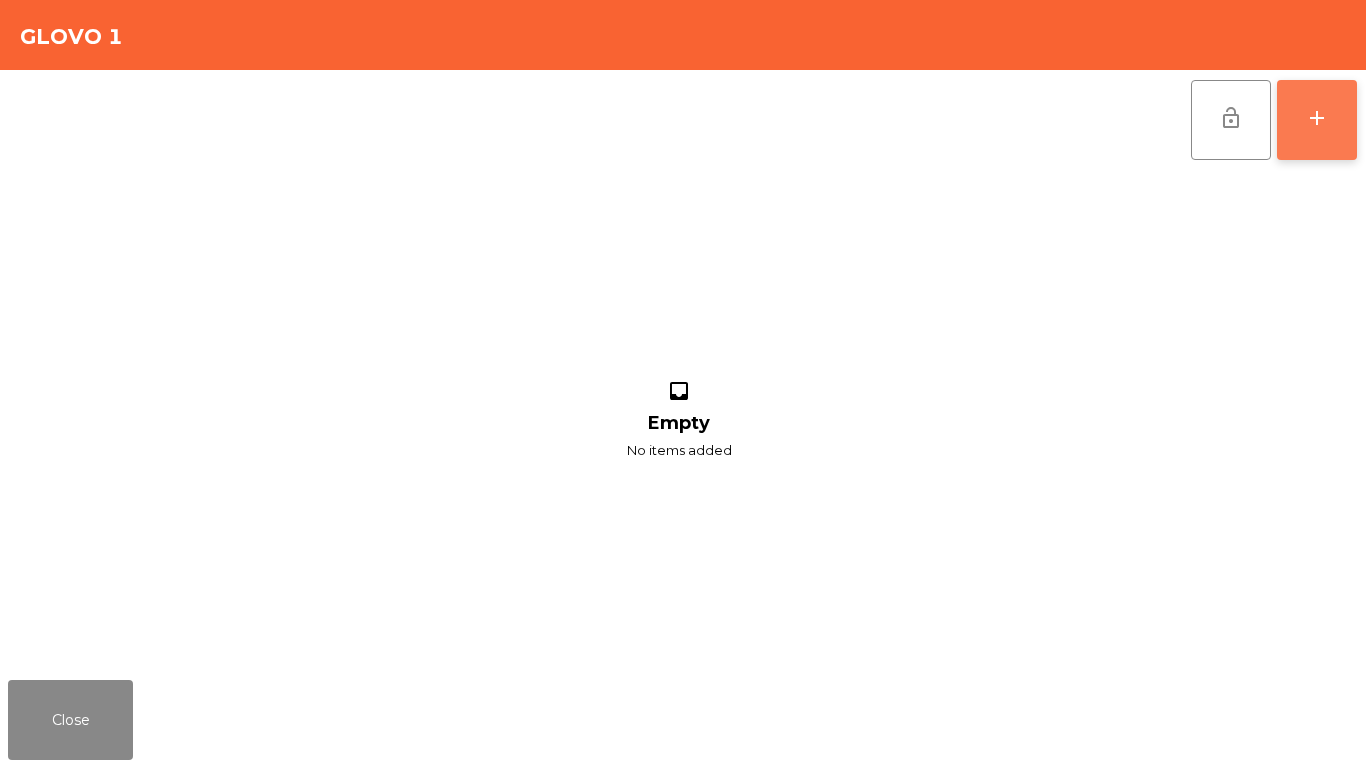 click on "add" 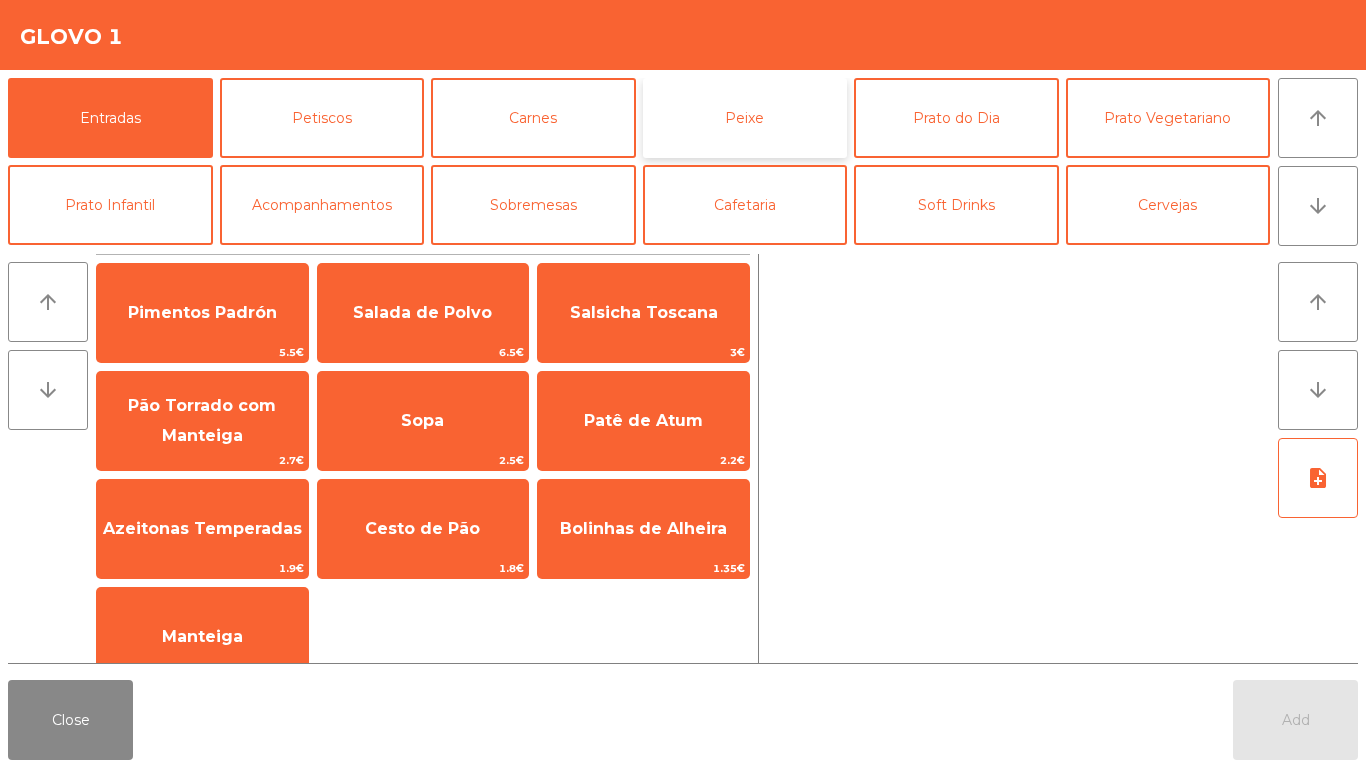 click on "Peixe" 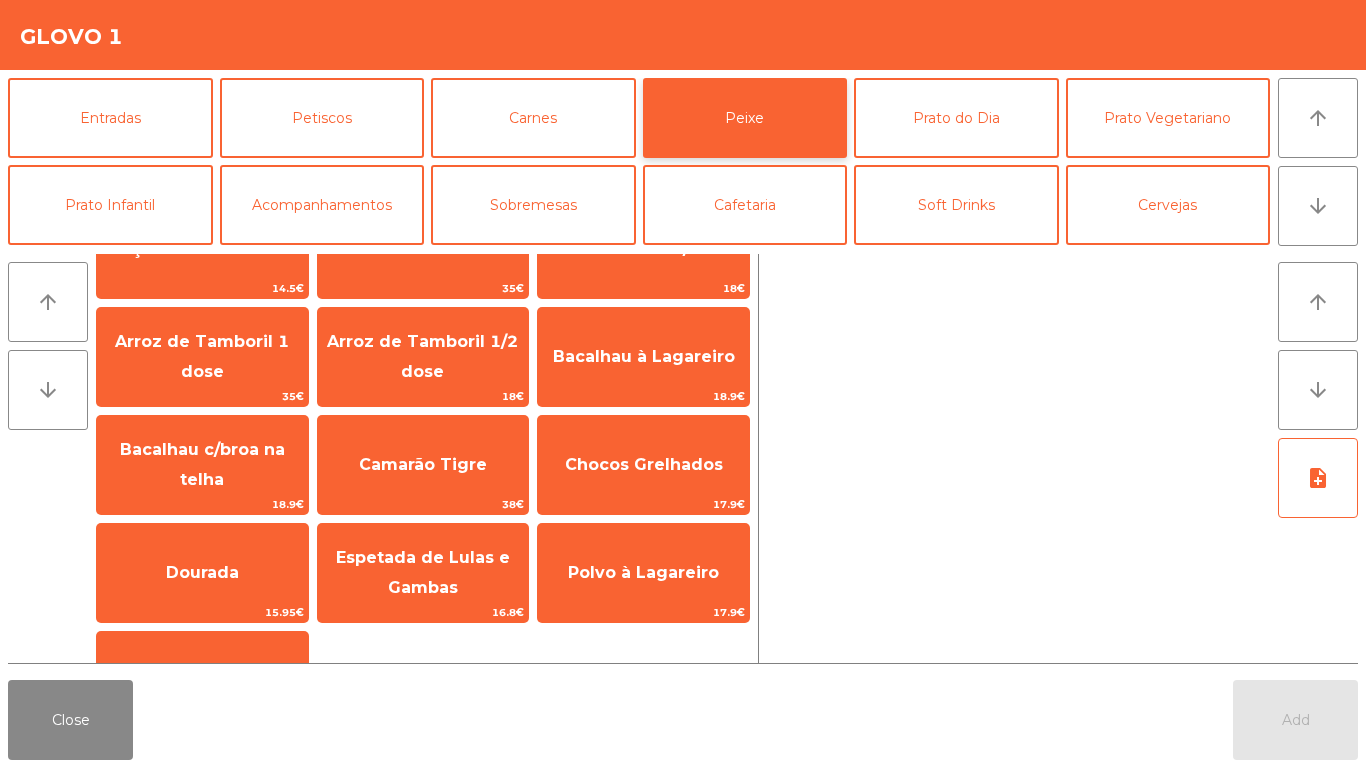 scroll, scrollTop: 140, scrollLeft: 0, axis: vertical 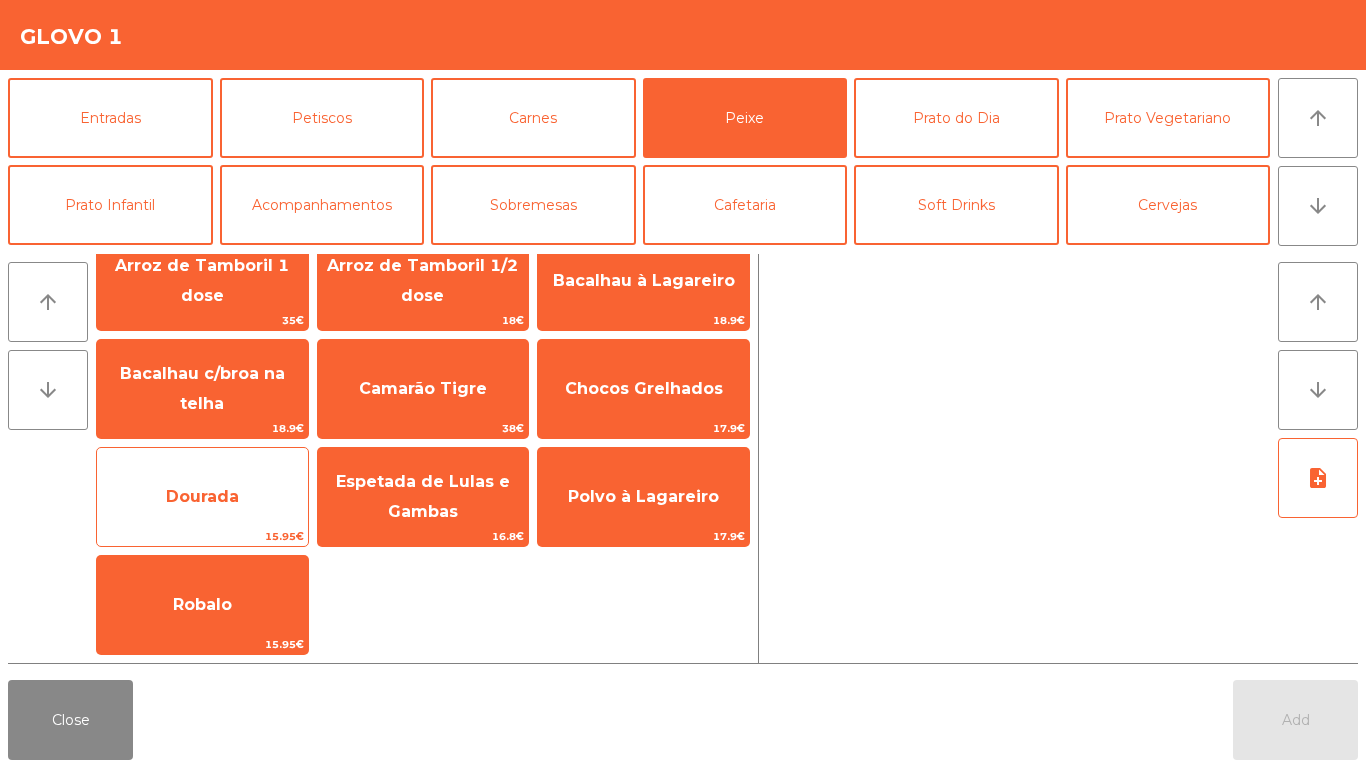 click on "Dourada" 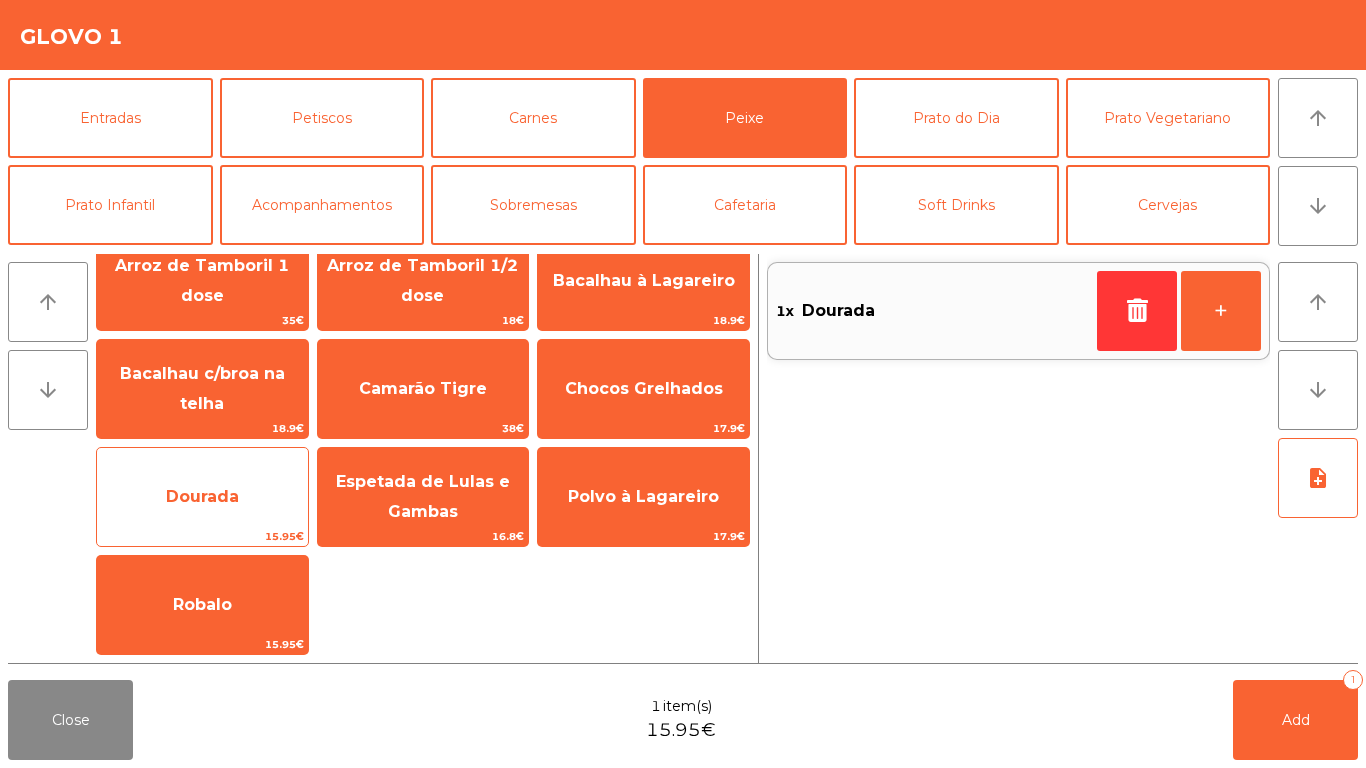 click on "Dourada" 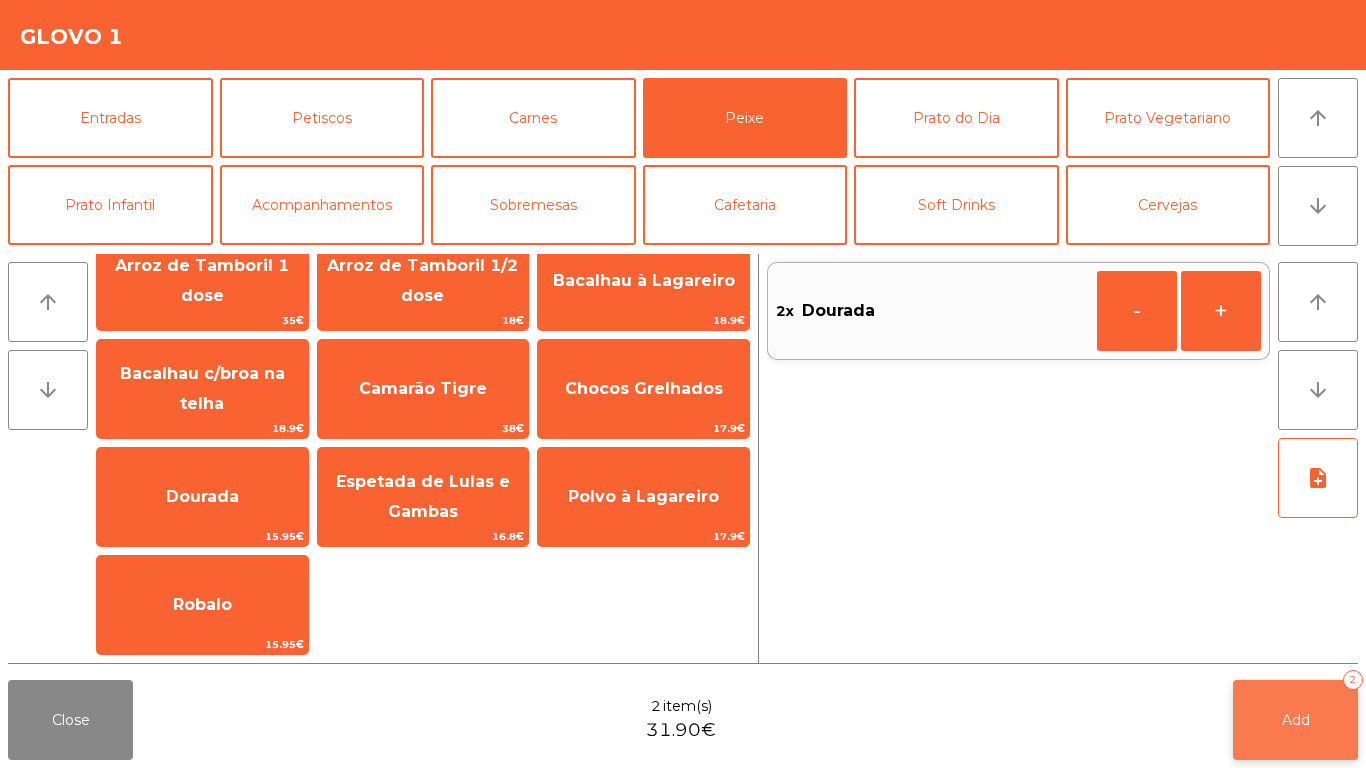 click on "Add   2" 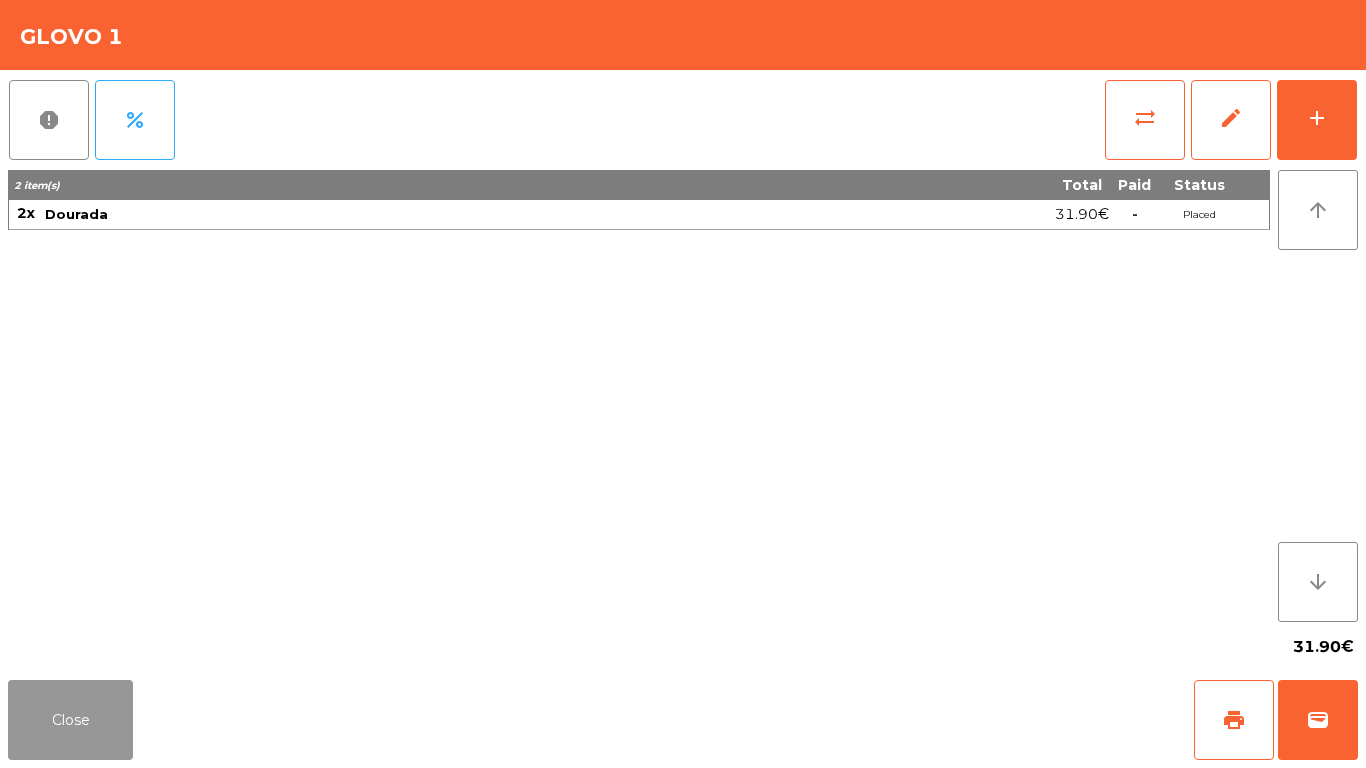 click on "Close" 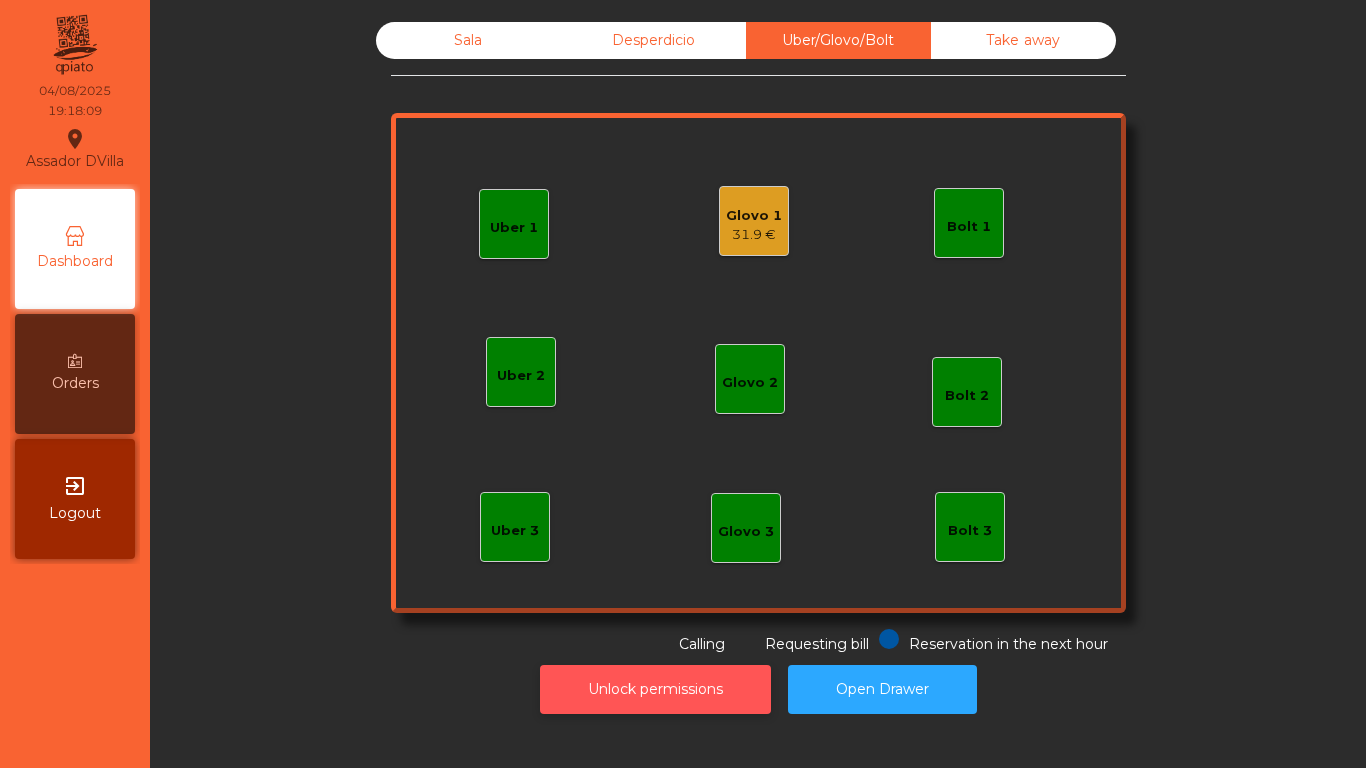 click on "Unlock permissions" 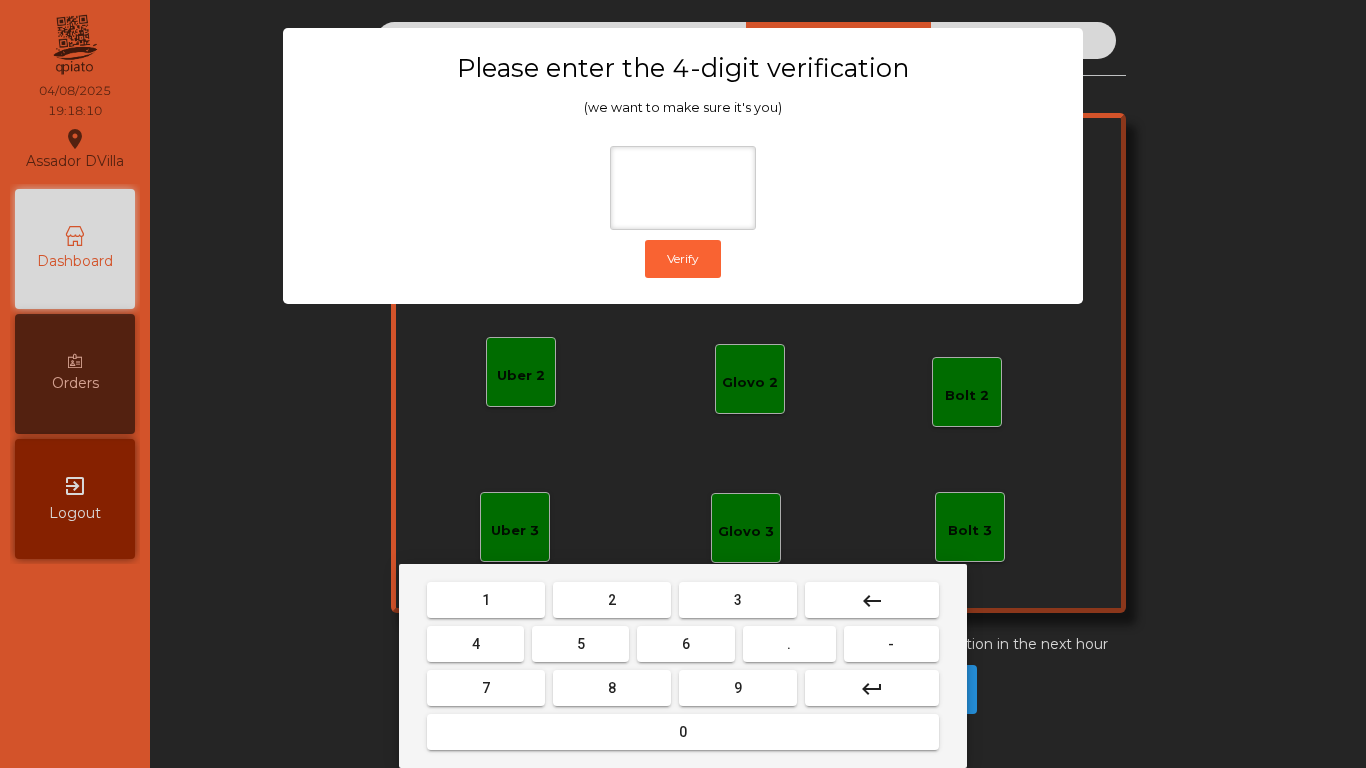 click on "2" at bounding box center (612, 600) 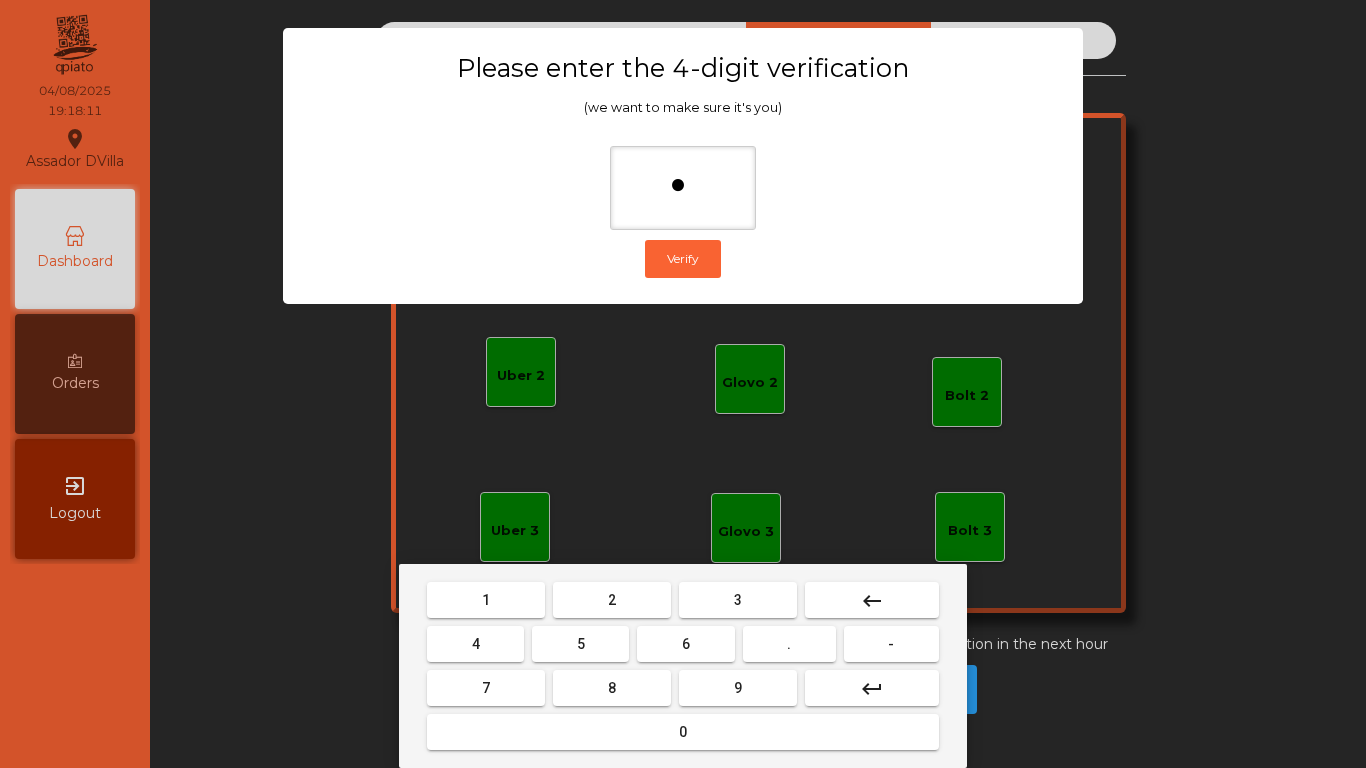 click on "4" at bounding box center [475, 644] 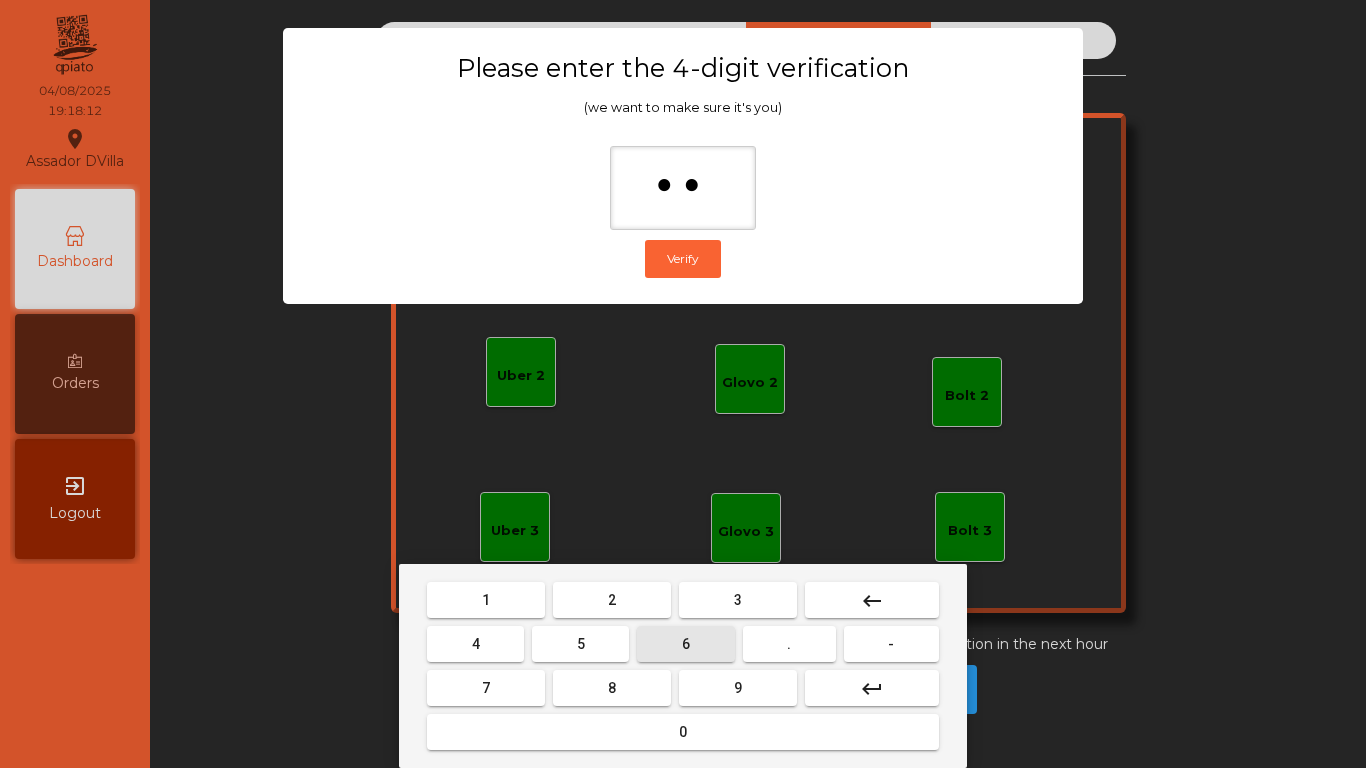 click on "6" at bounding box center (685, 644) 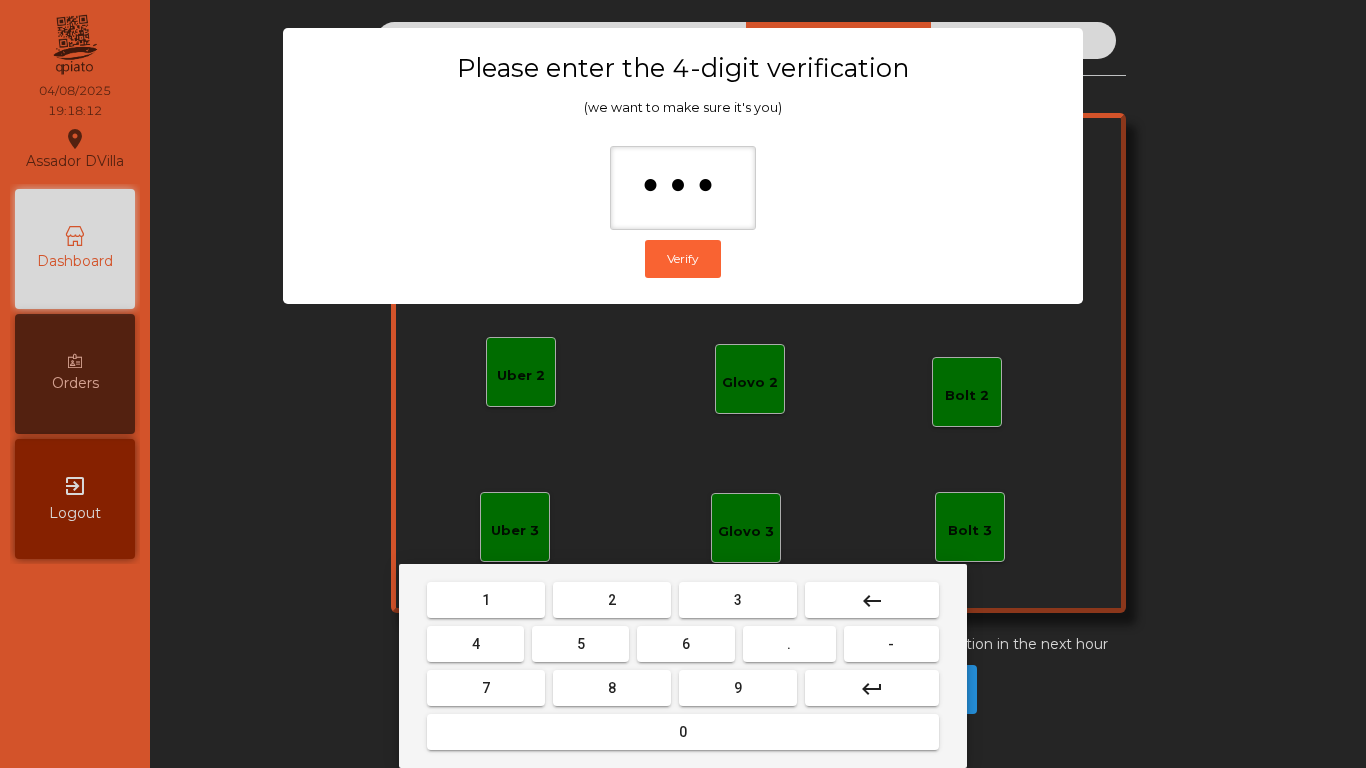 click on "9" at bounding box center (738, 688) 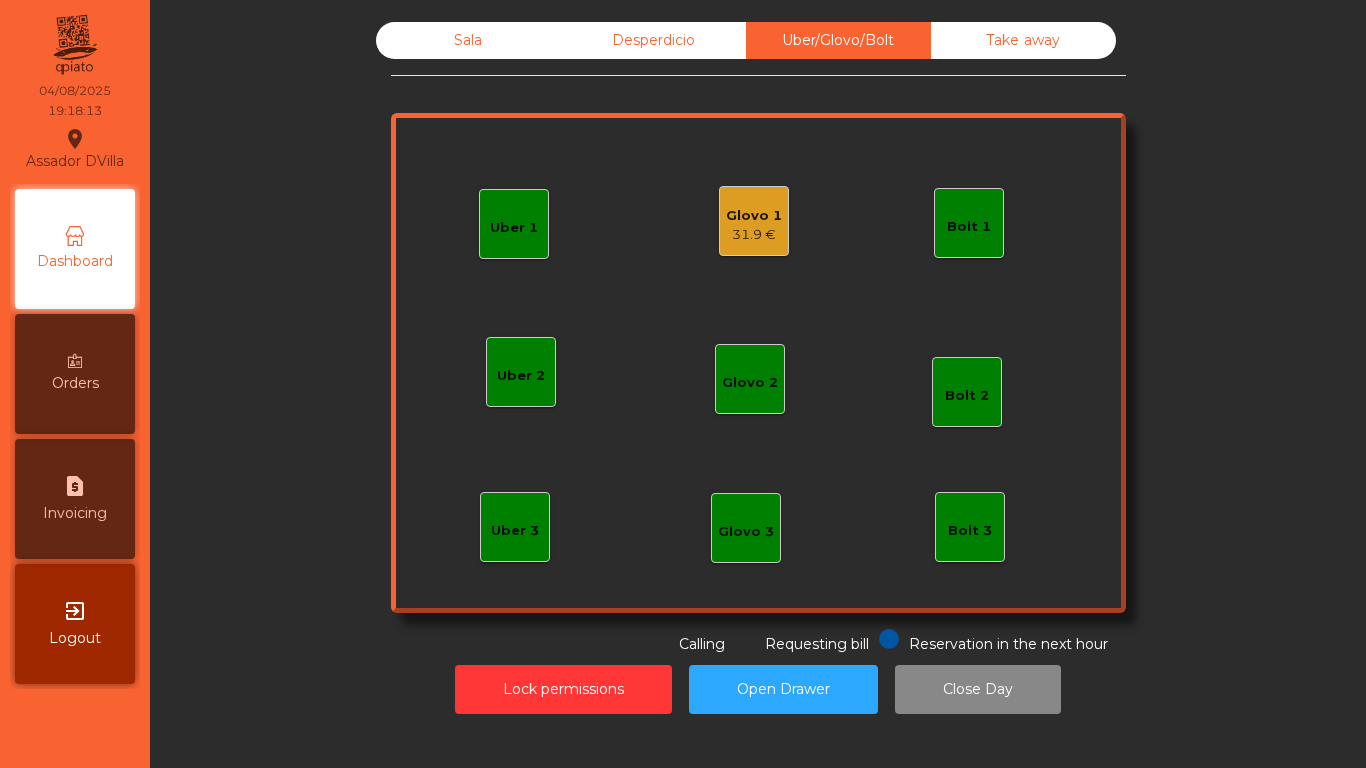 click on "Glovo 1" 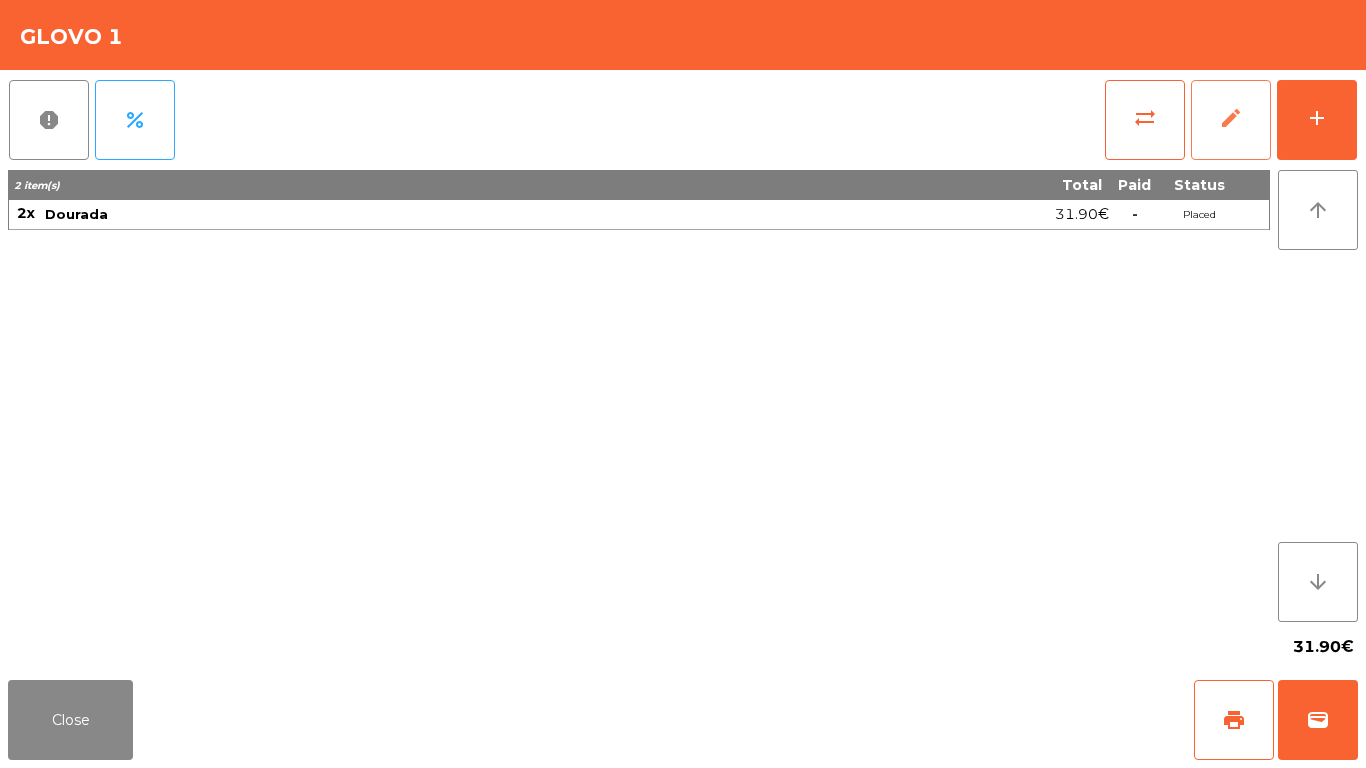 click on "edit" 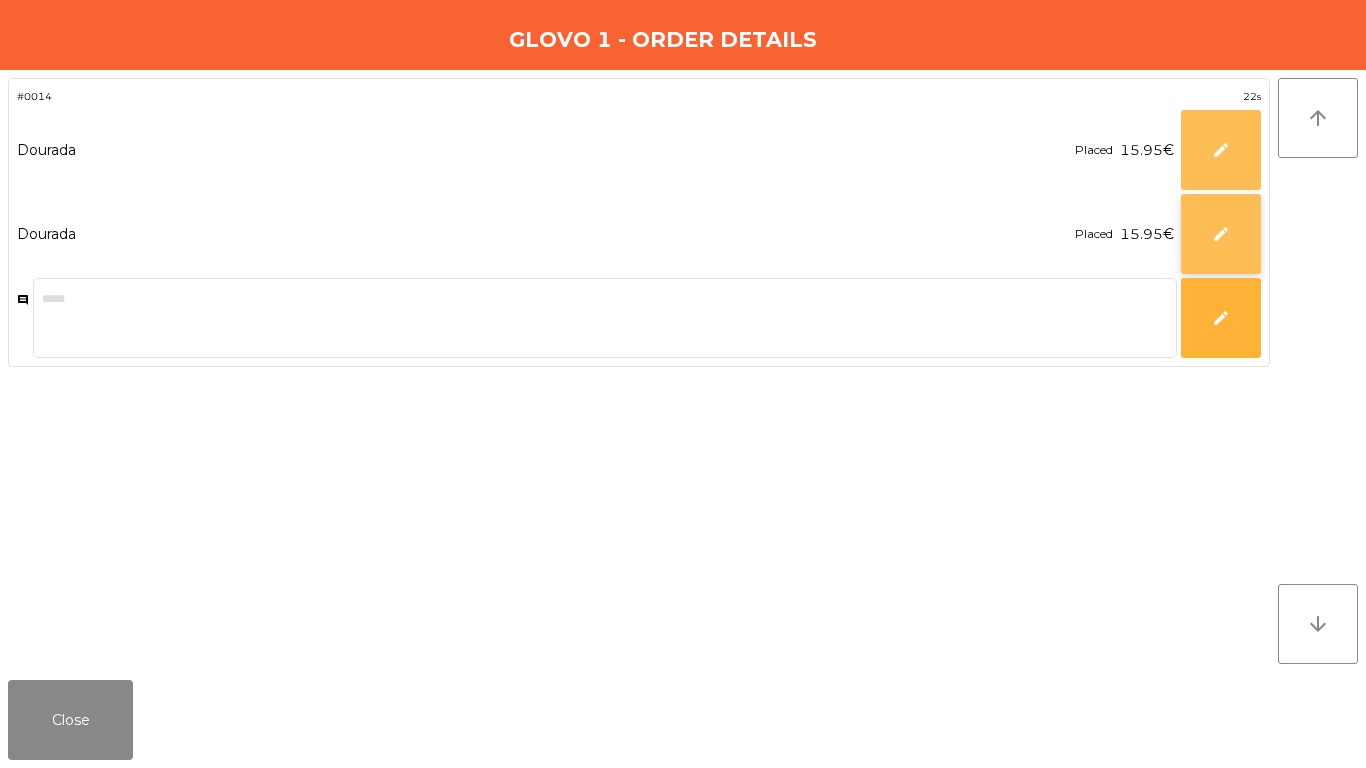 click on "edit" 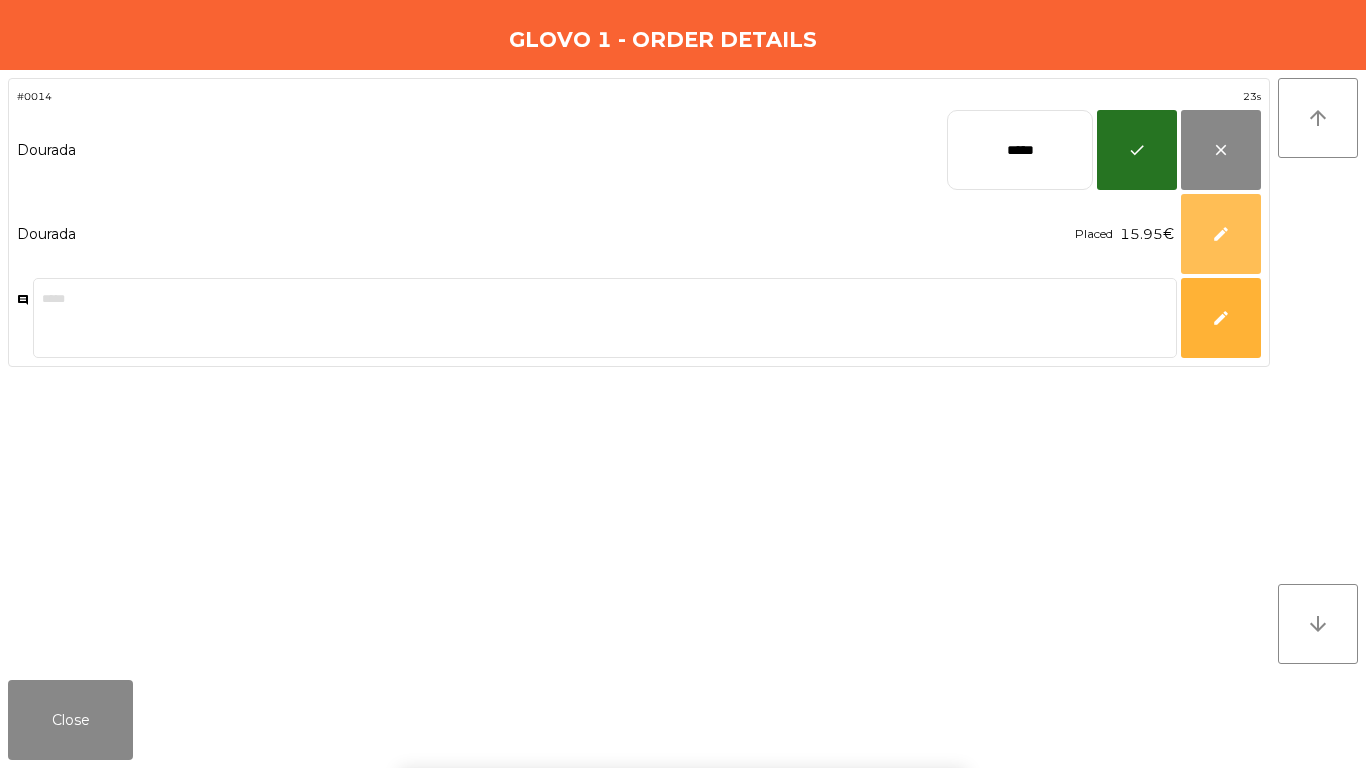 drag, startPoint x: 1195, startPoint y: 243, endPoint x: 1056, endPoint y: 144, distance: 170.65169 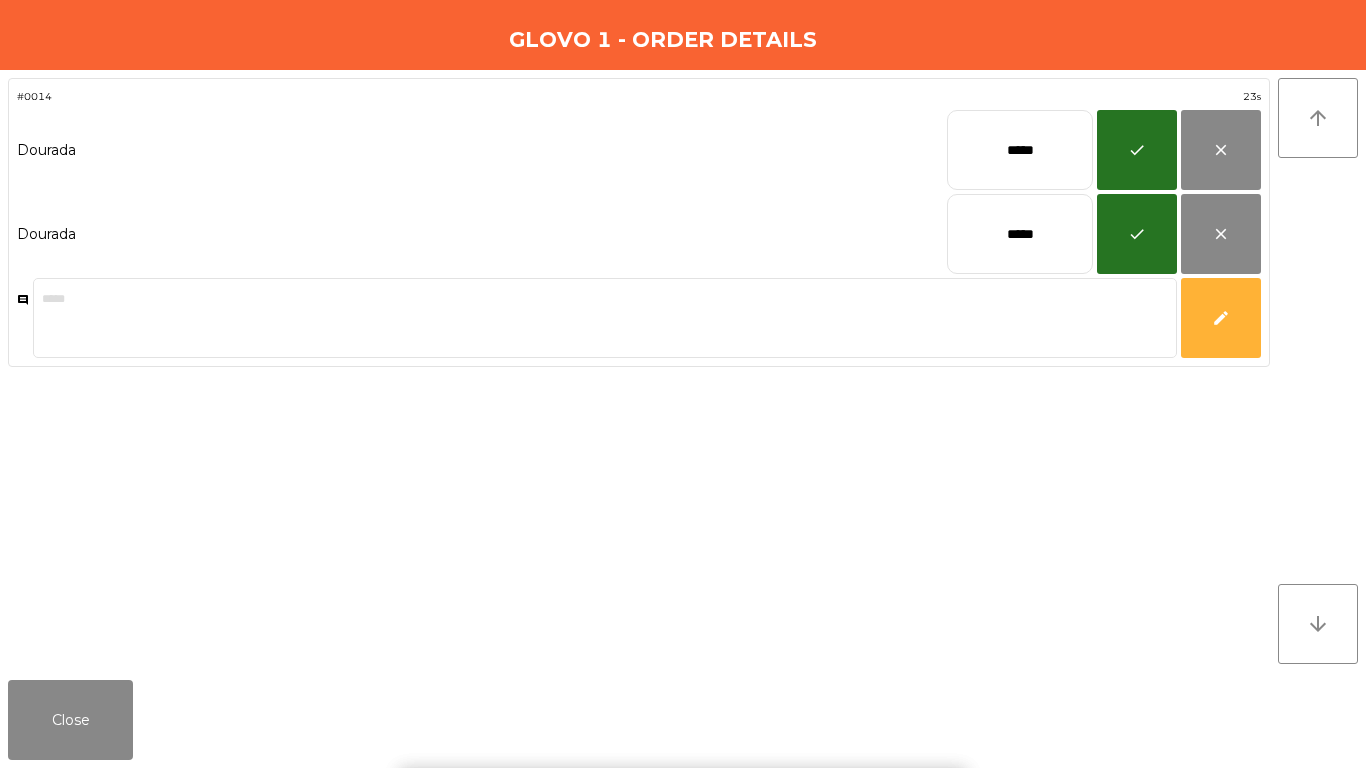 click on "*****" 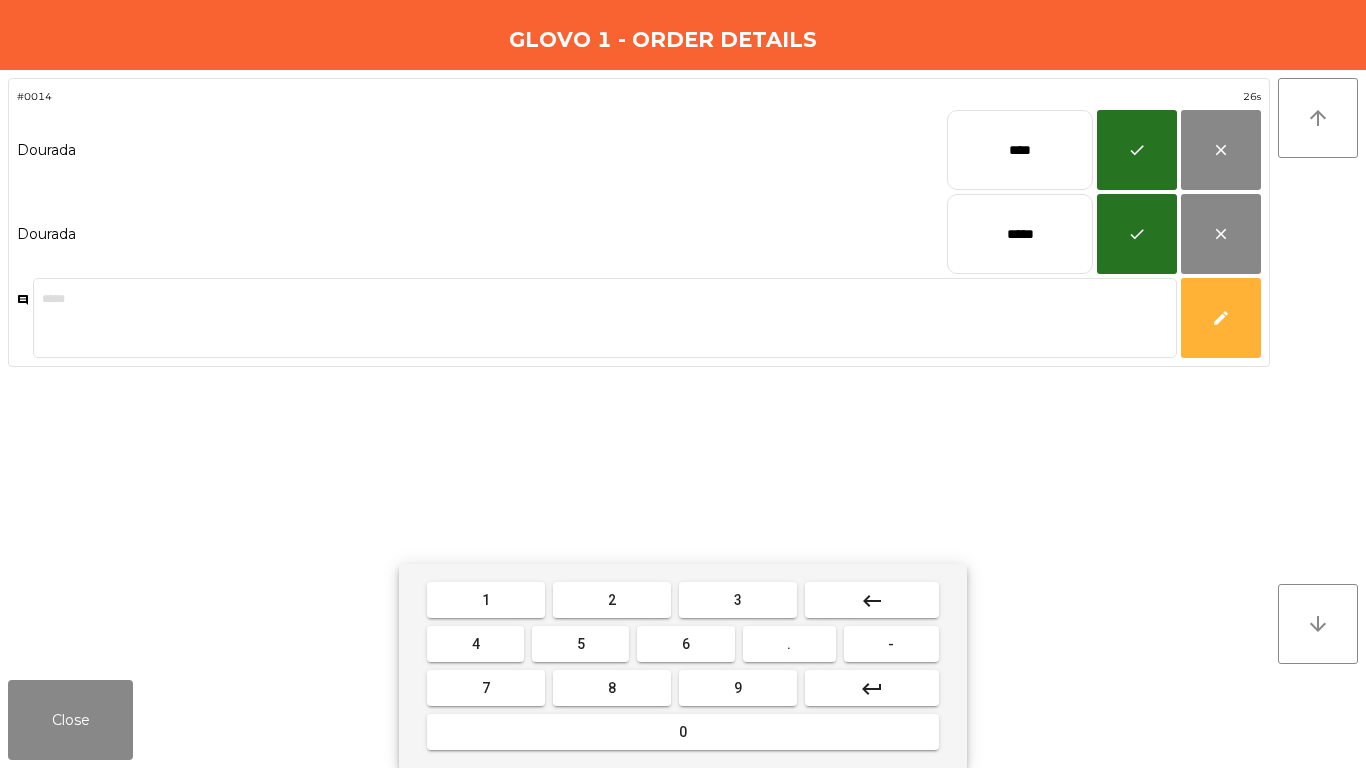 type on "****" 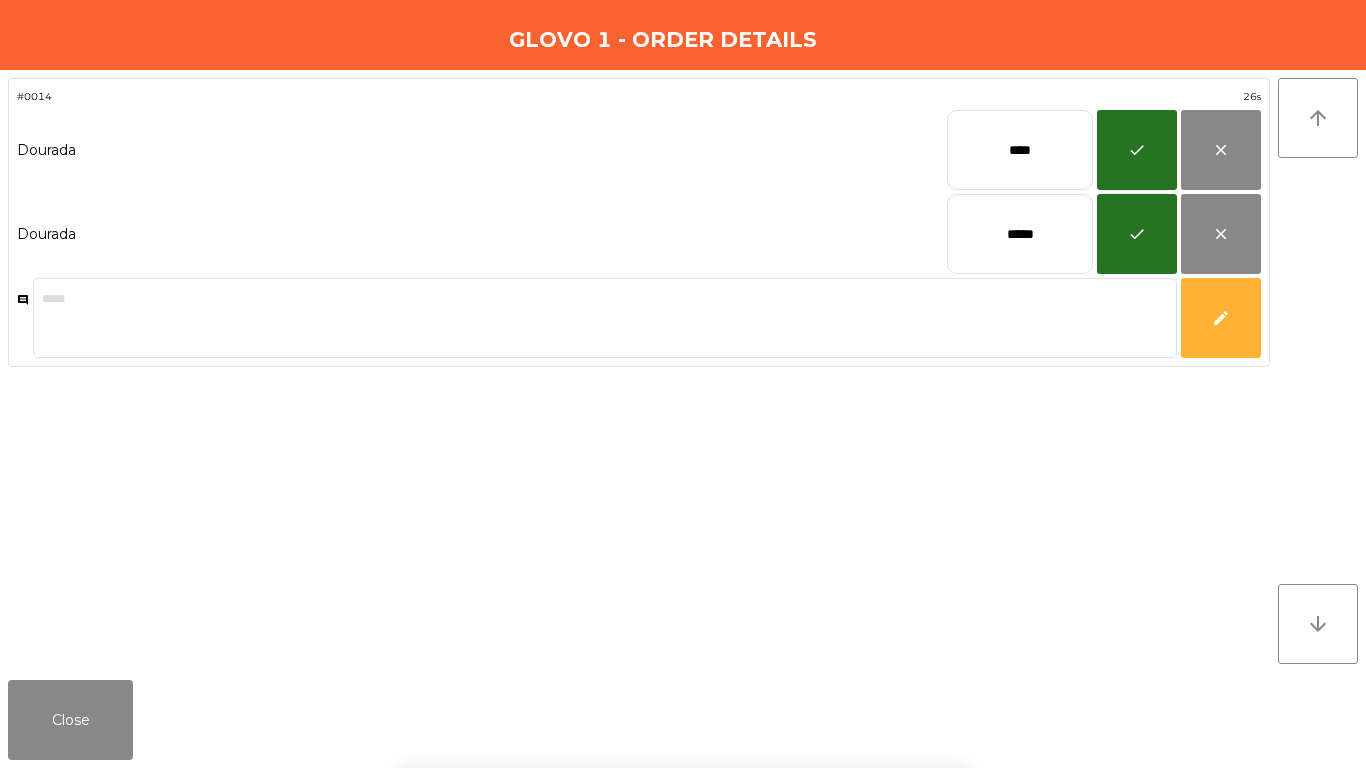 click on "*****" 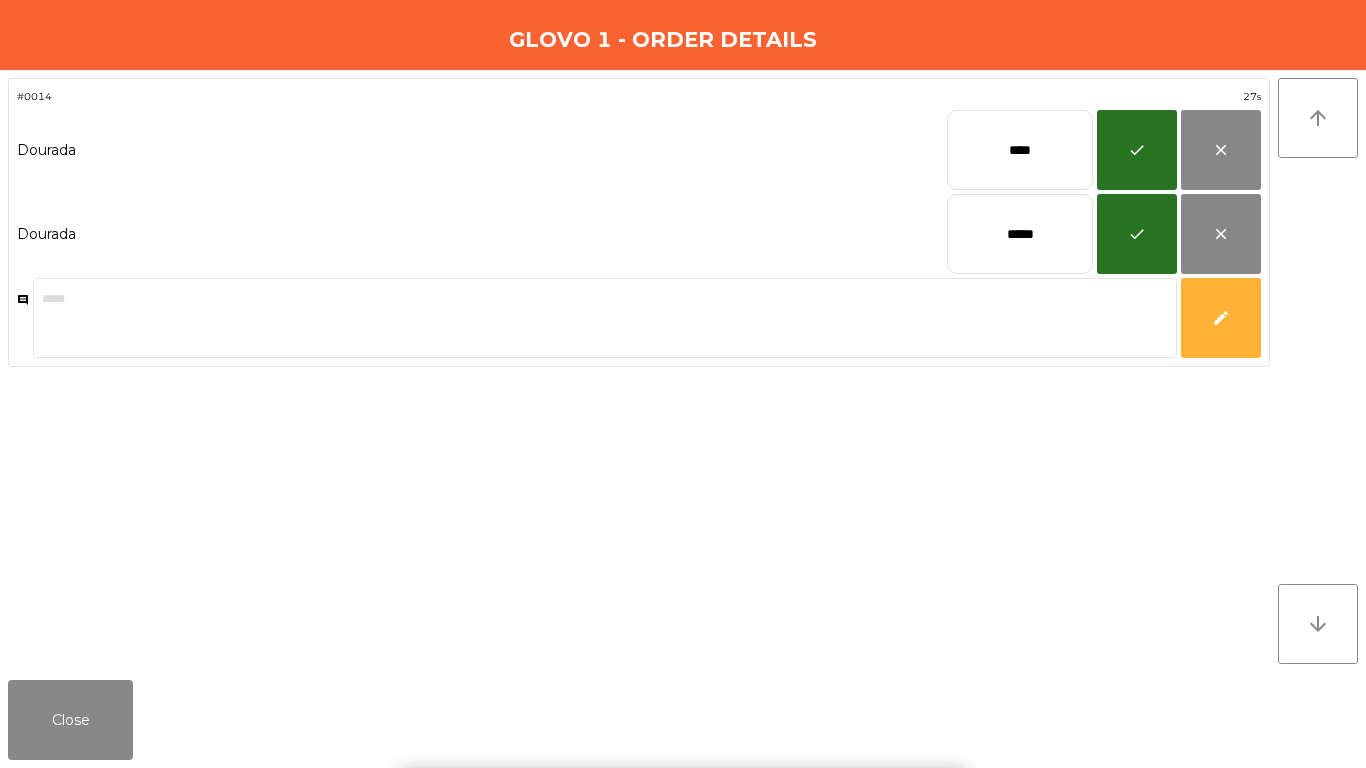 click on "*****" 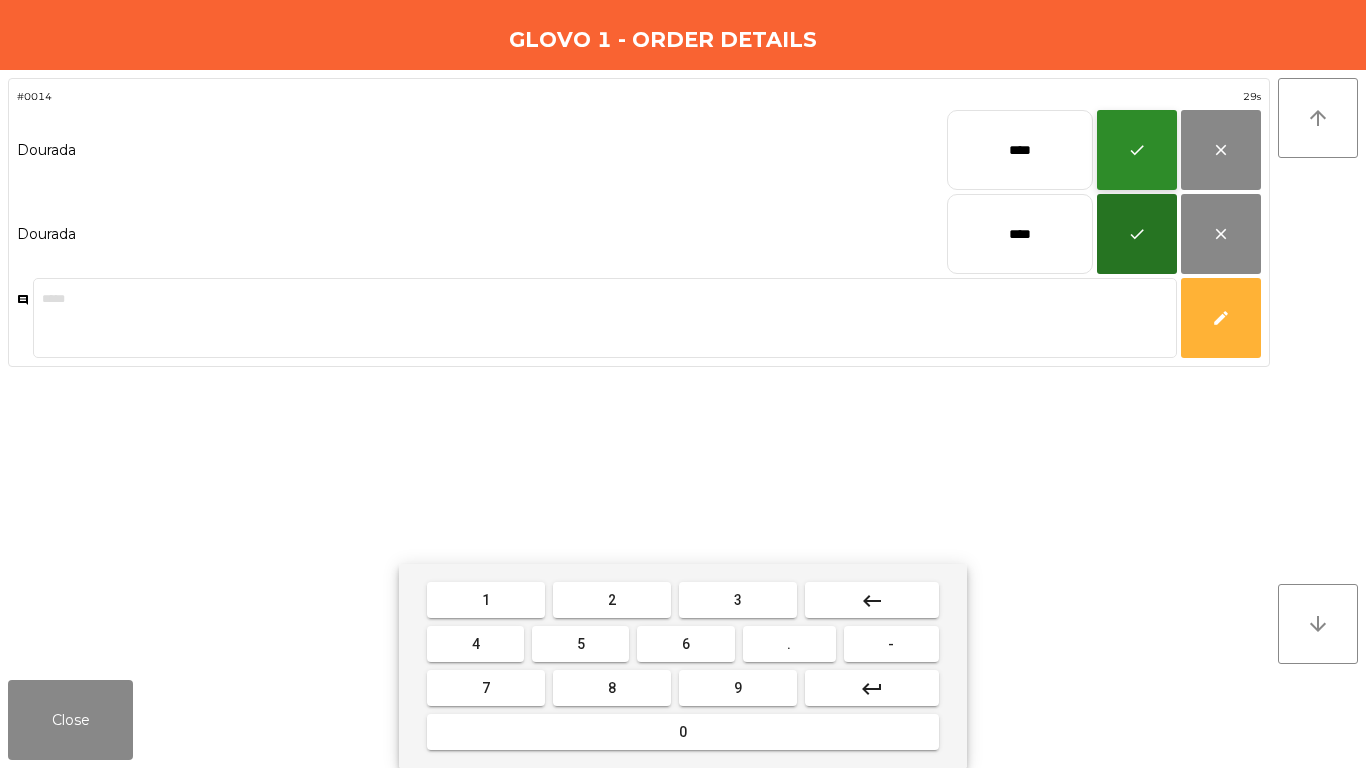 type on "****" 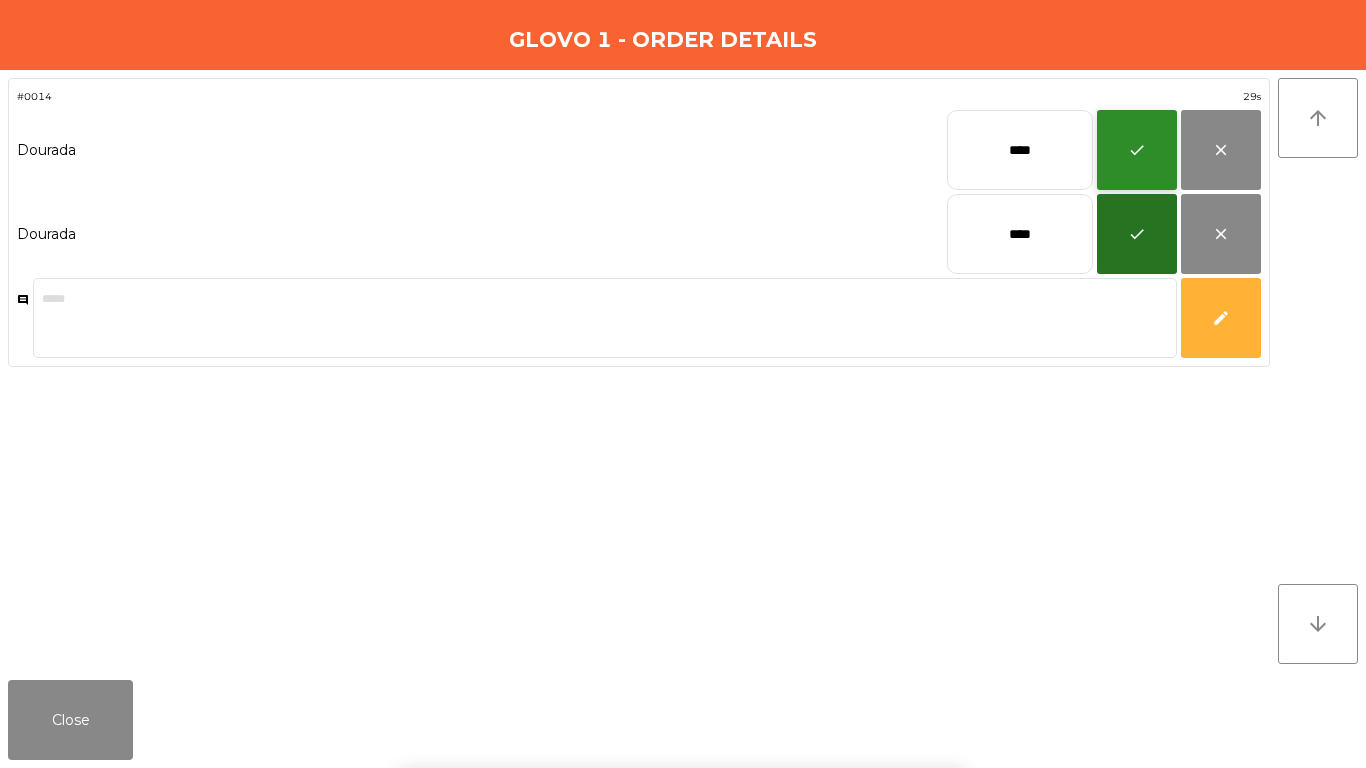 click on "check" 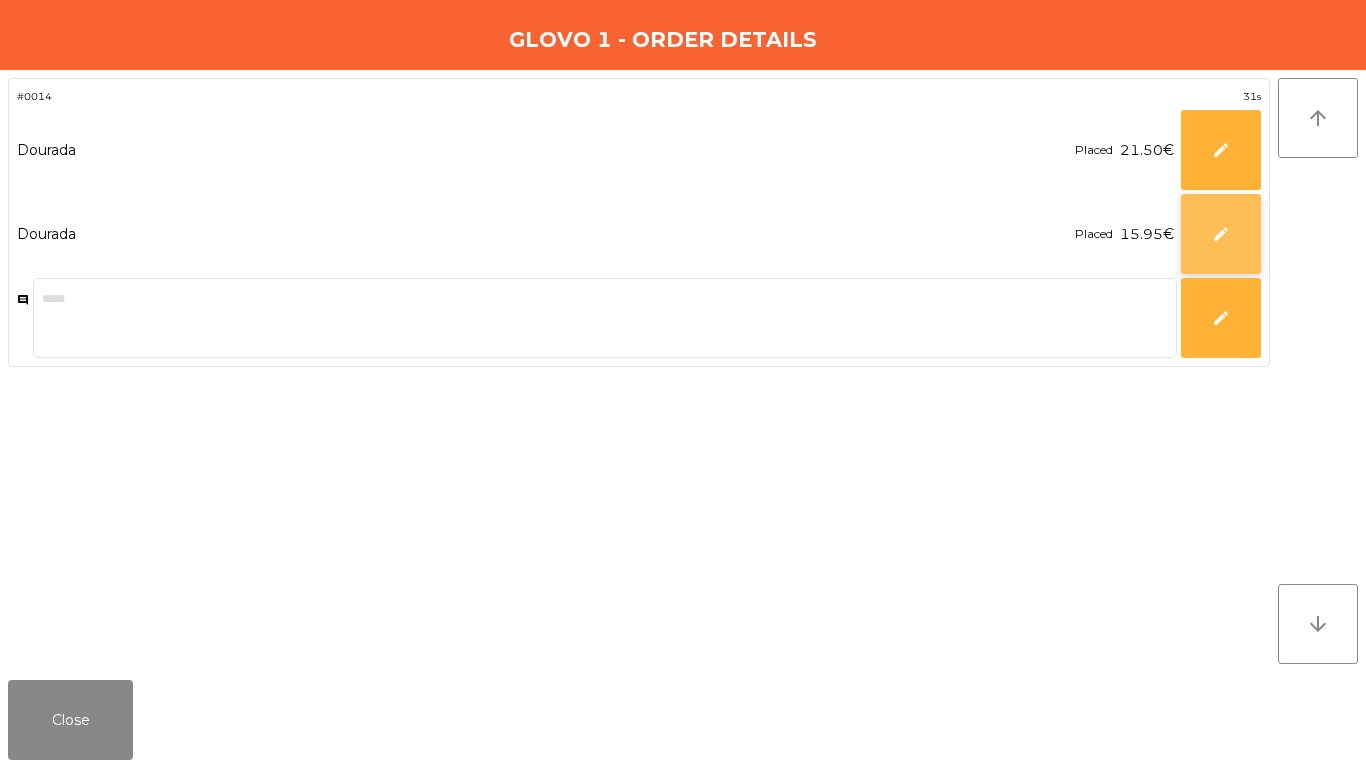 click on "edit" 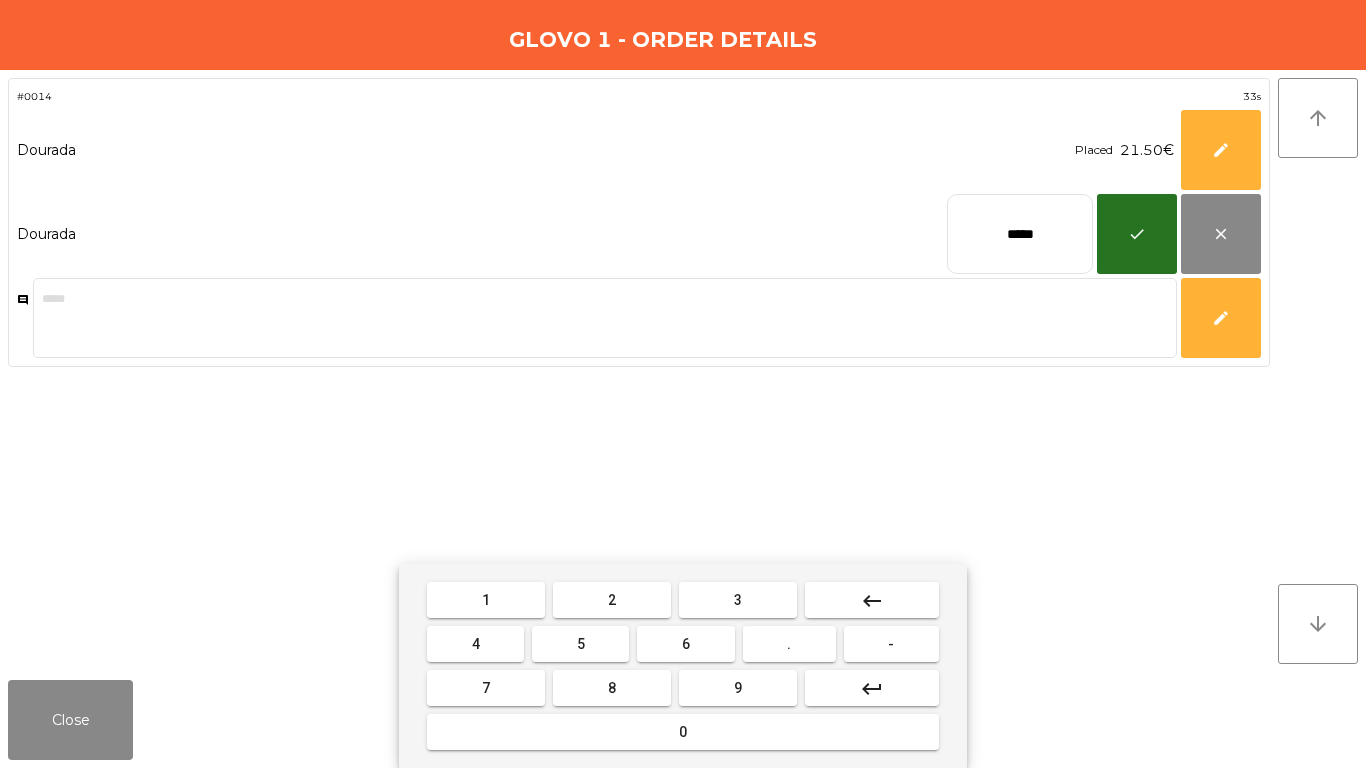 click on "*****" 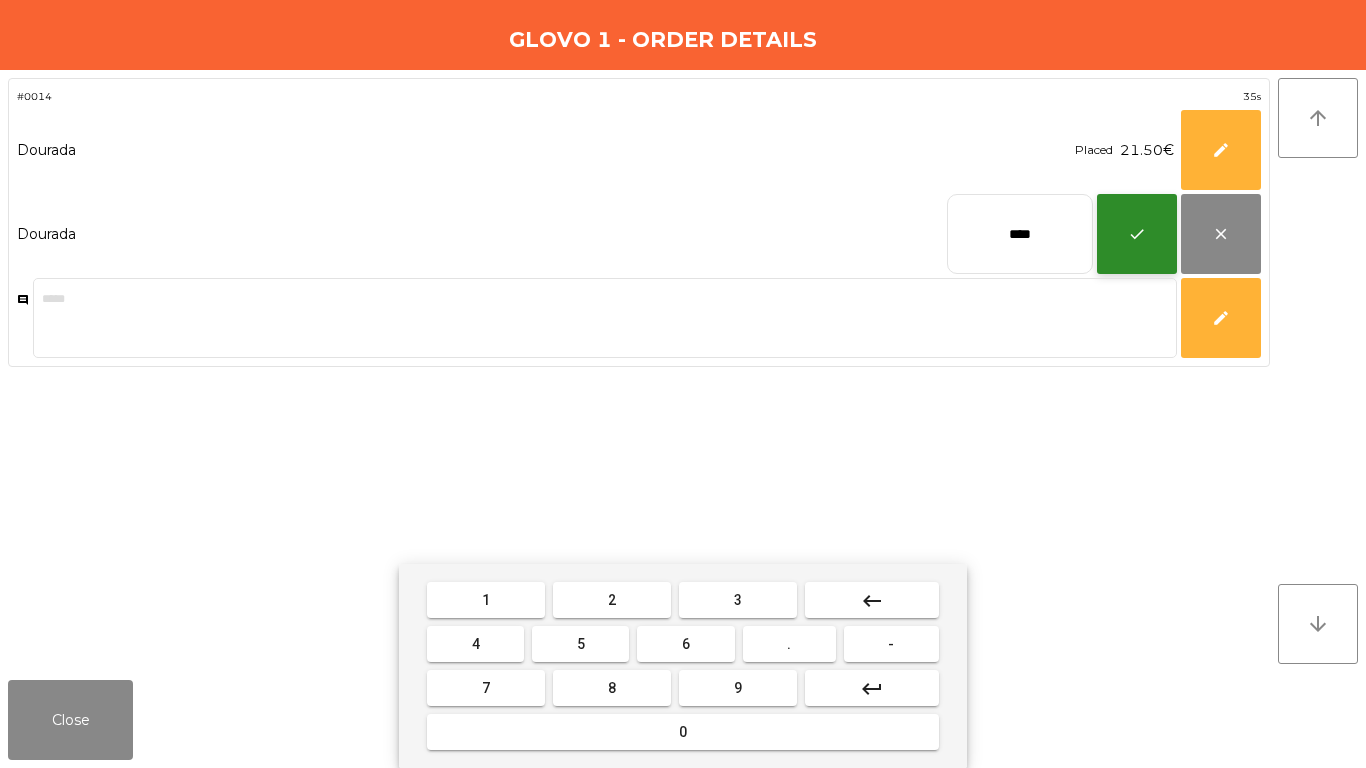 type on "****" 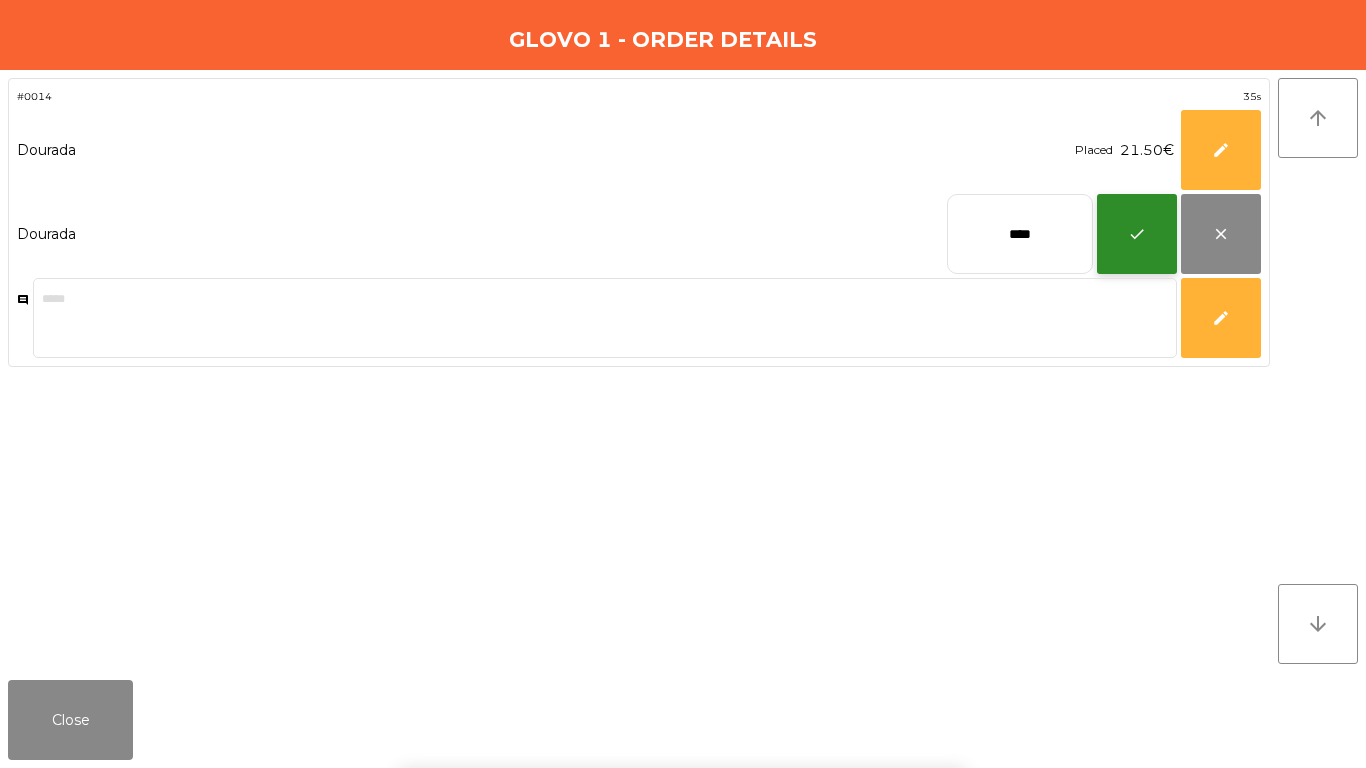 click on "check" 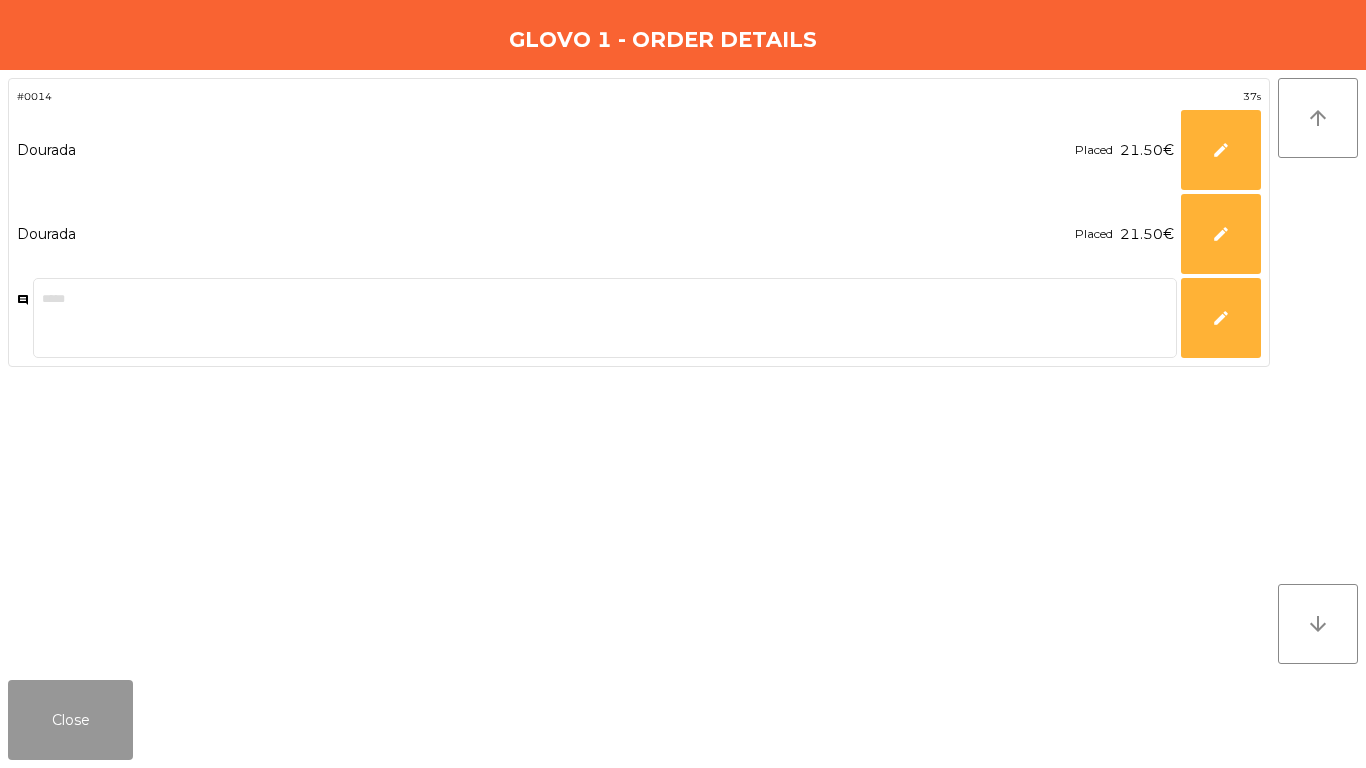 click on "Close" 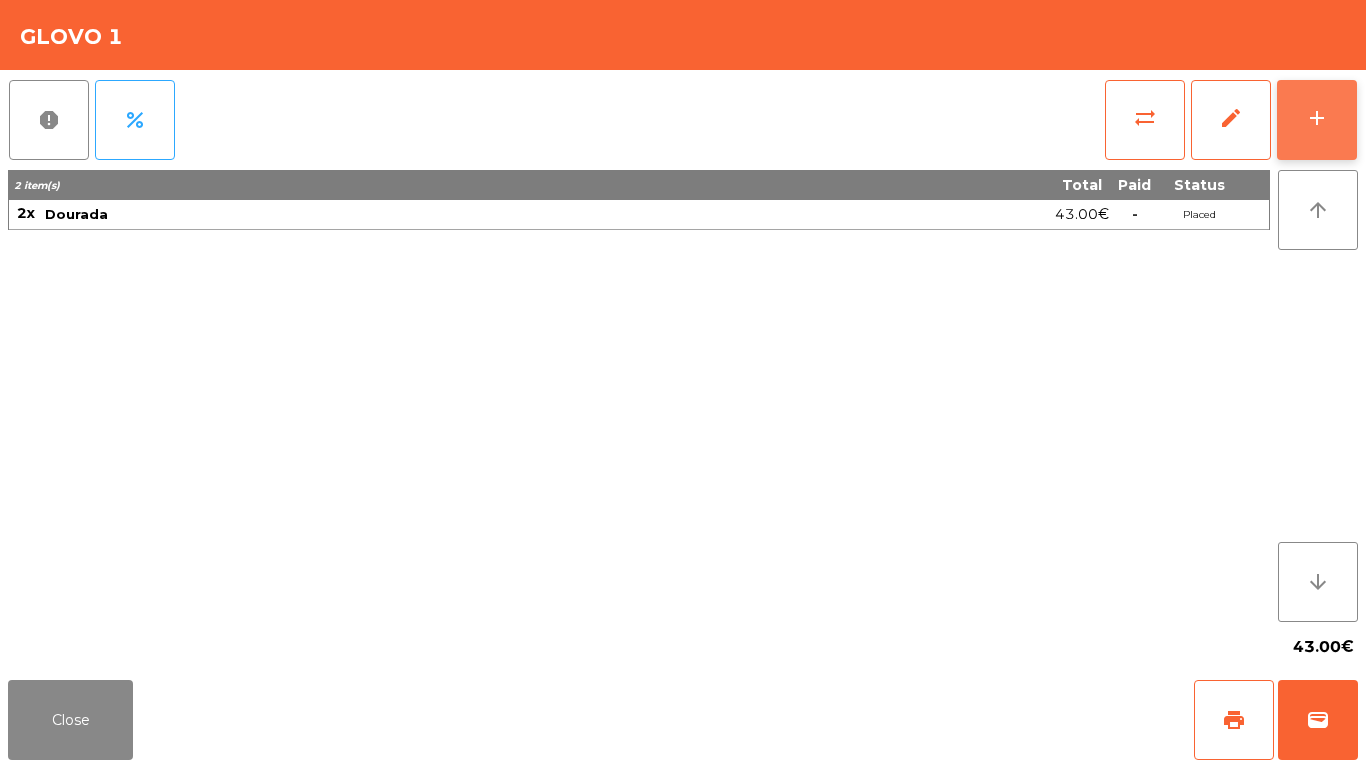 click on "add" 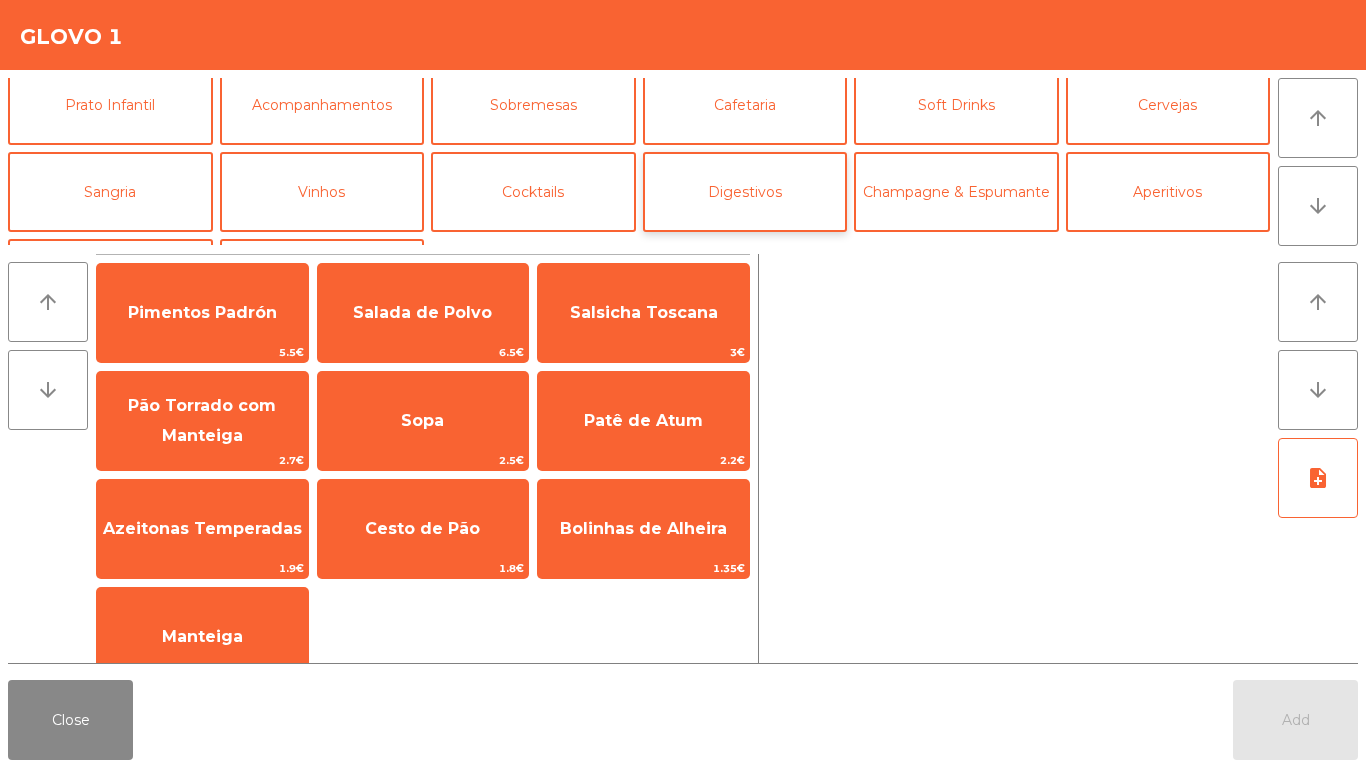 scroll, scrollTop: 174, scrollLeft: 0, axis: vertical 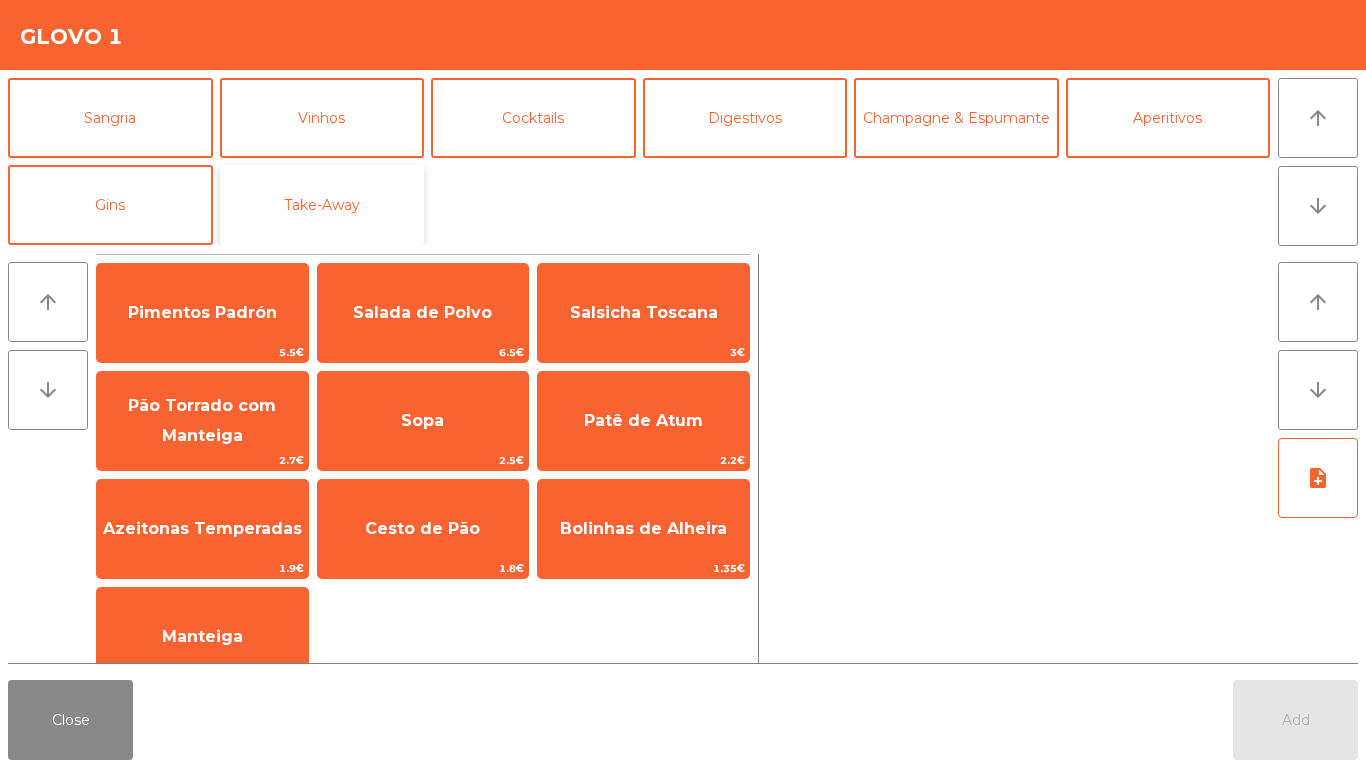 click on "Take-Away" 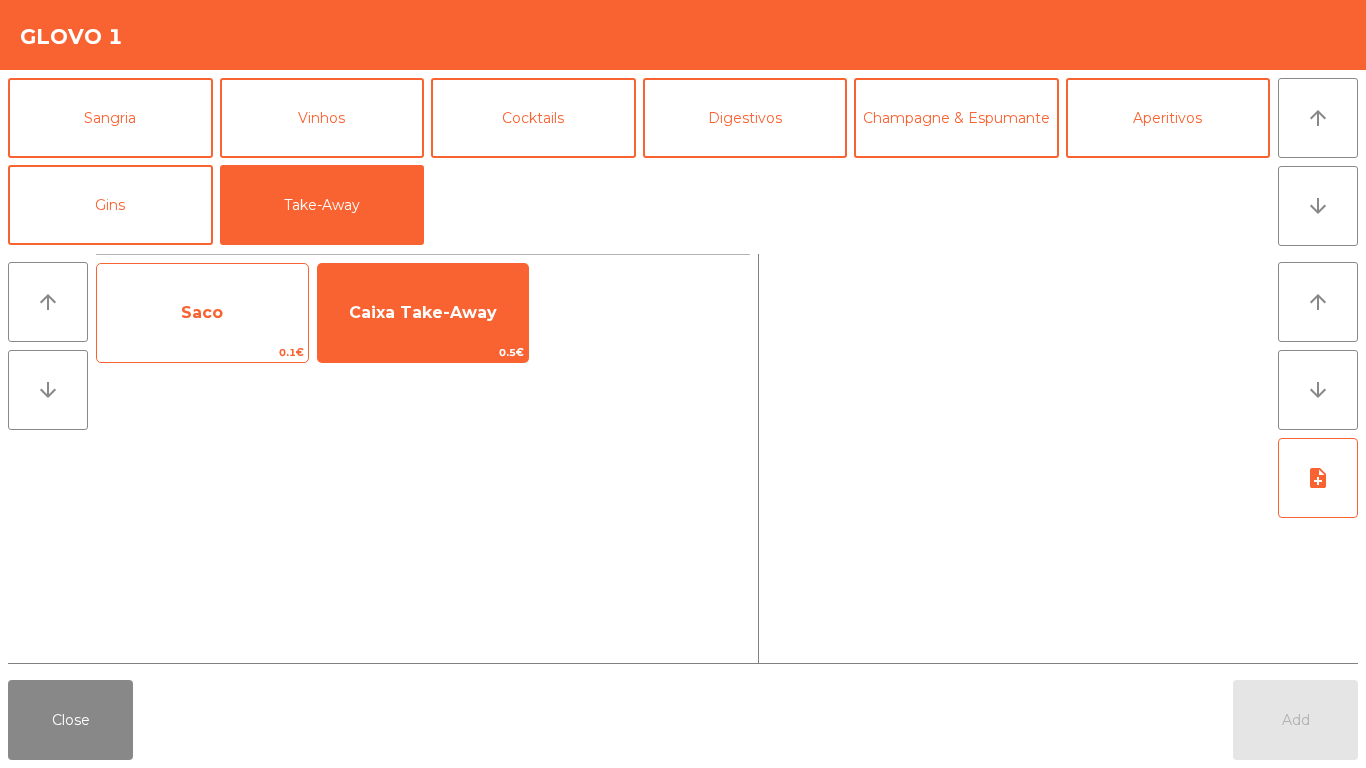 click on "Saco" 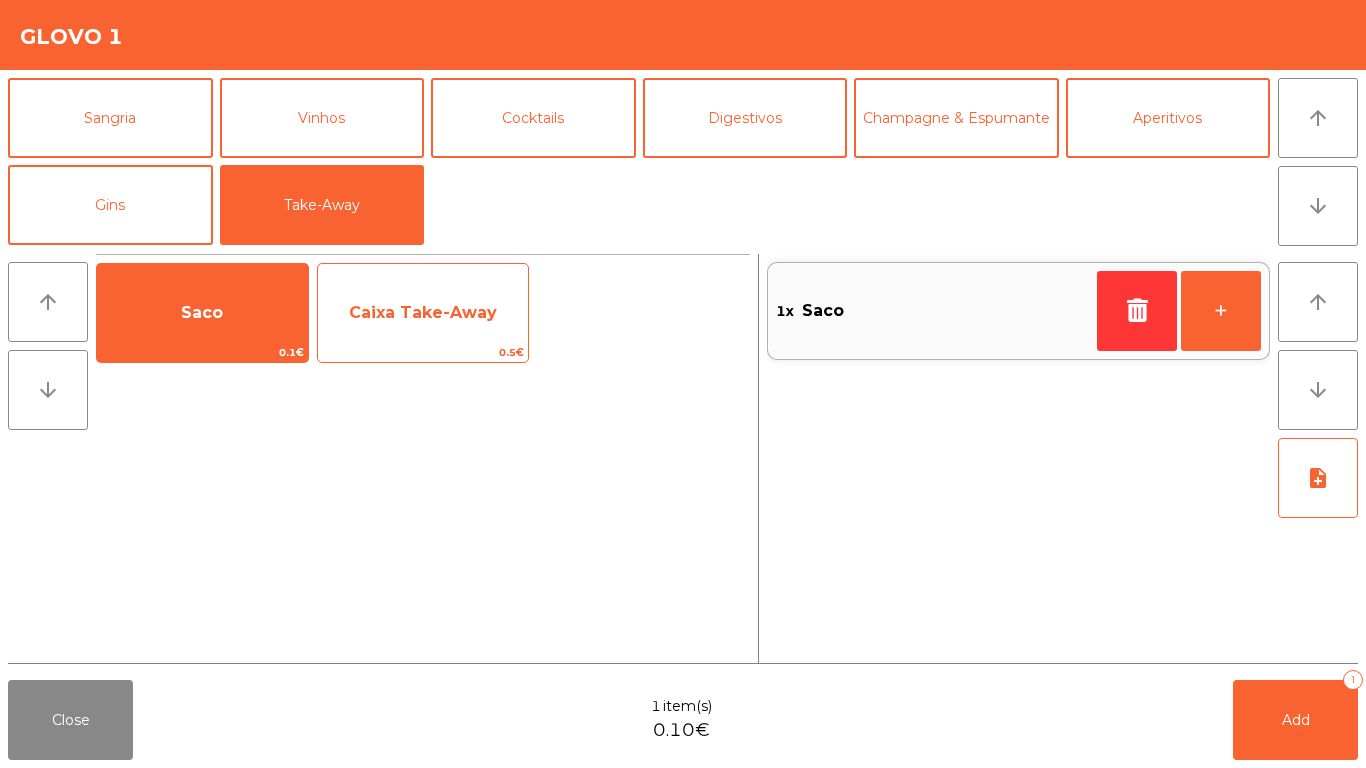 click on "Caixa Take-Away" 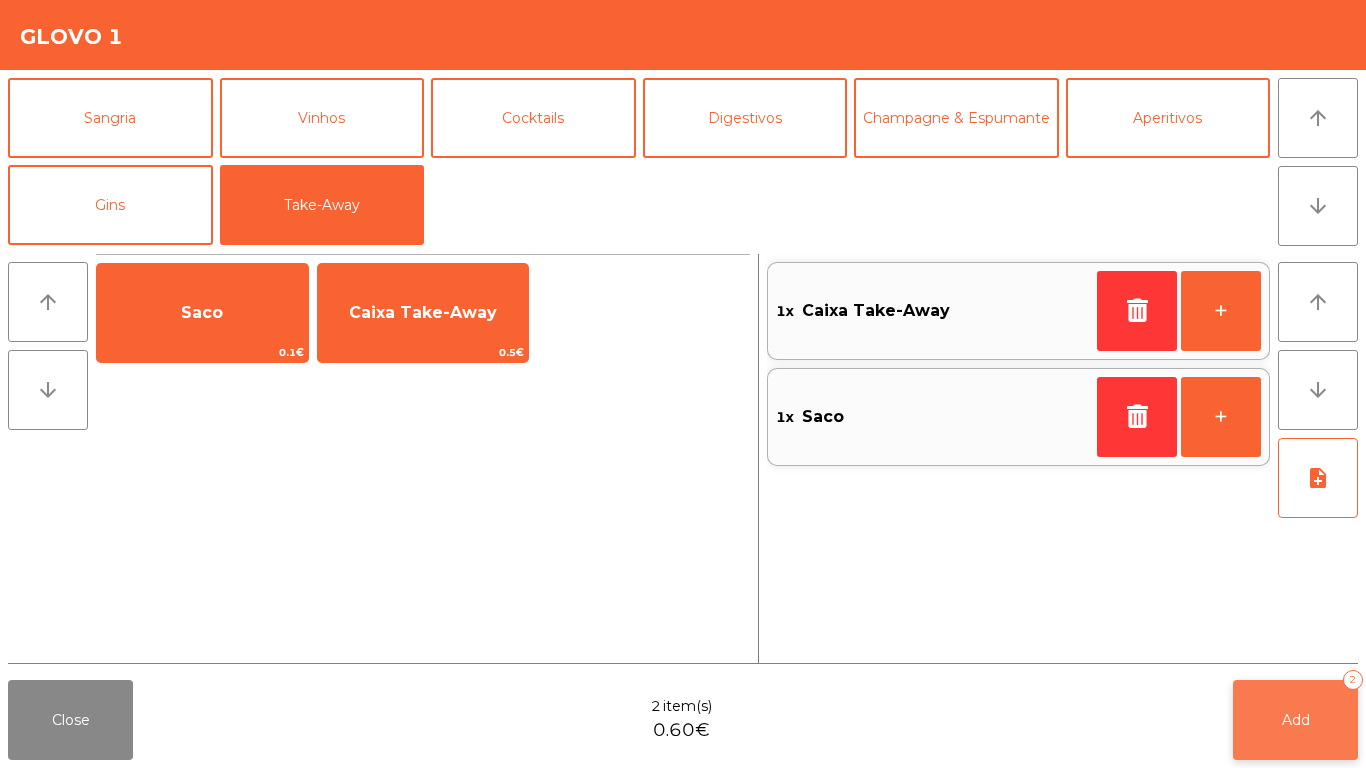 click on "Add" 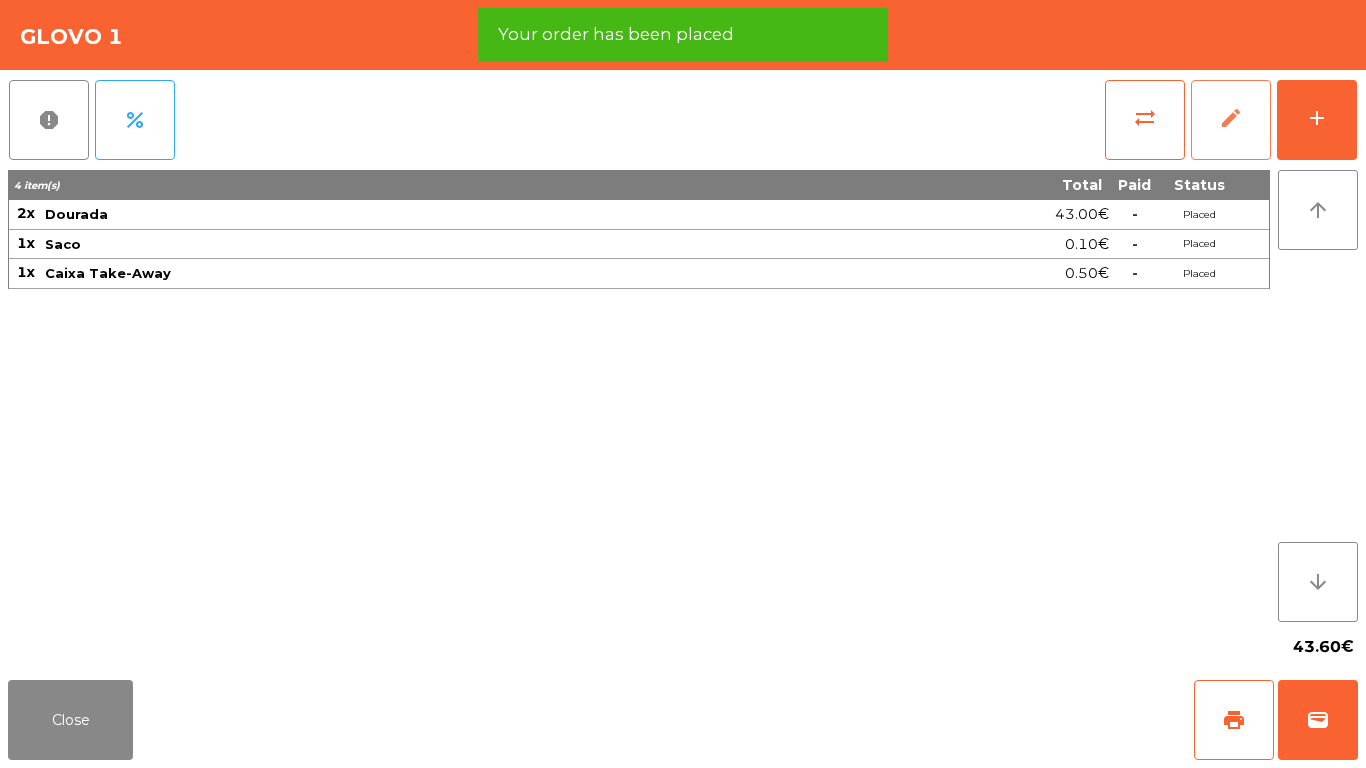 click on "edit" 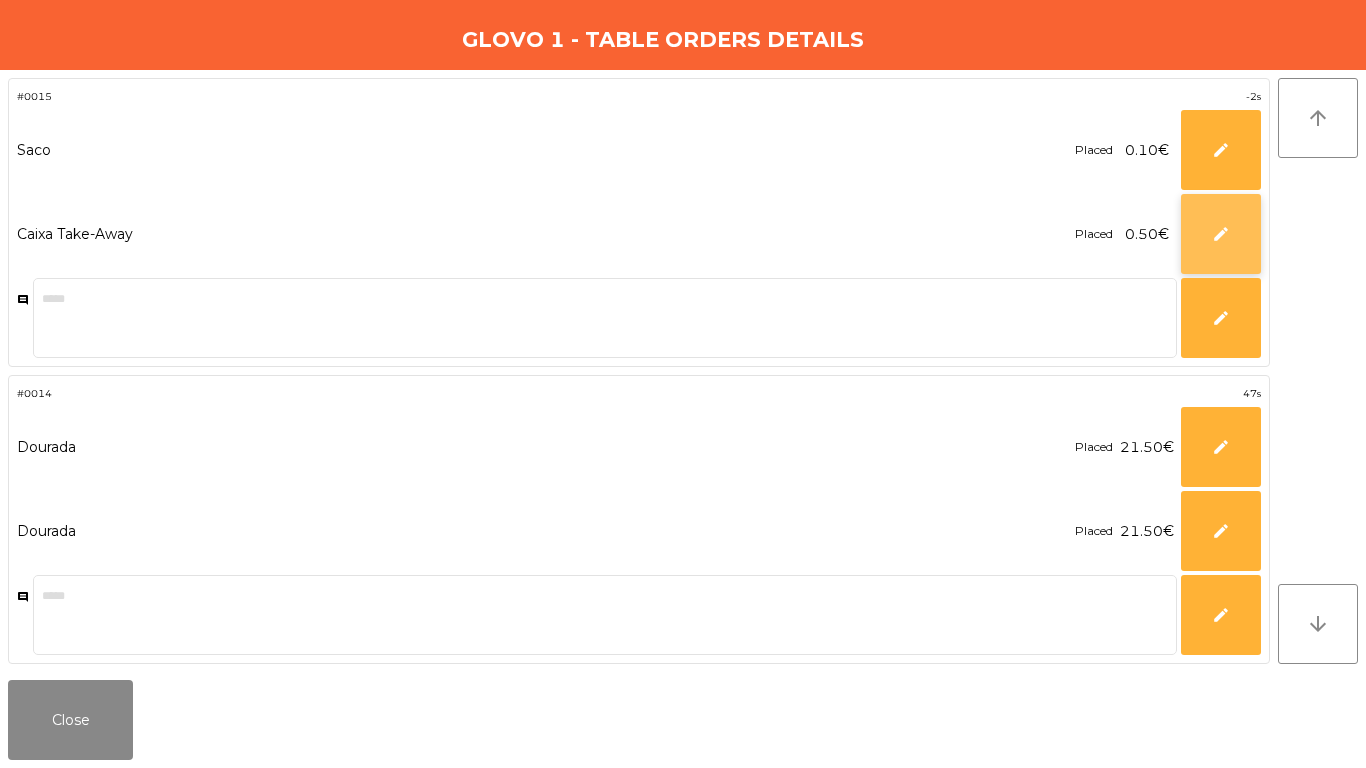 click on "edit" 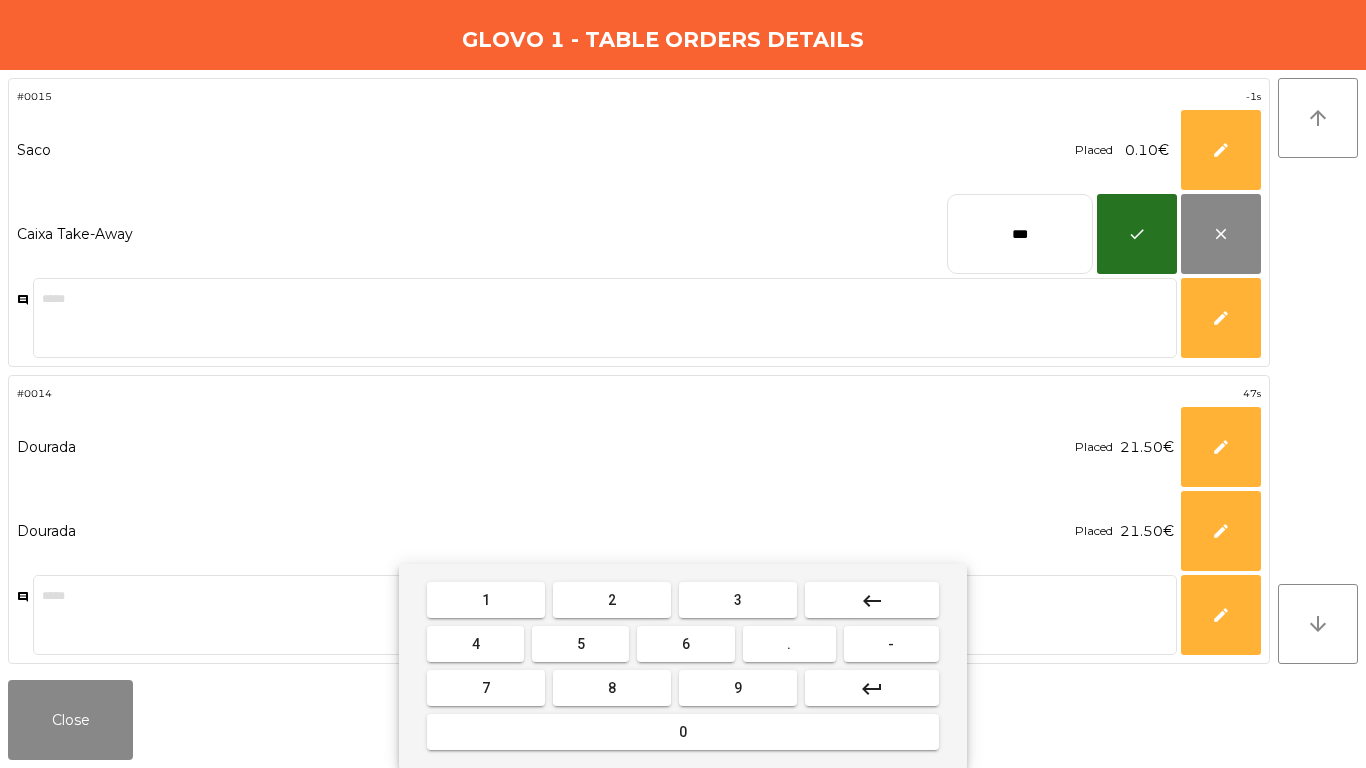 click on "***" 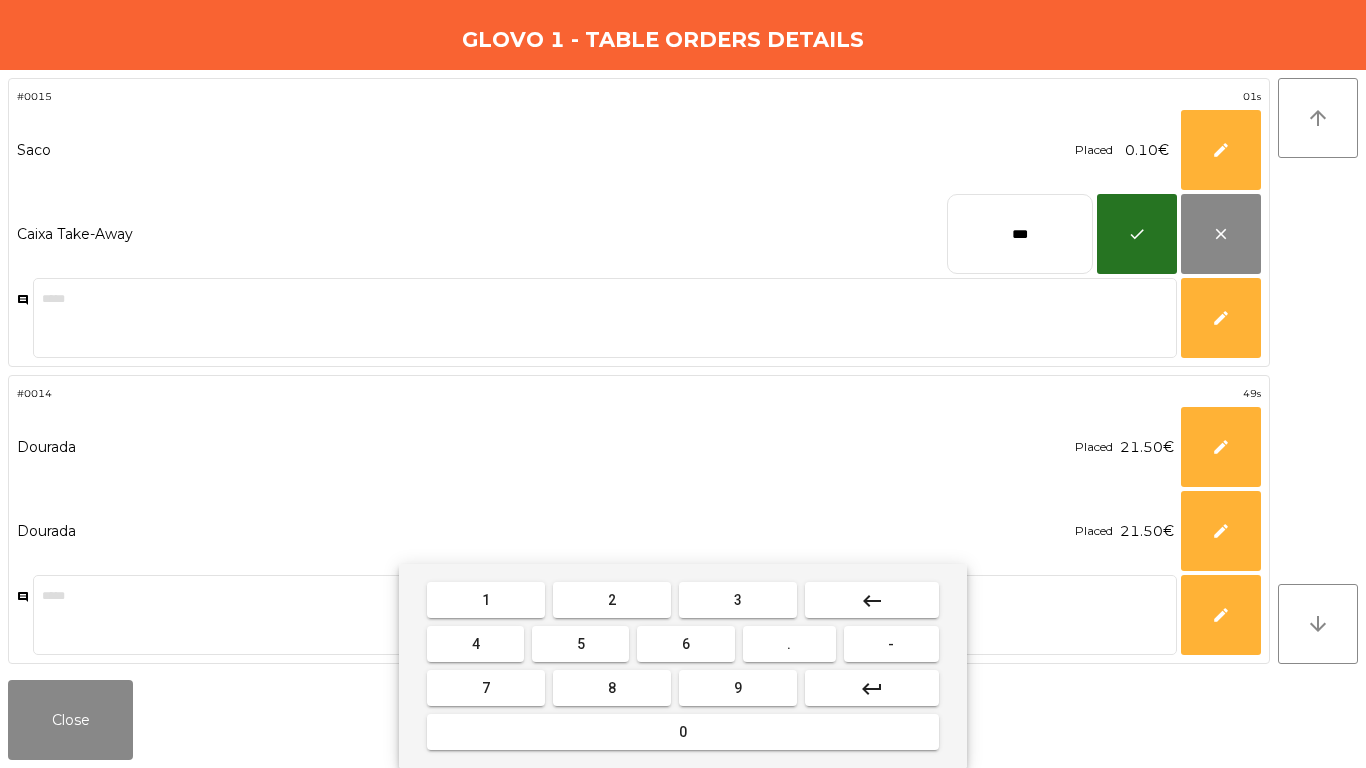 type on "****" 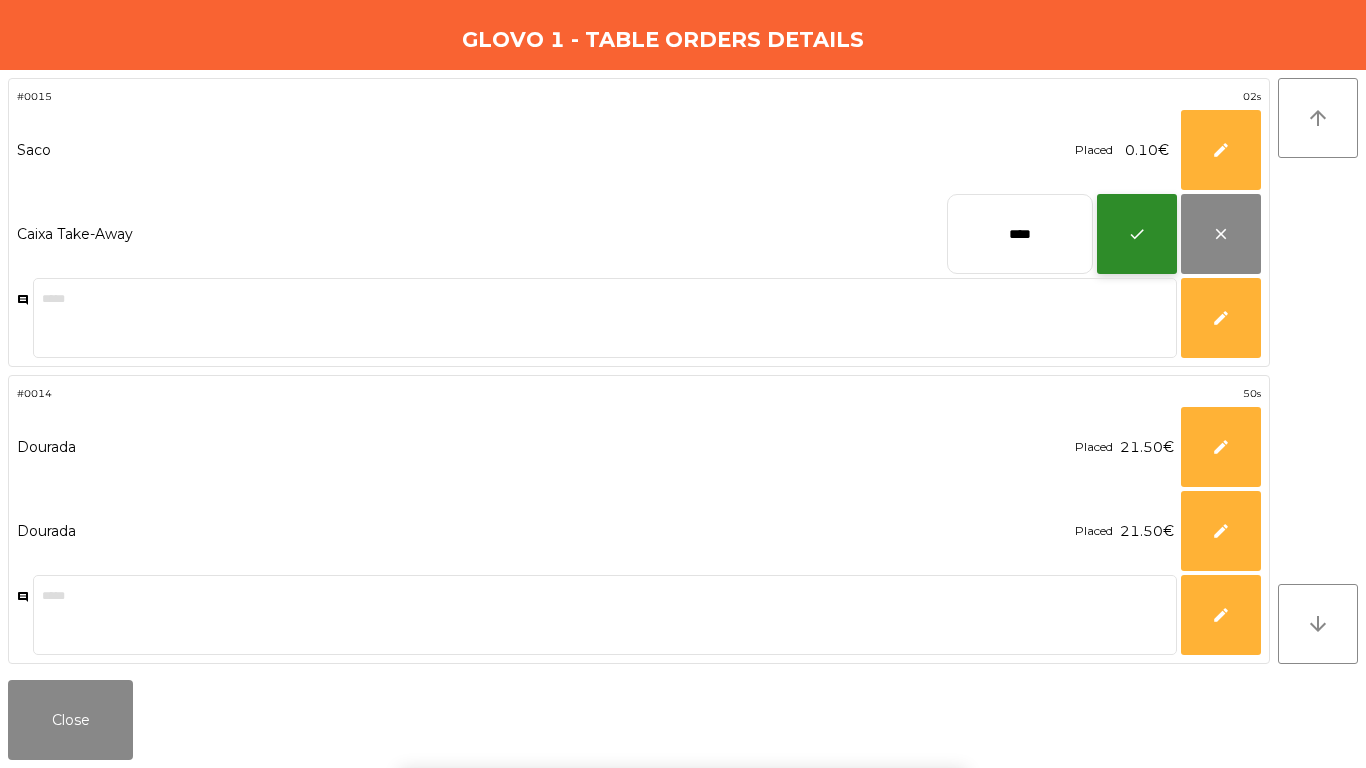 click on "check" 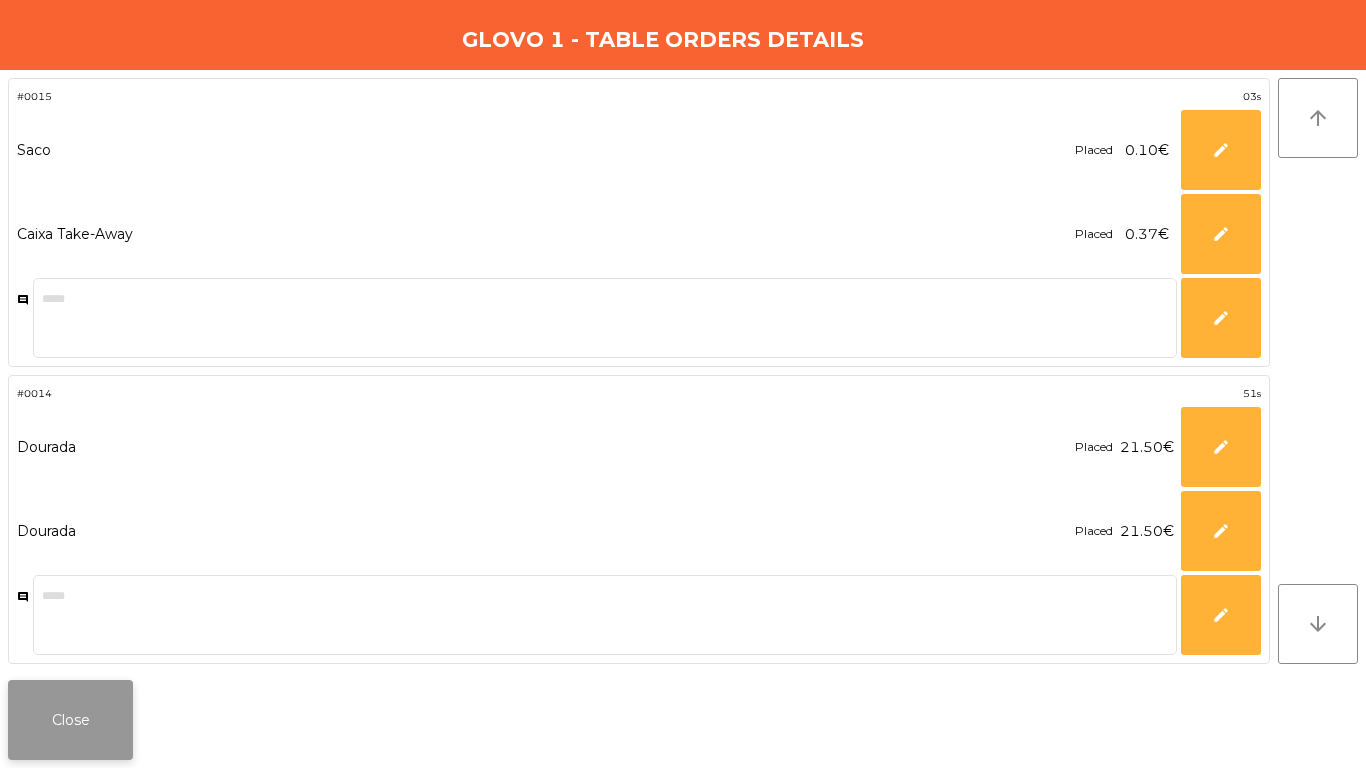 click on "Close" 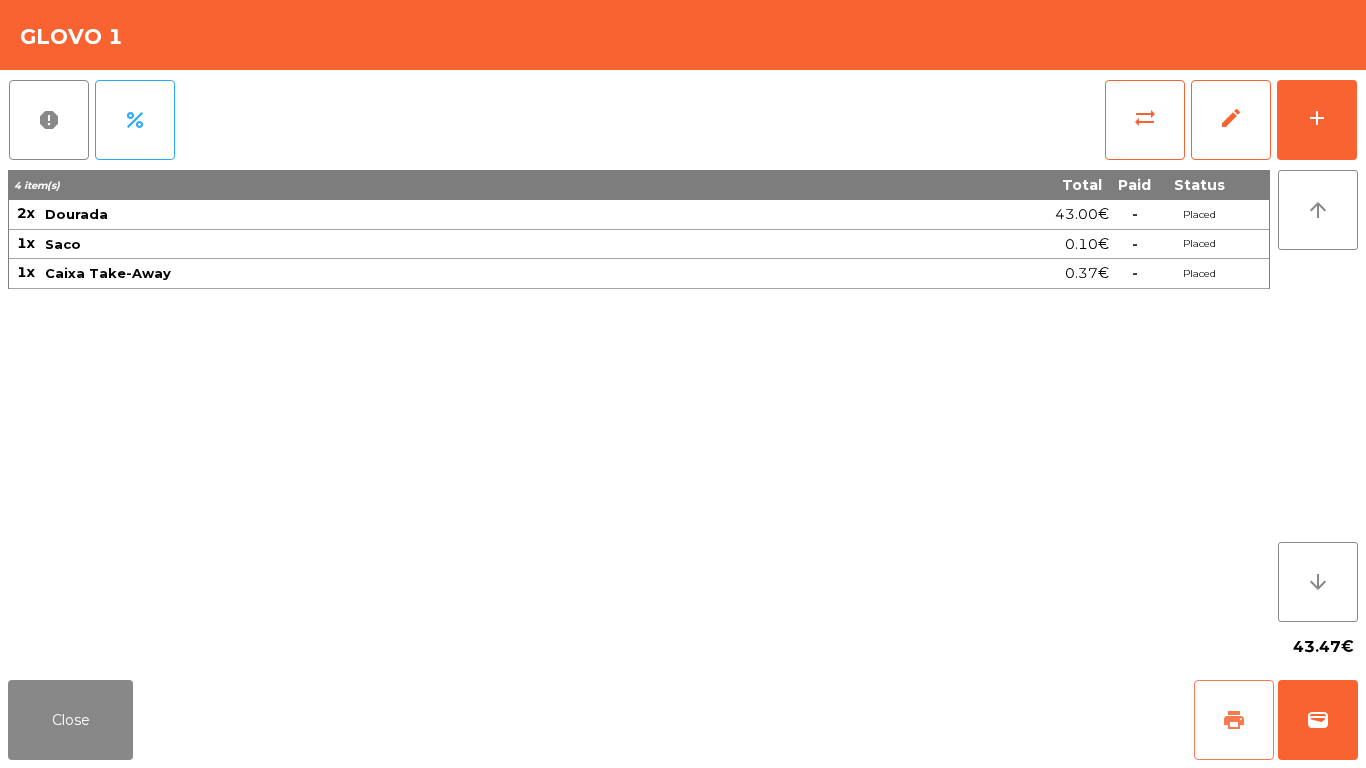 drag, startPoint x: 1218, startPoint y: 729, endPoint x: 1243, endPoint y: 730, distance: 25.019993 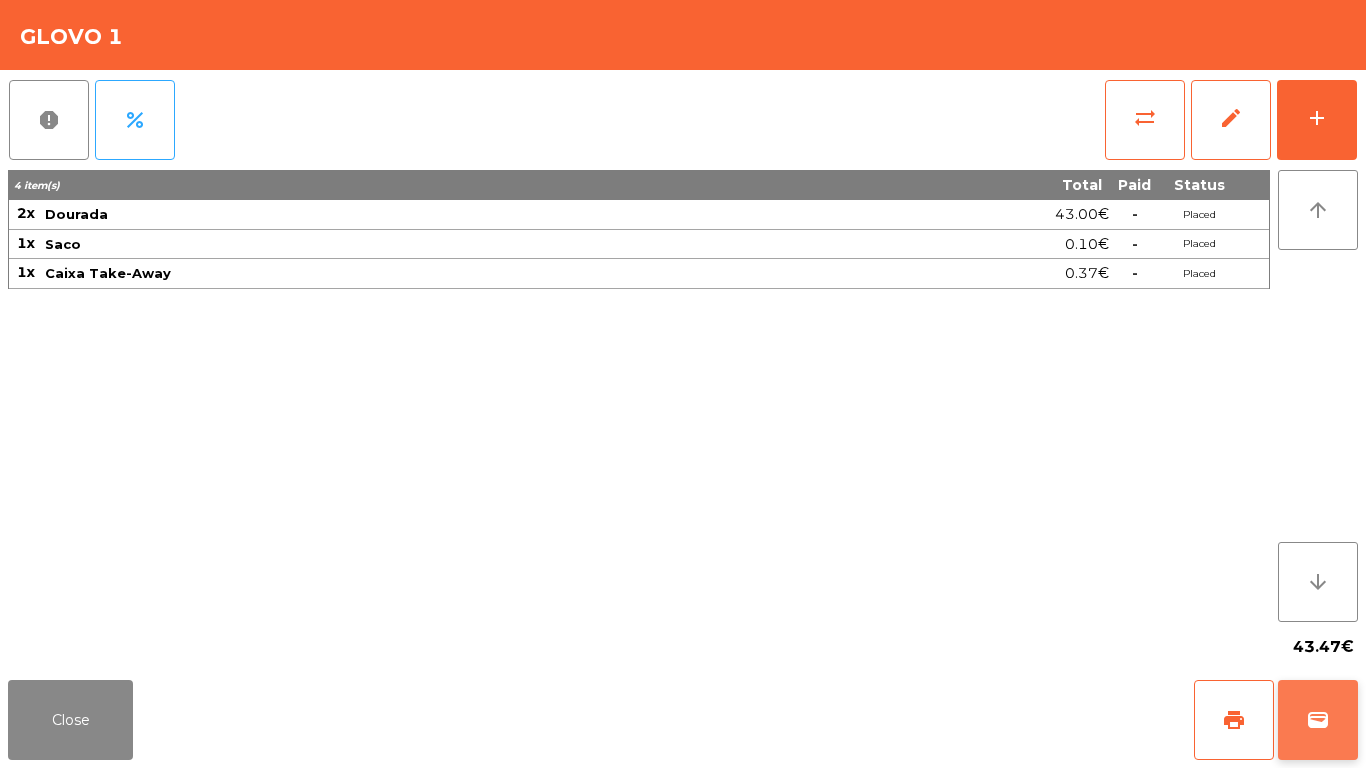 click on "wallet" 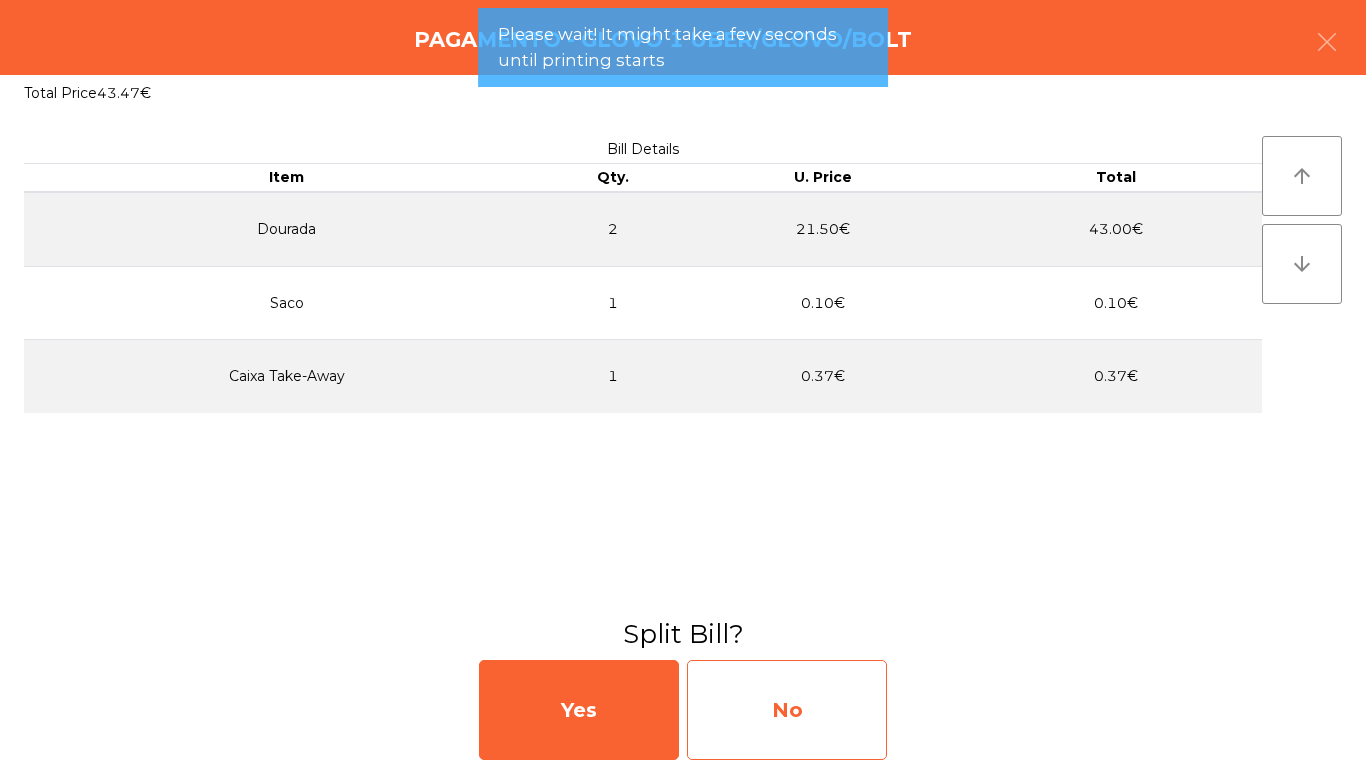 click on "No" 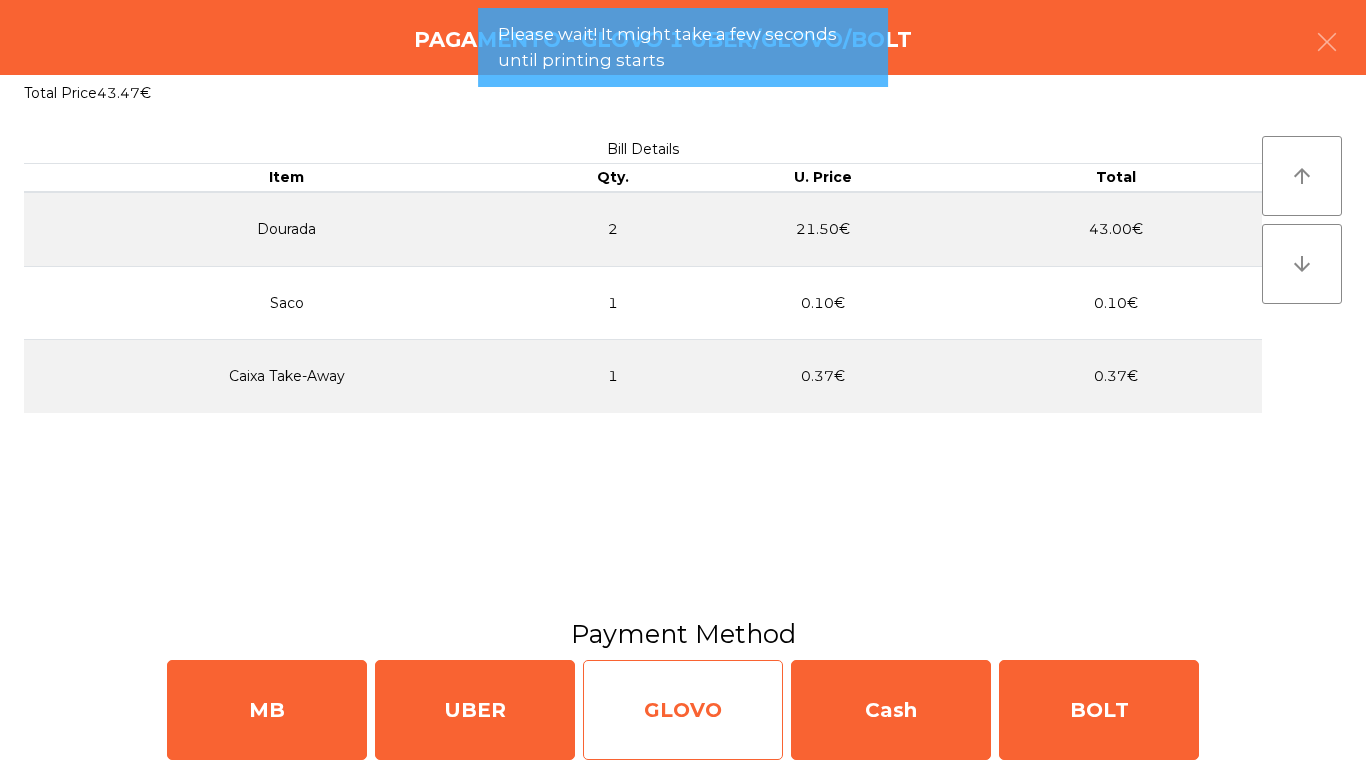click on "GLOVO" 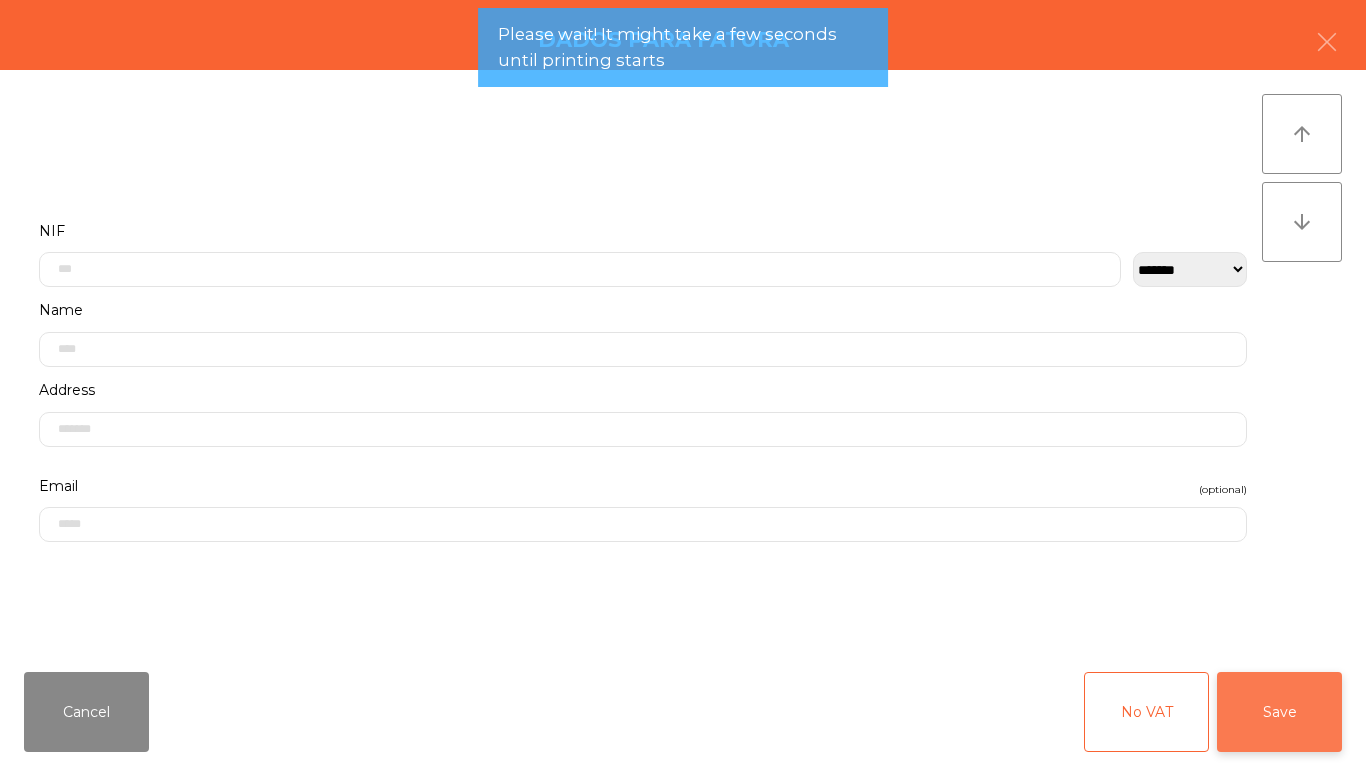 click on "Save" 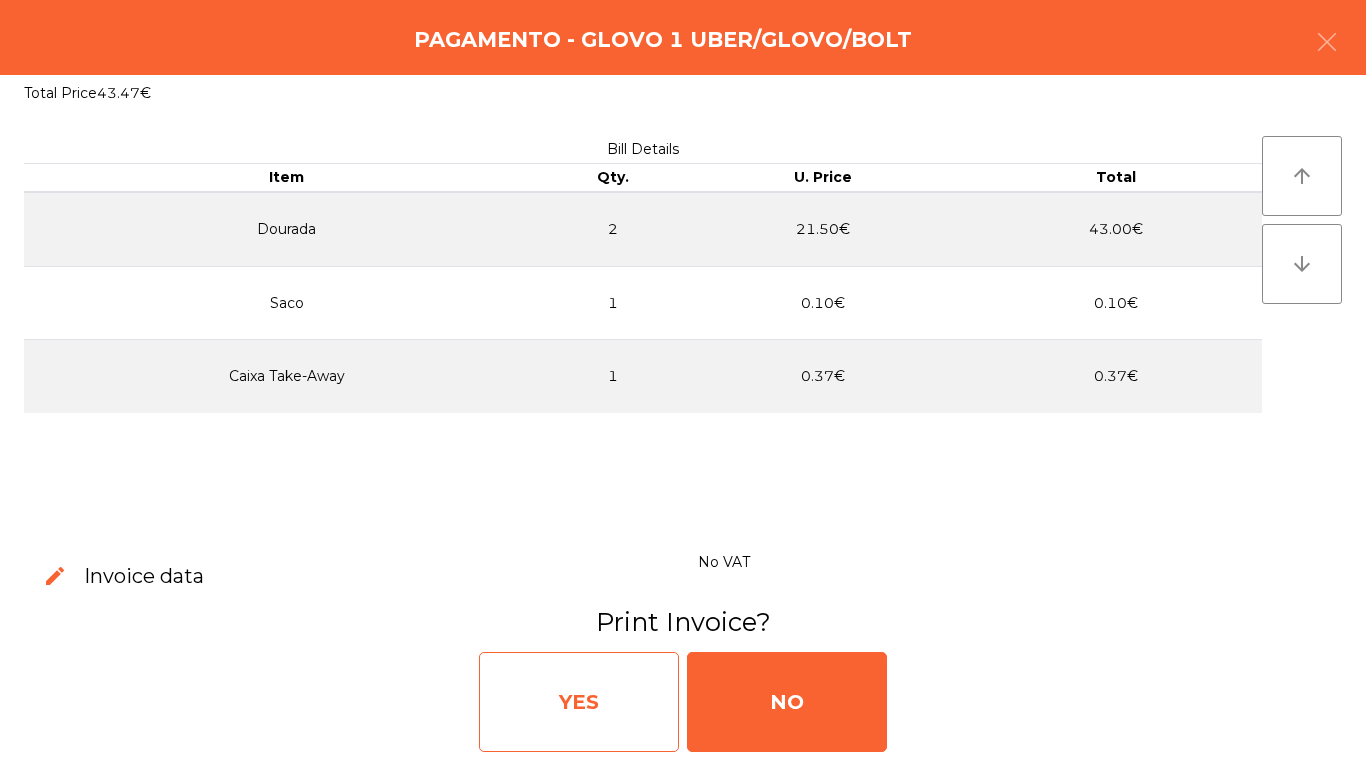 click on "YES" 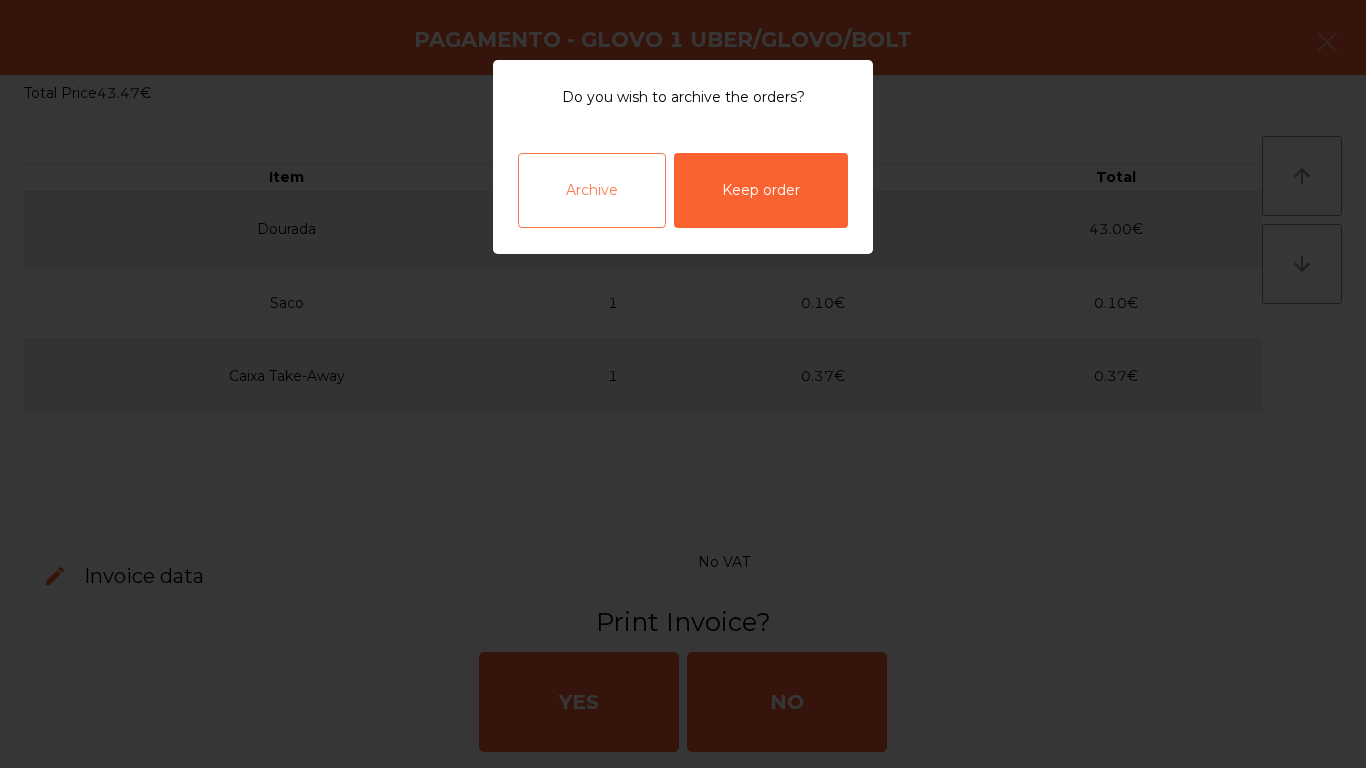 click on "Archive" 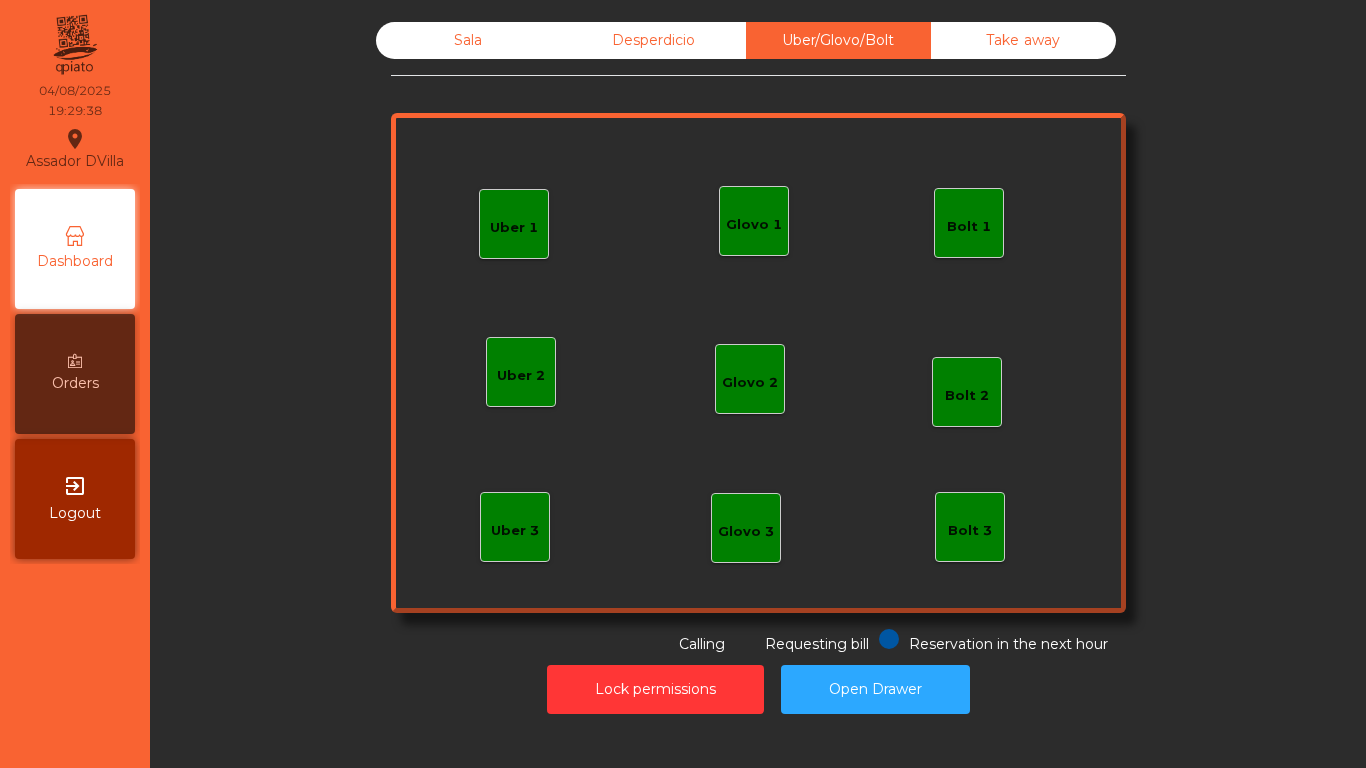 click on "Sala" 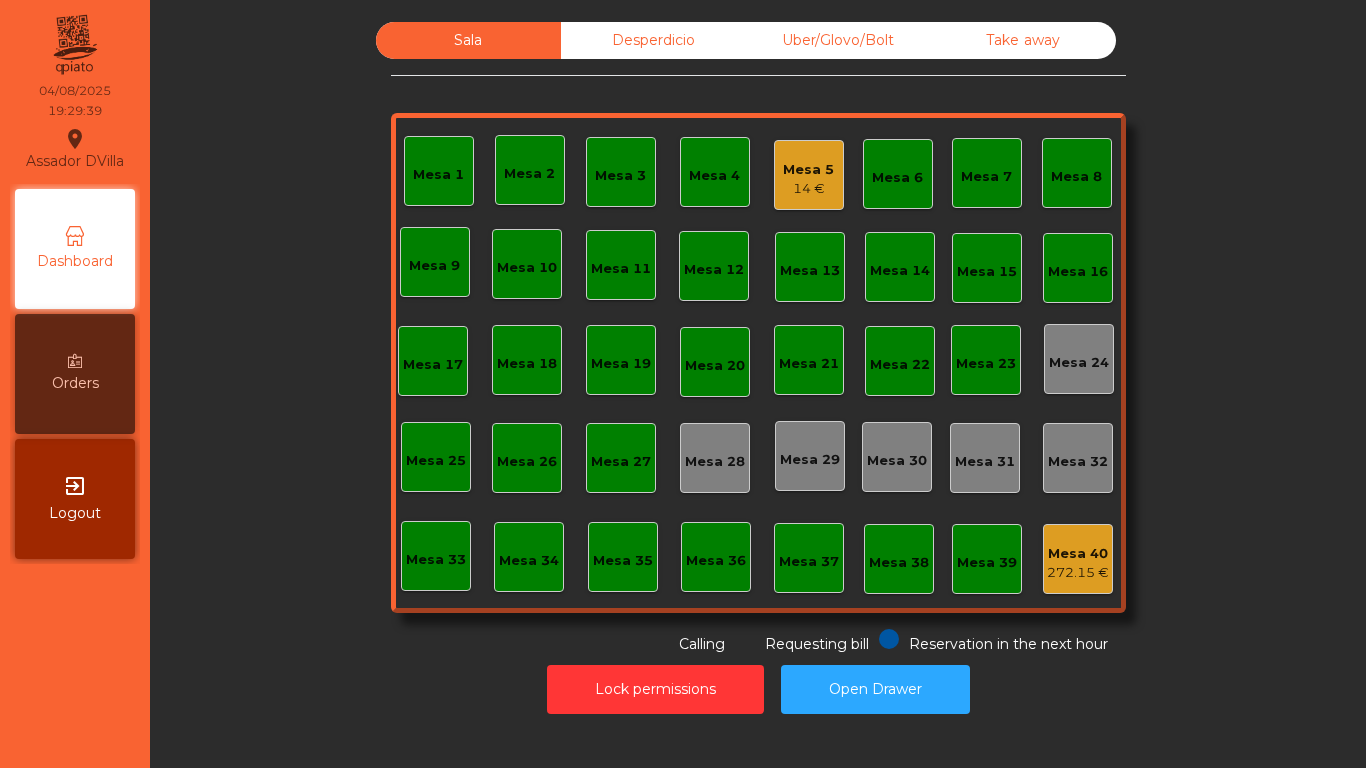 click on "14 €" 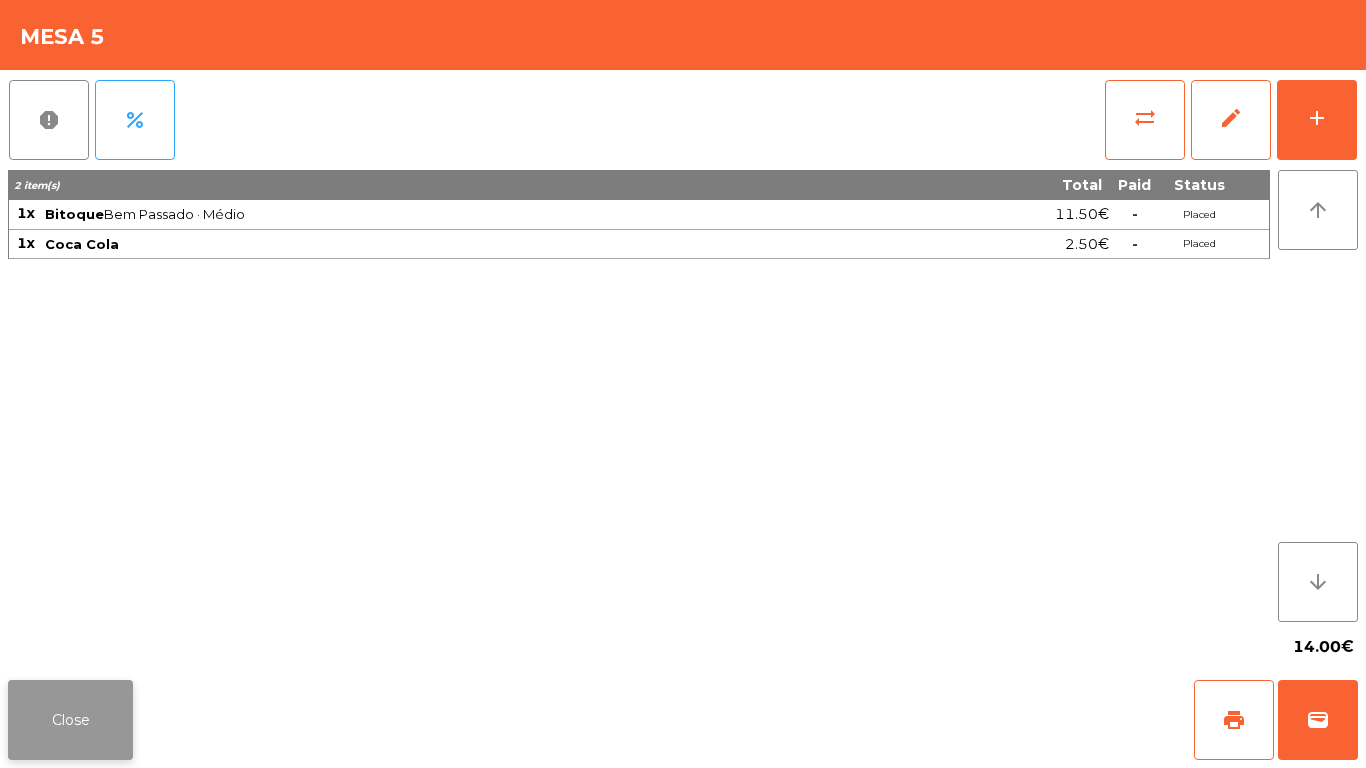 click on "Close" 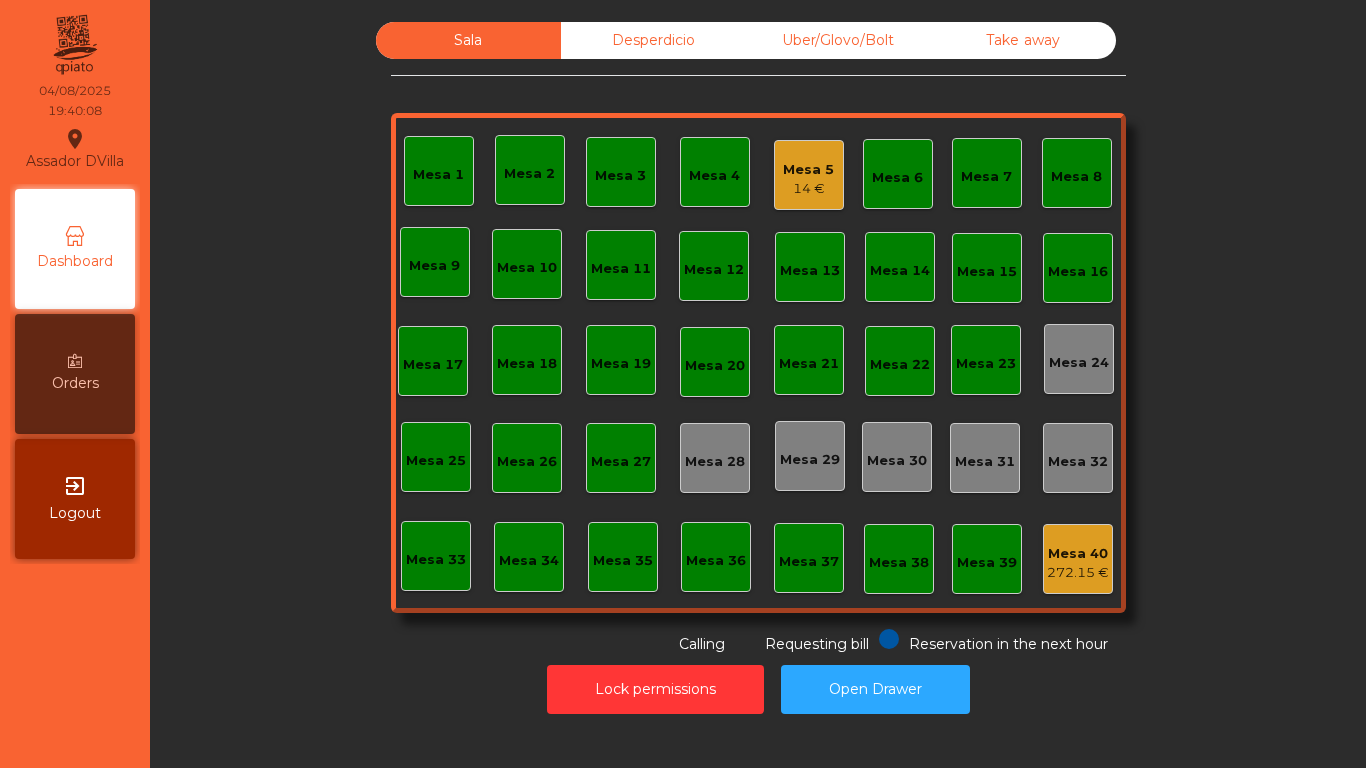 click on "Mesa 5   14 €" 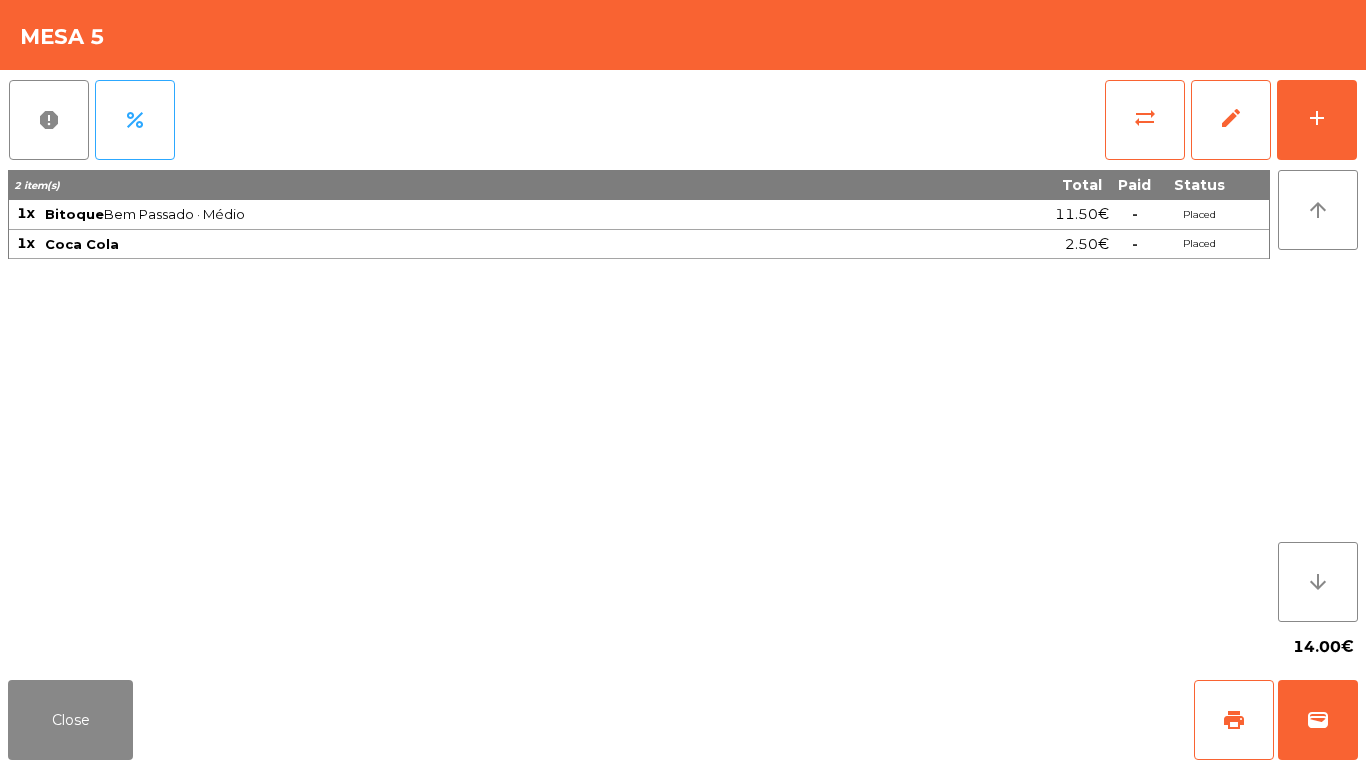 click on "report   percent   sync_alt   edit   add  2 item(s) Total Paid Status 1x Bitoque  Bem Passado · Médio  11.50€  -  Placed 1x Coca Cola 2.50€  -  Placed arrow_upward arrow_downward  14.00€" 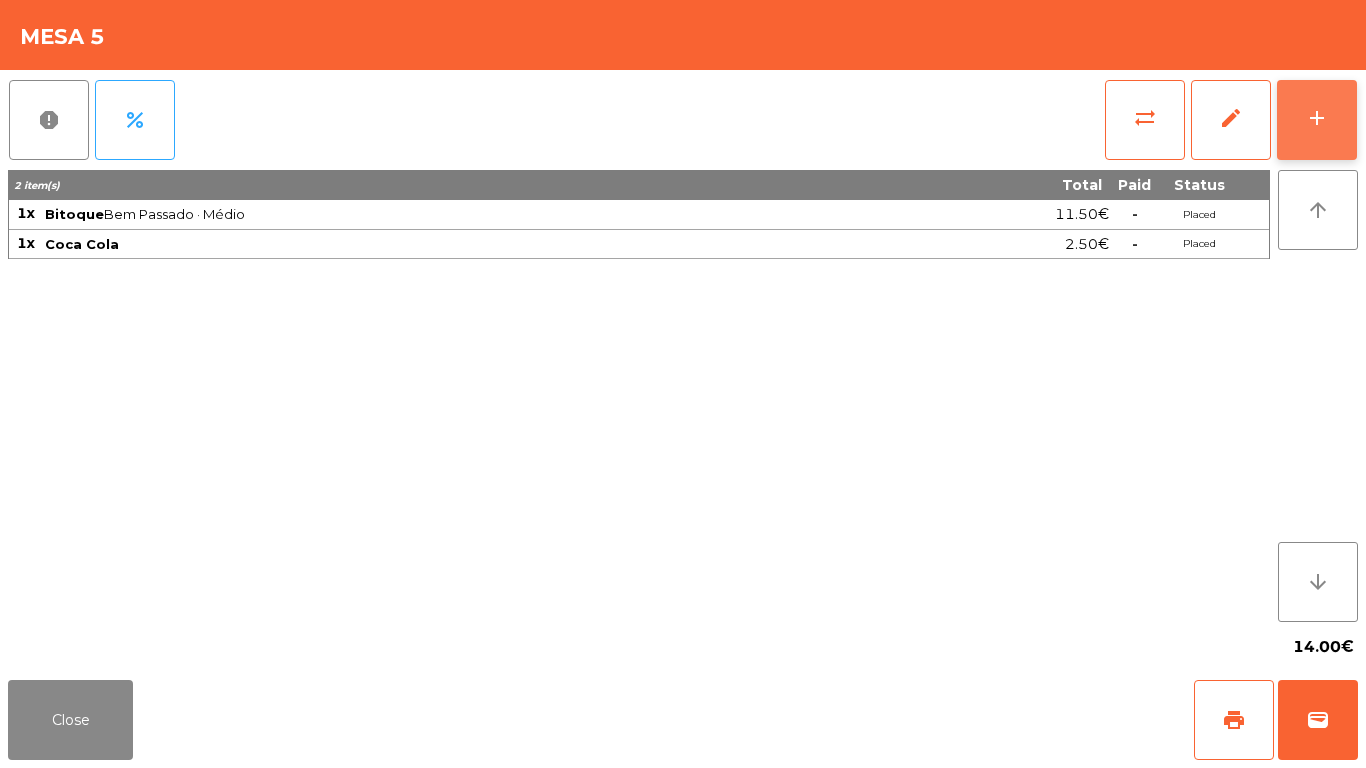 click on "add" 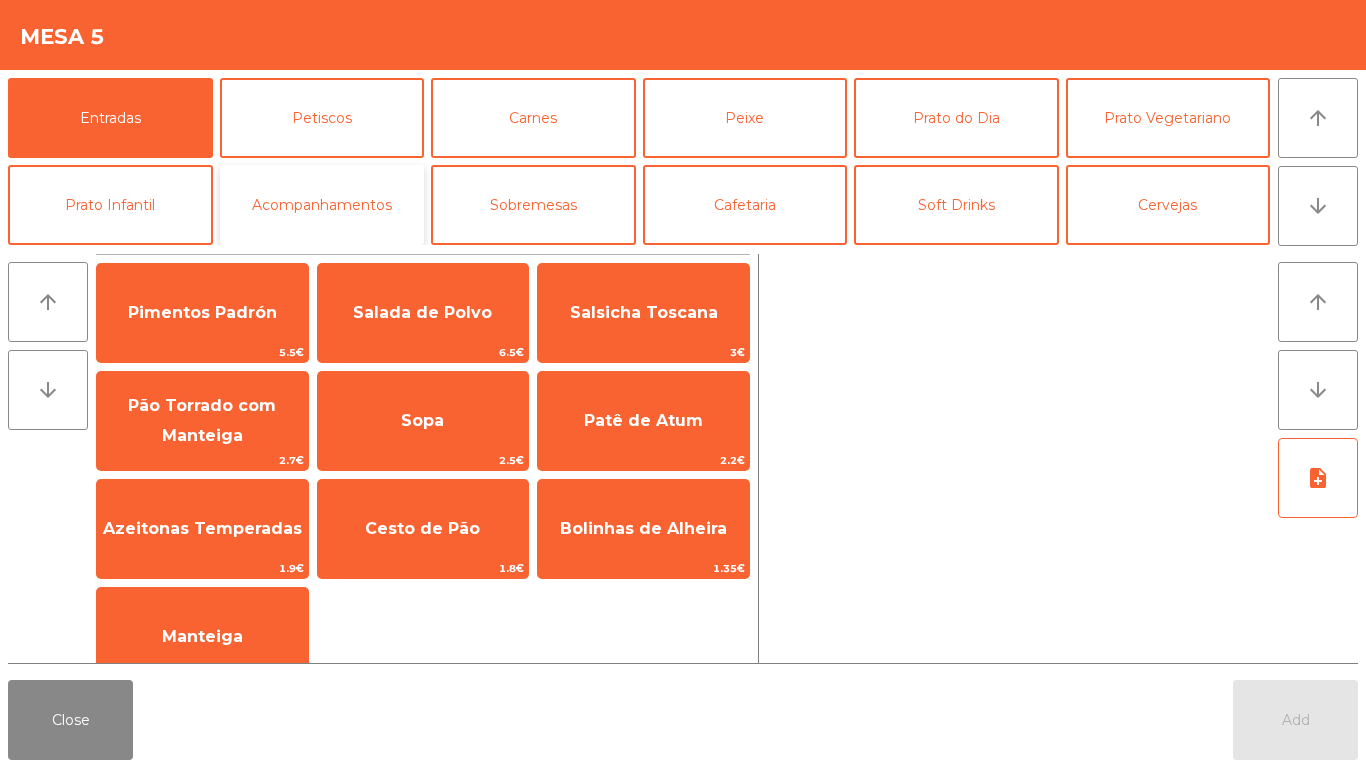 click on "Acompanhamentos" 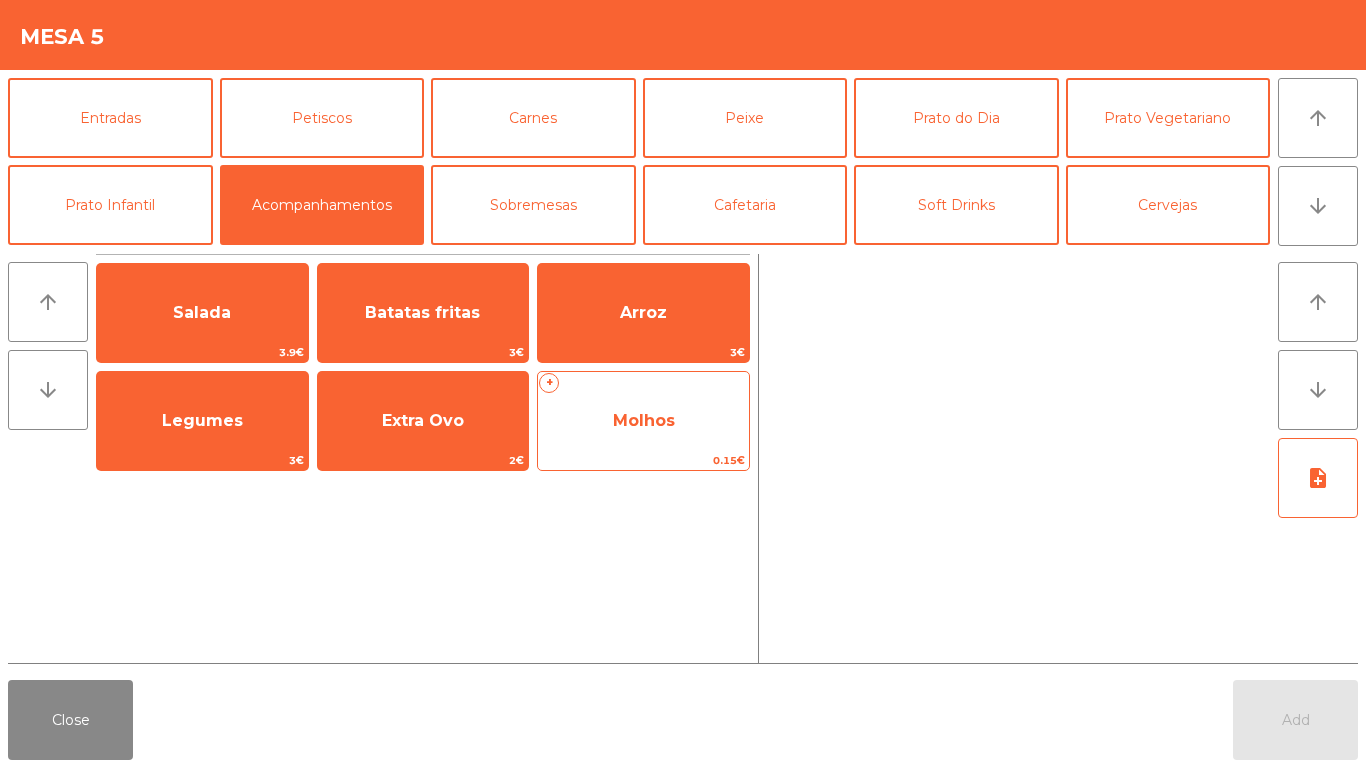click on "Molhos" 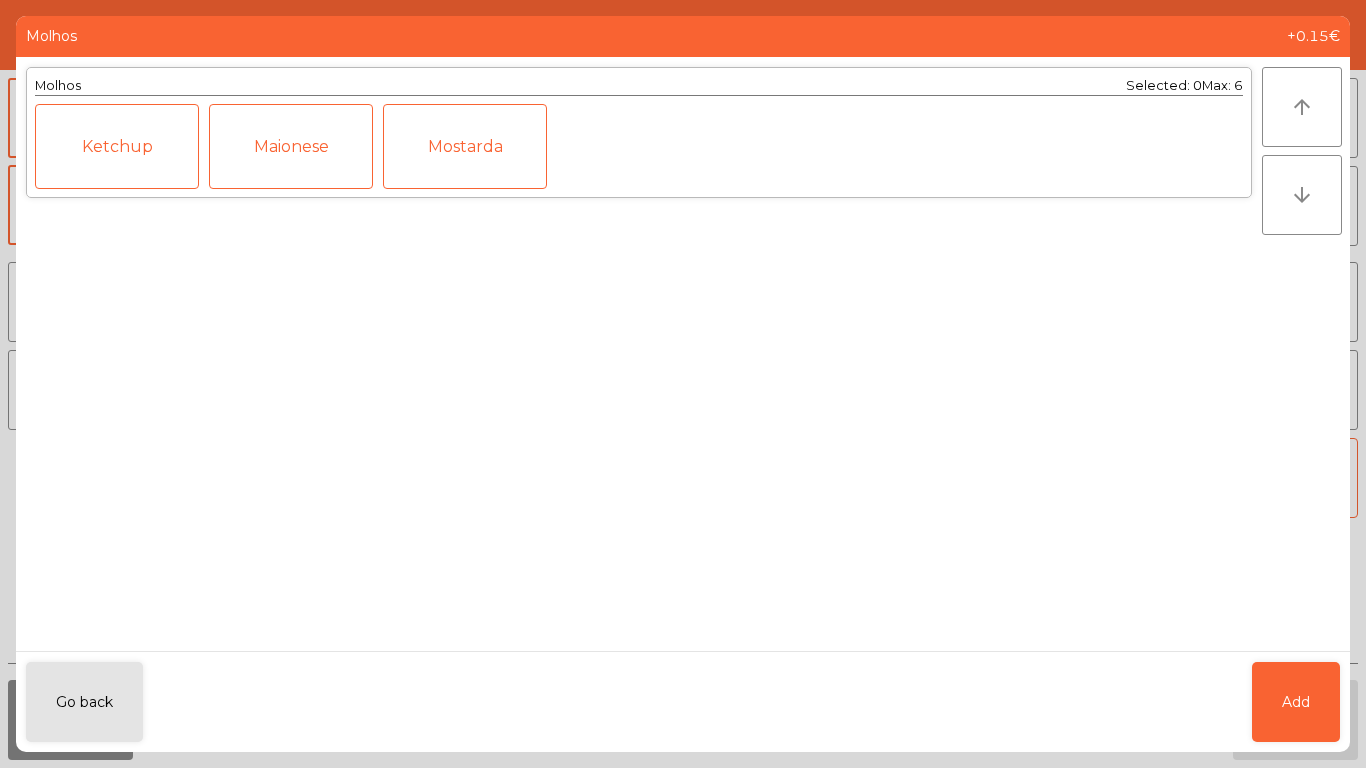 click on "Ketchup" 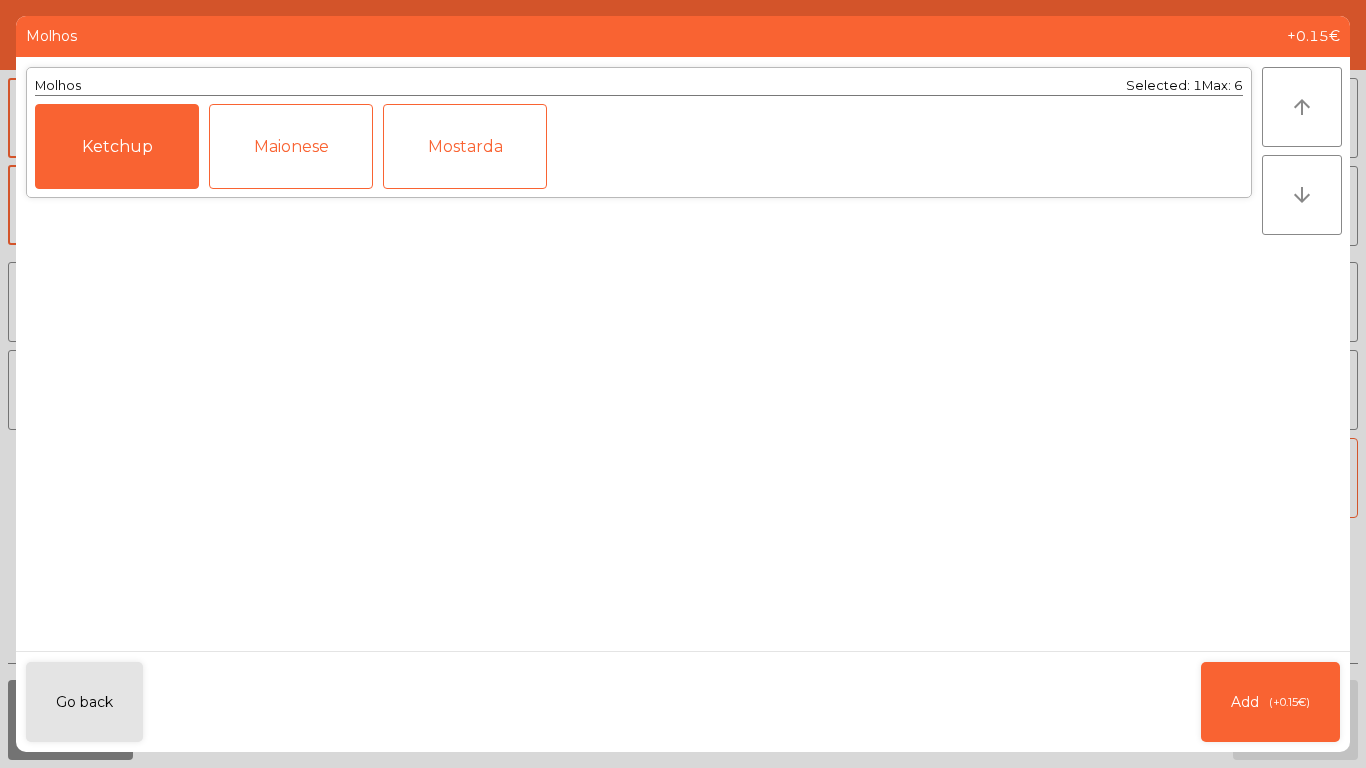 click on "Ketchup" 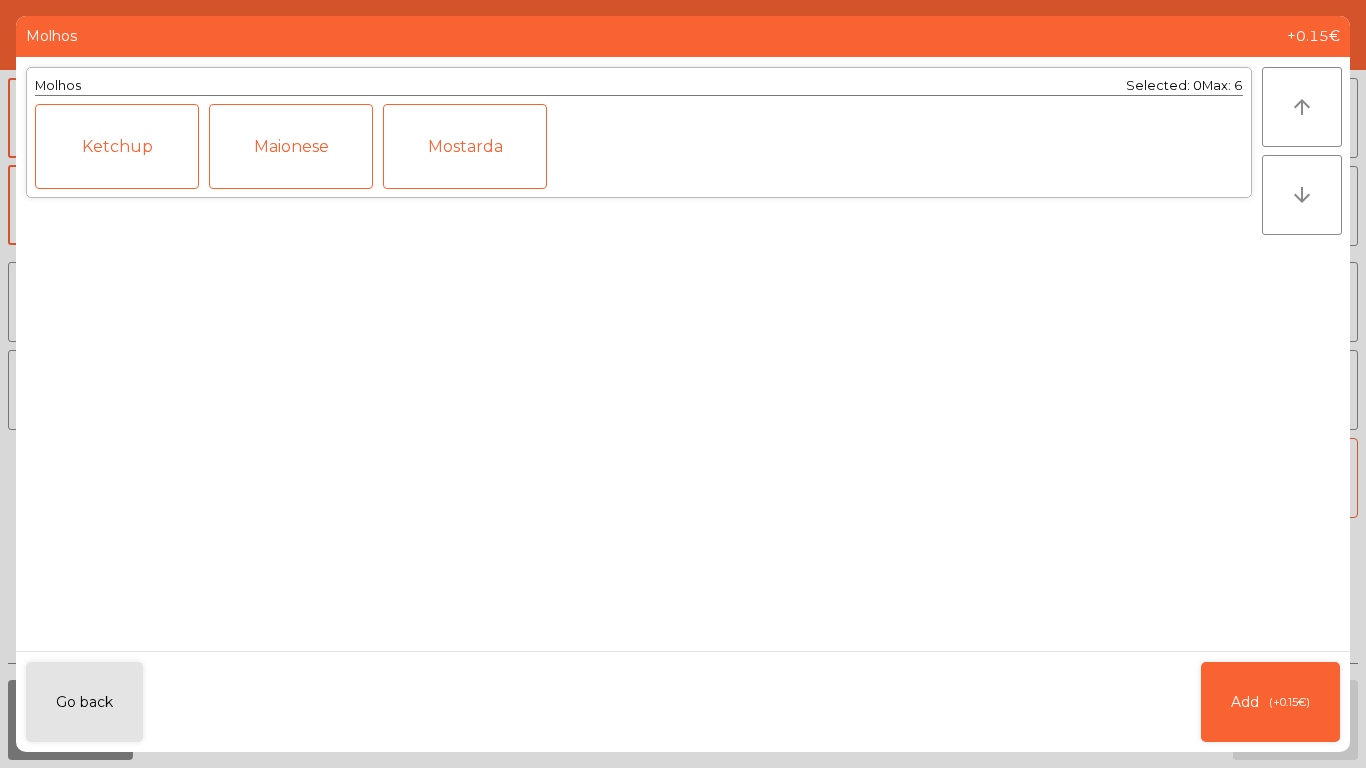 click on "Ketchup" 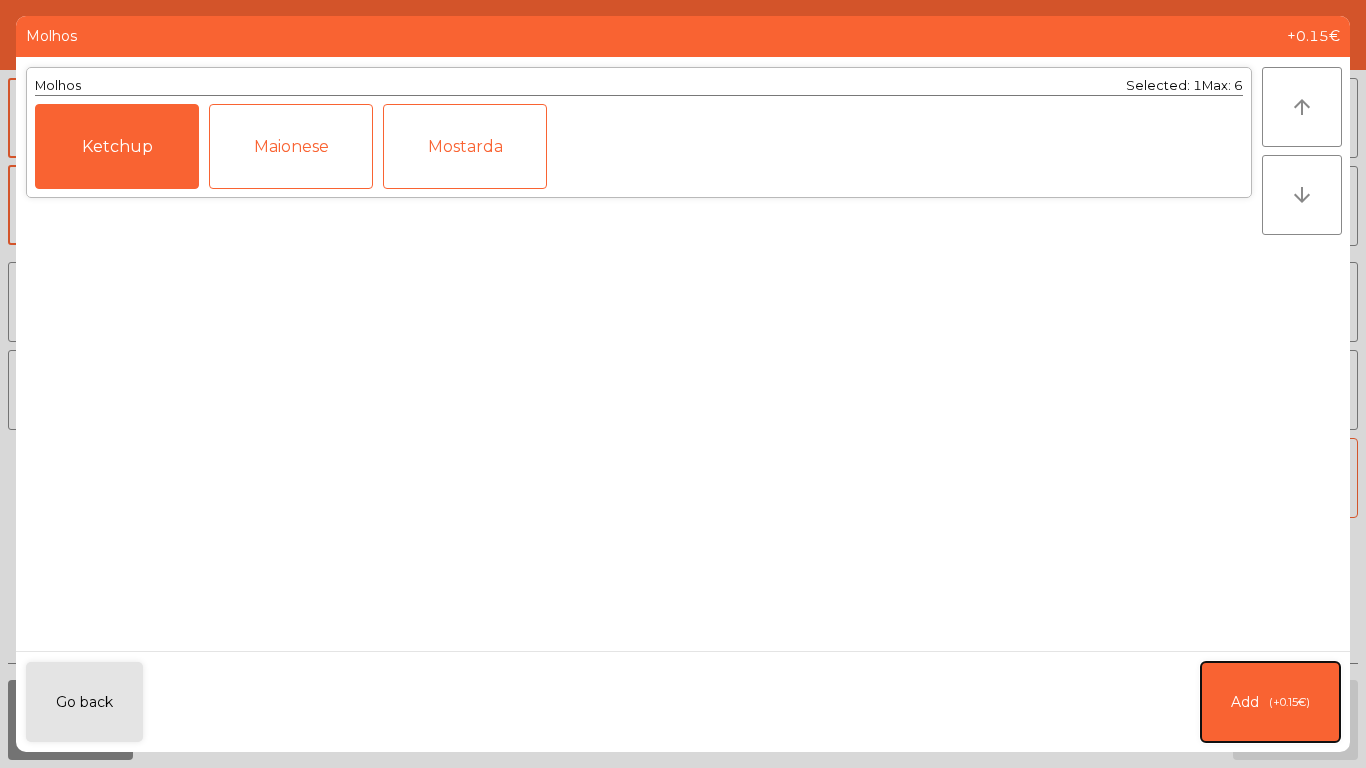 click on "Add   (+0.15€)" 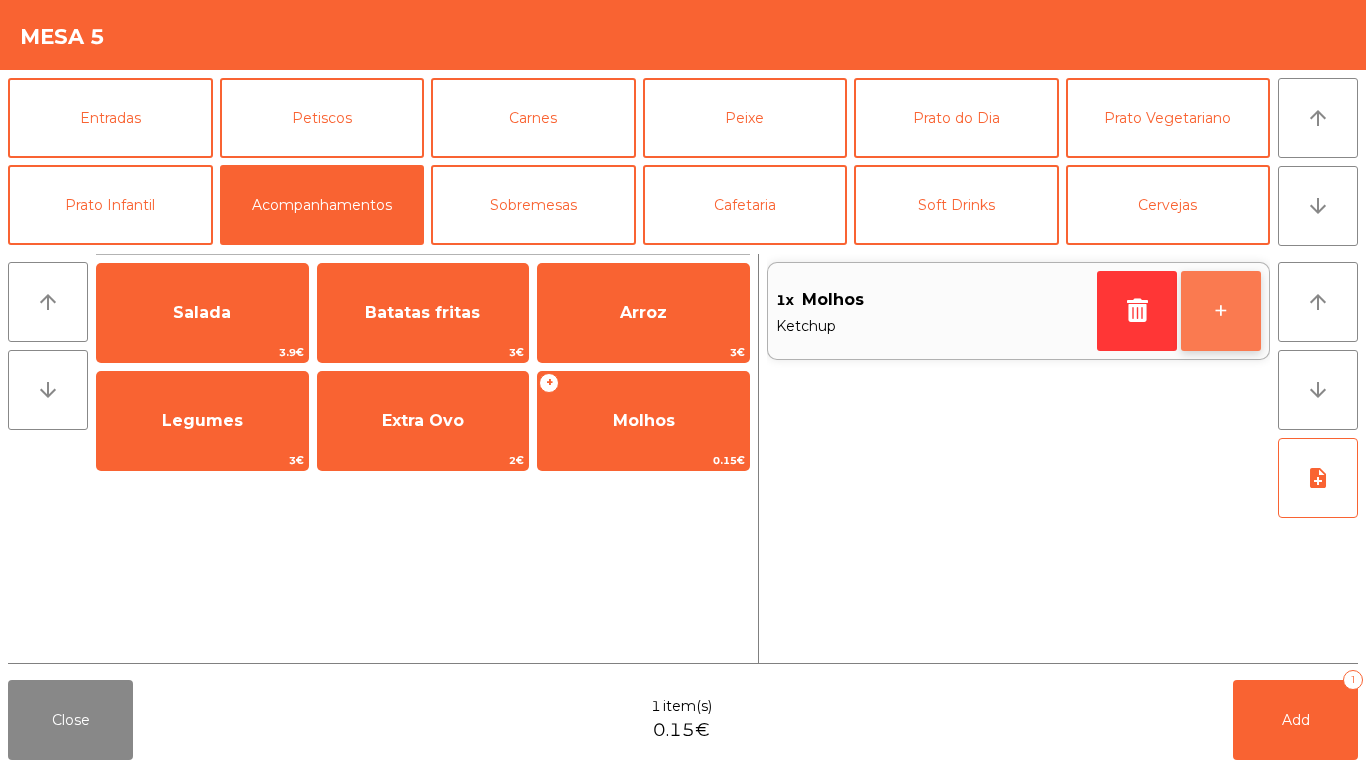 click on "+" 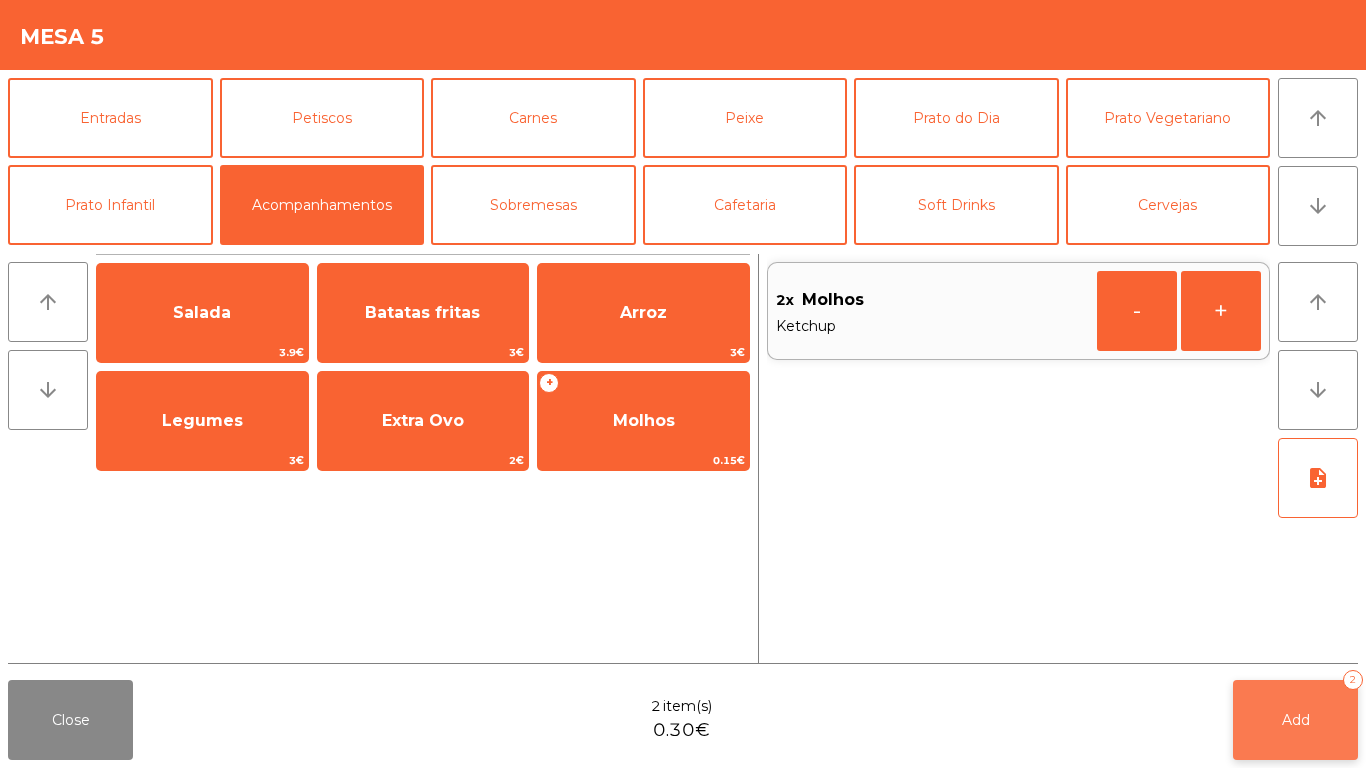 click on "Add   2" 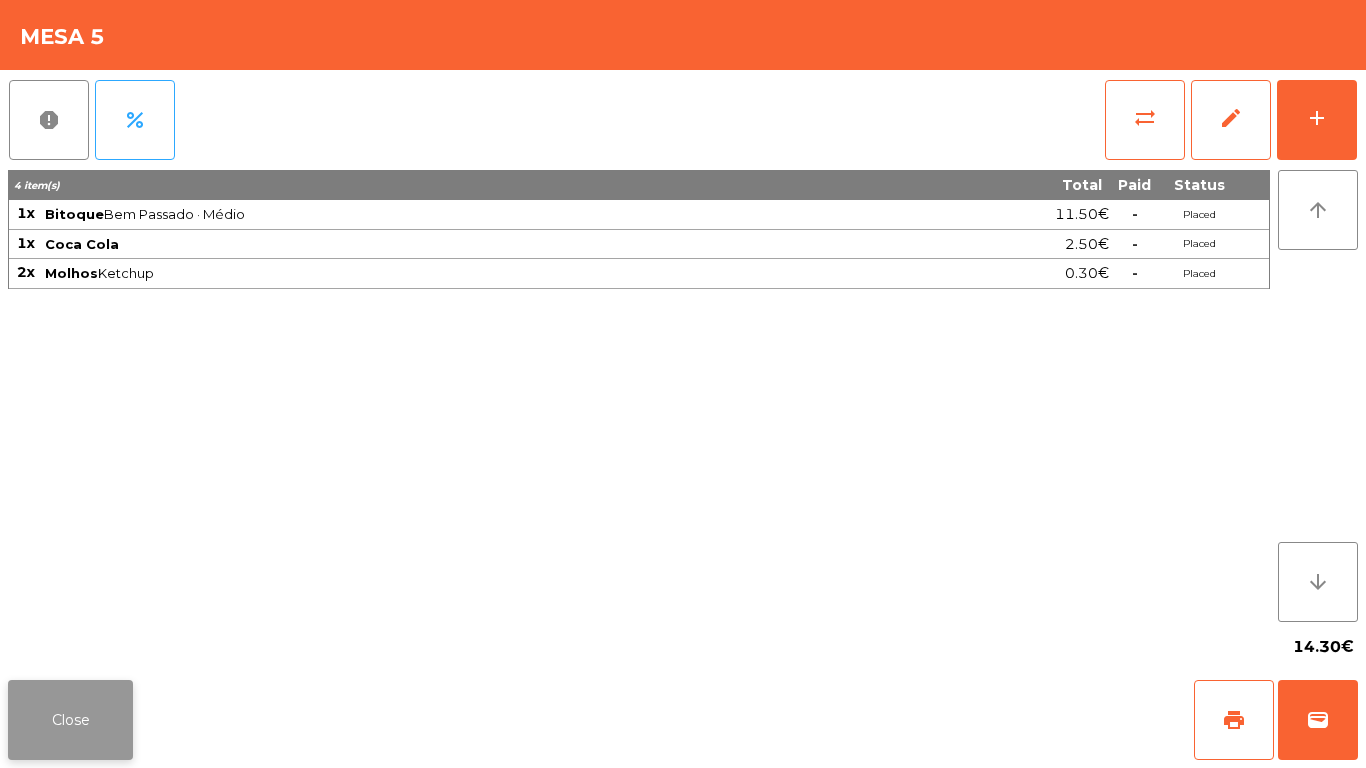 click on "Close" 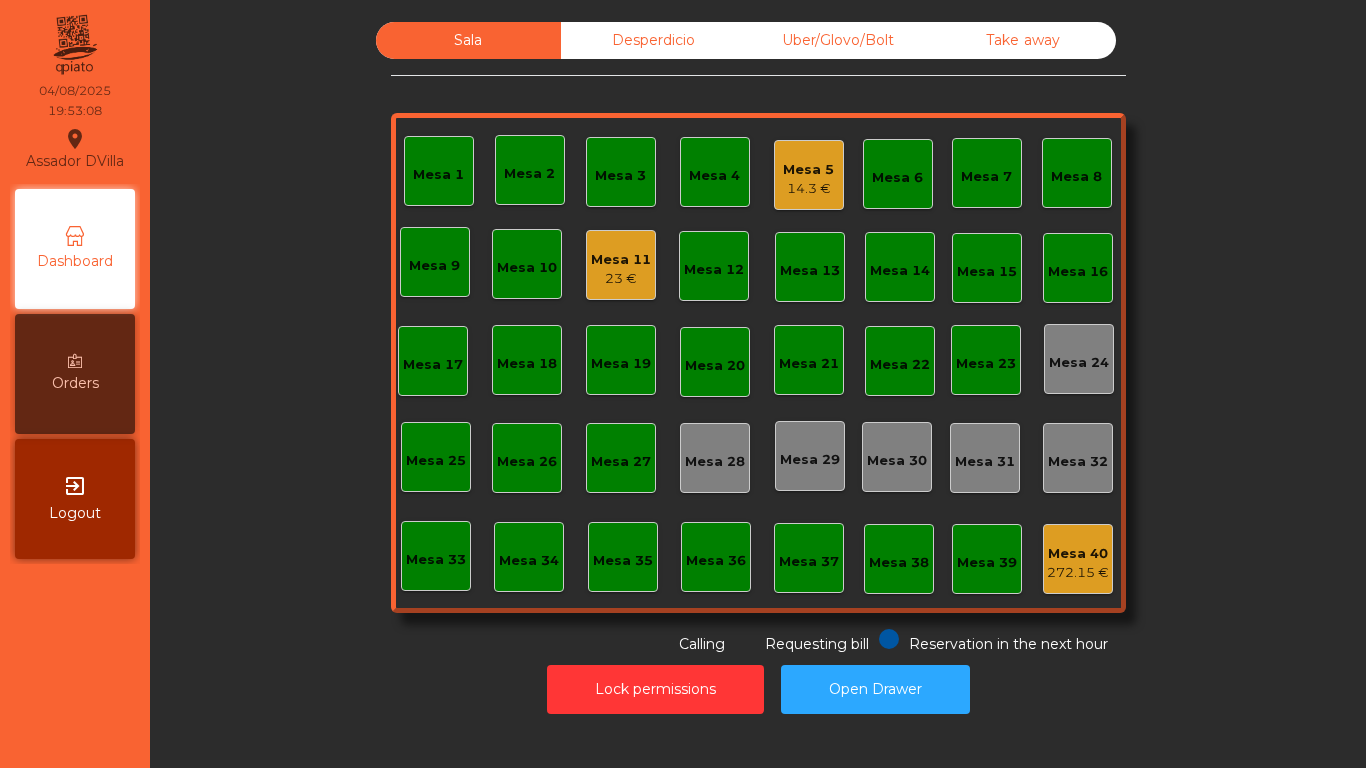 click on "Mesa 1" 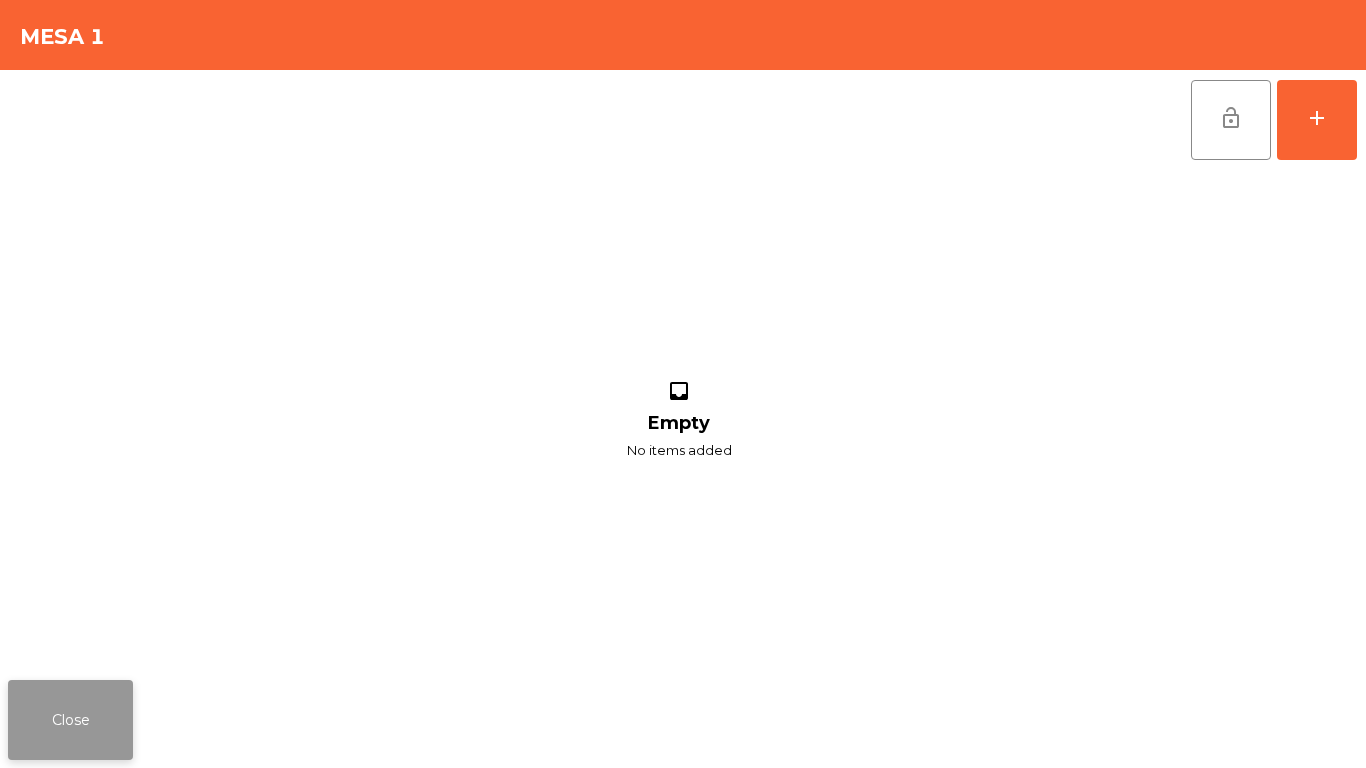 click on "Close" 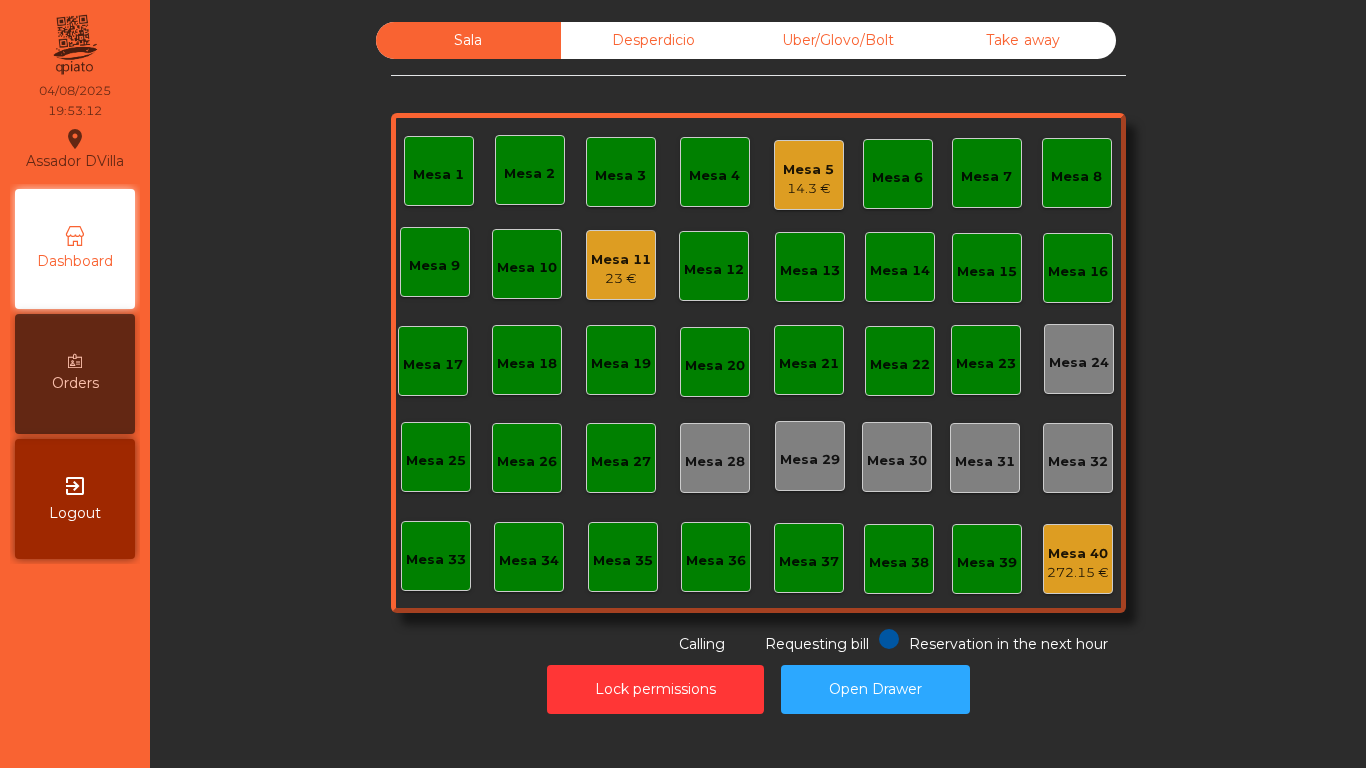 click on "Mesa 23" 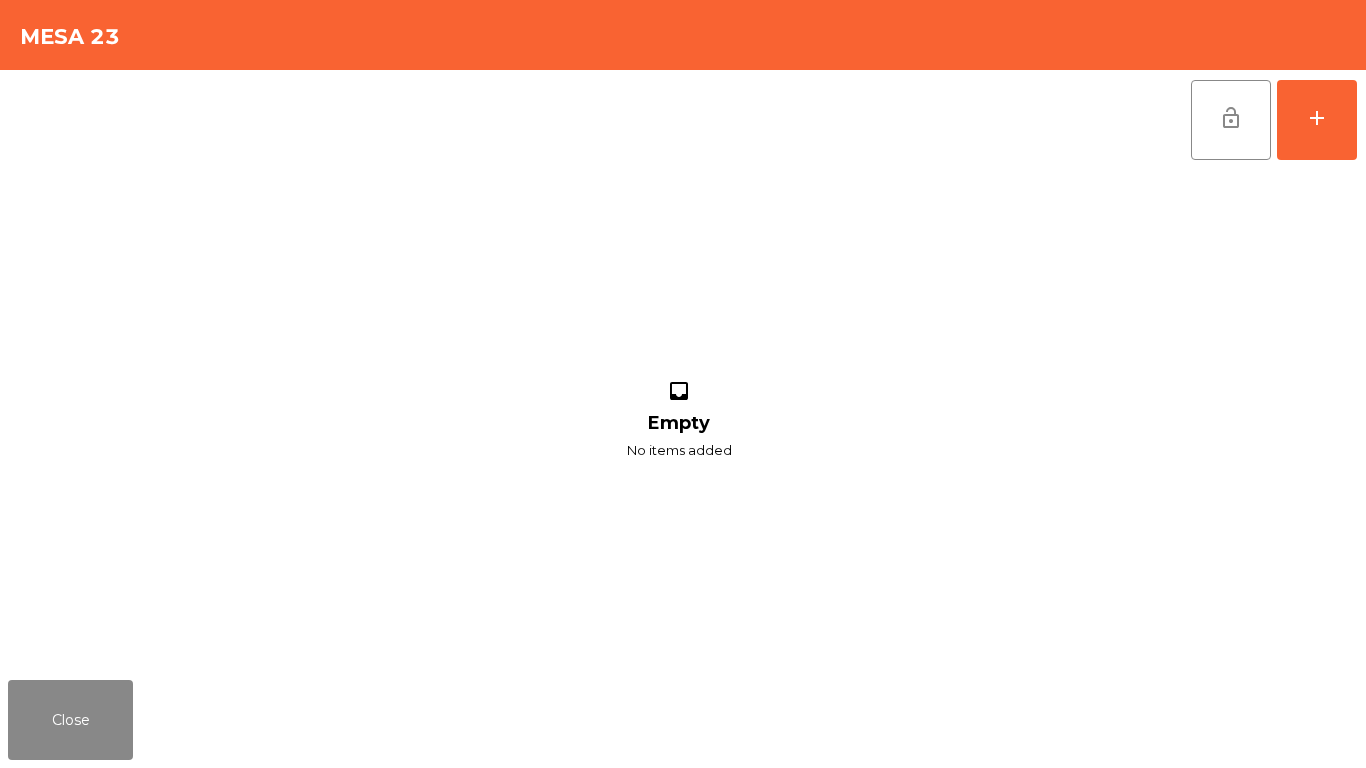 click on "lock_open   add  inbox Empty No items added" 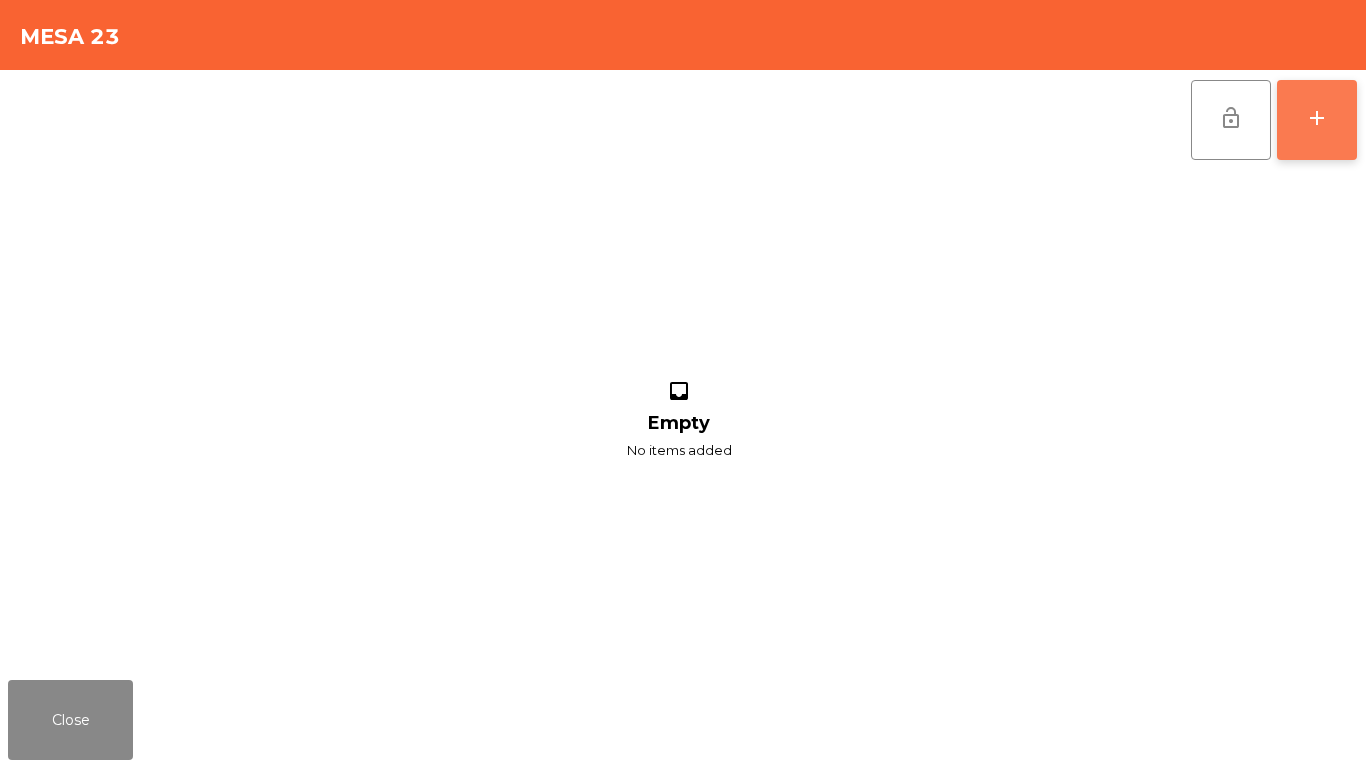 click on "add" 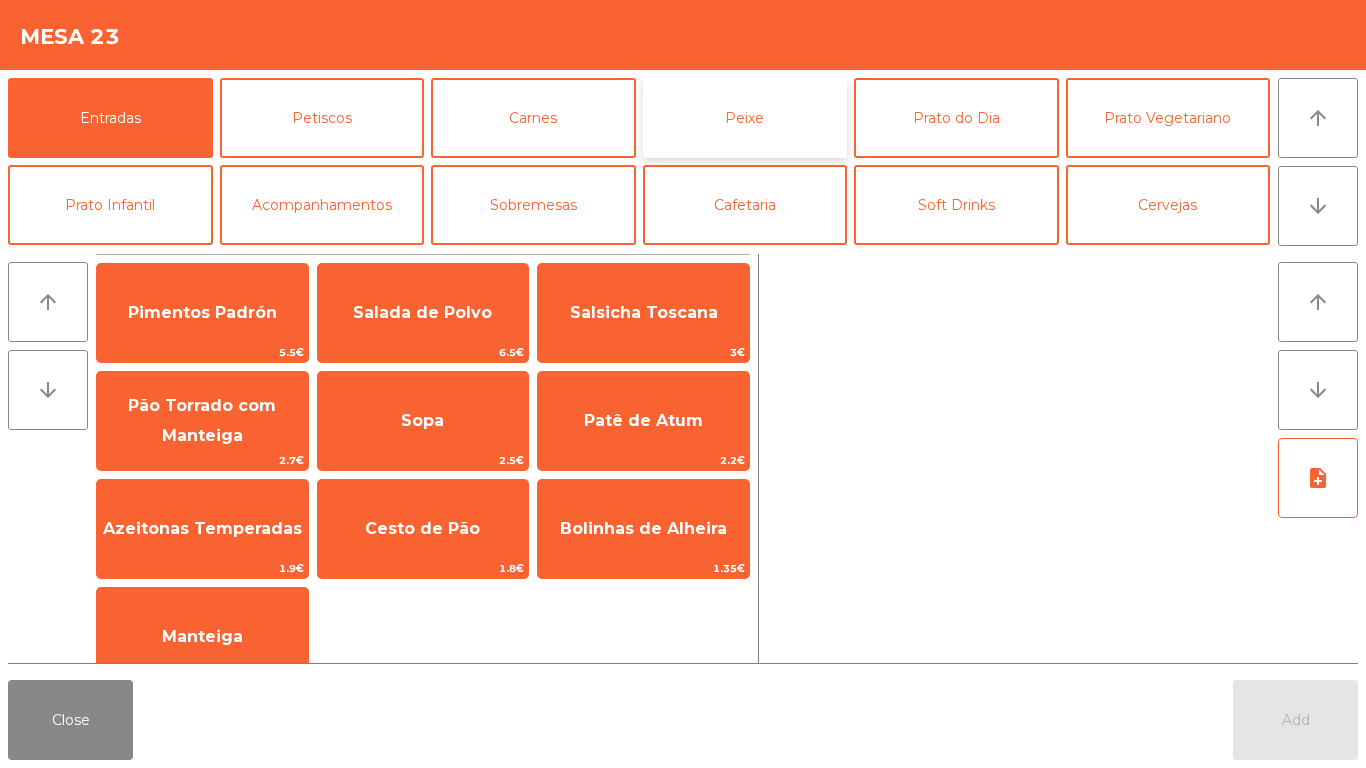 click on "Peixe" 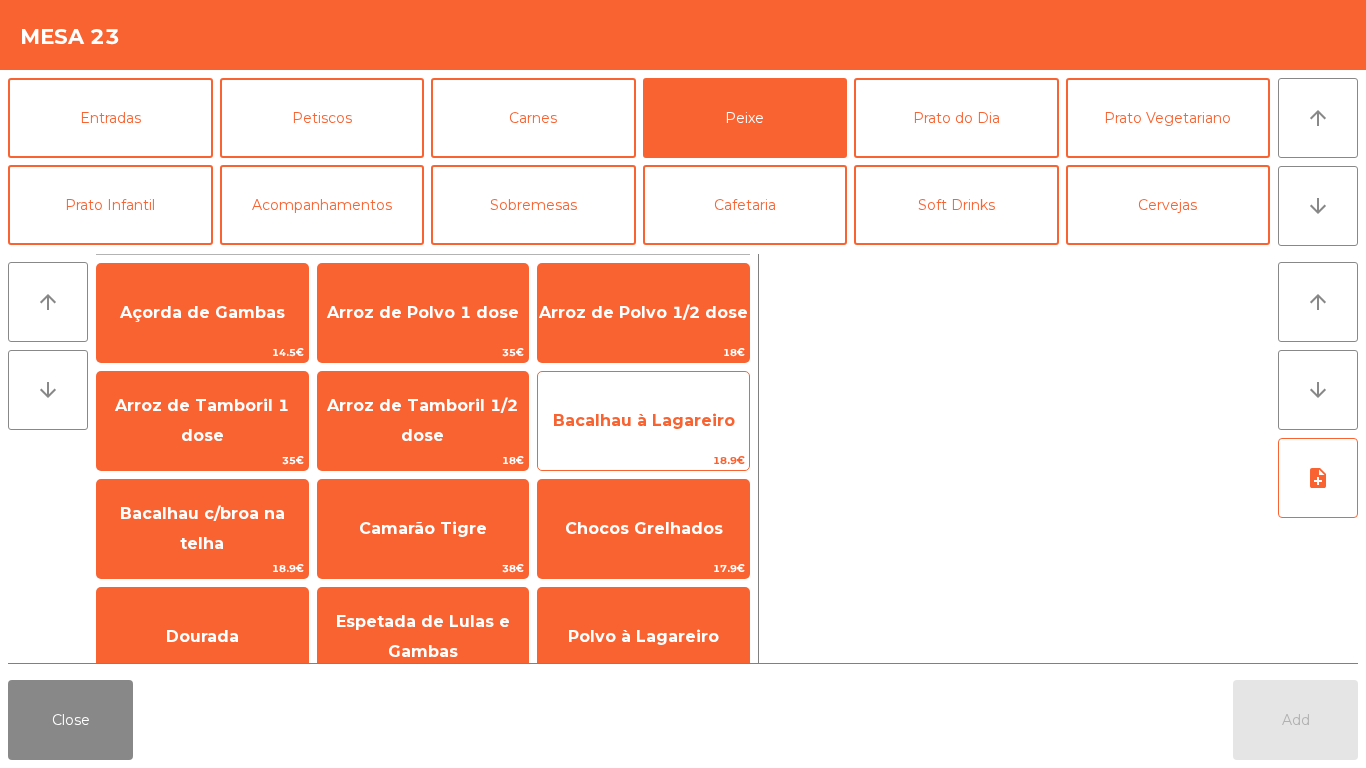 click on "Bacalhau à Lagareiro" 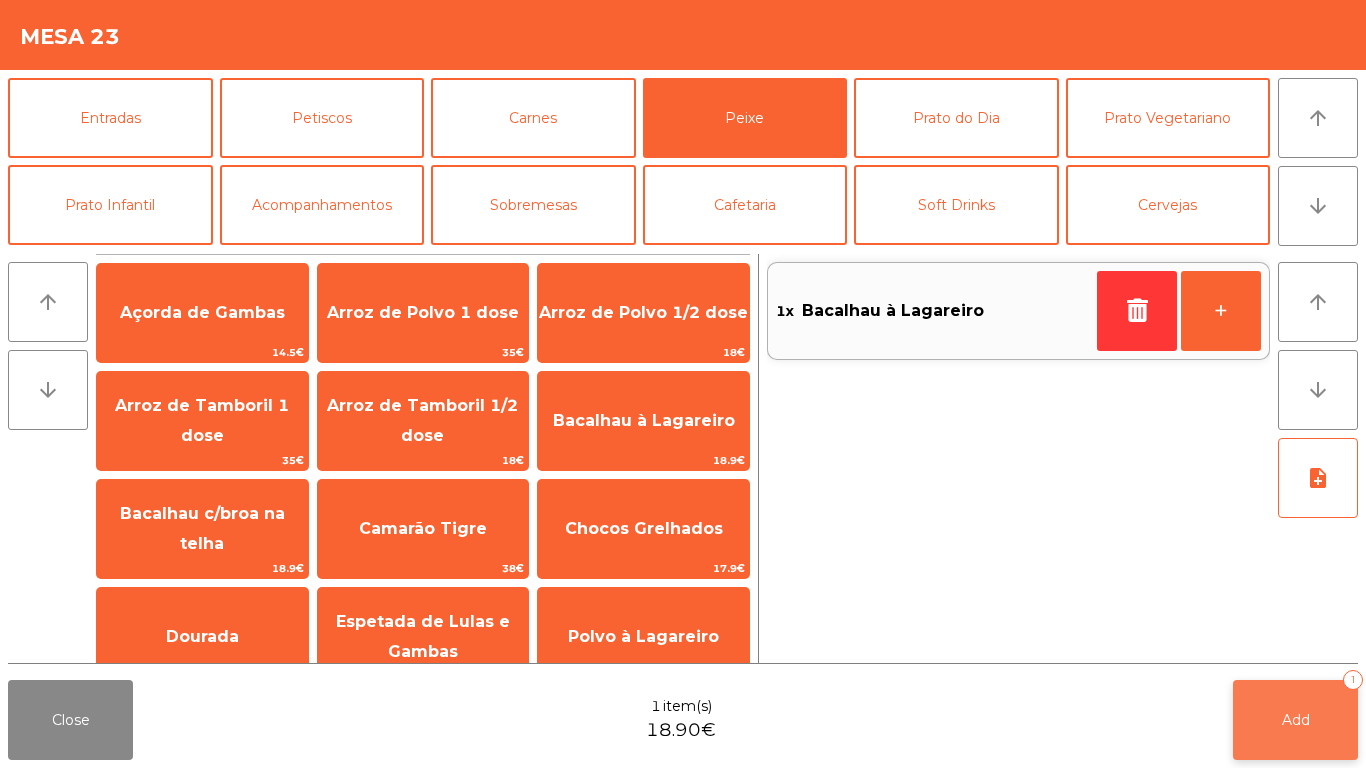 click on "Add   1" 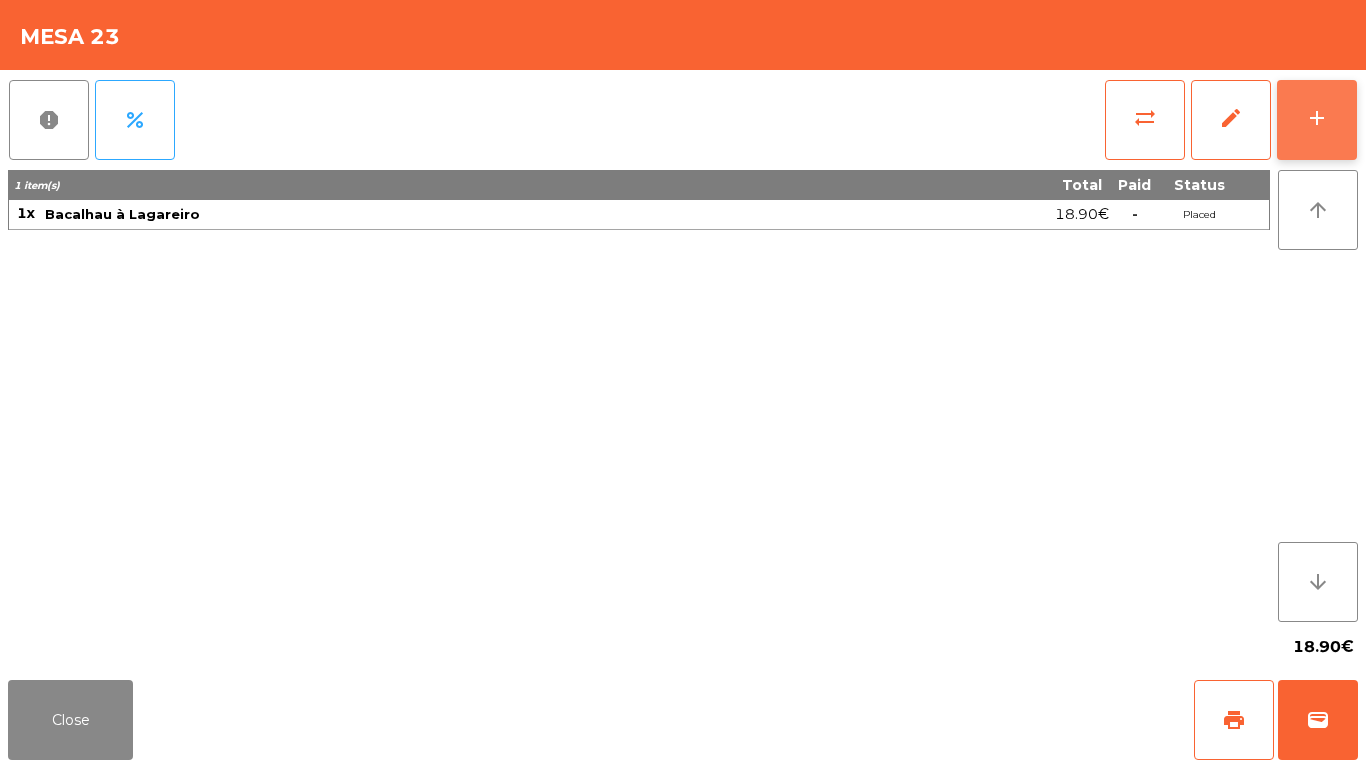click on "add" 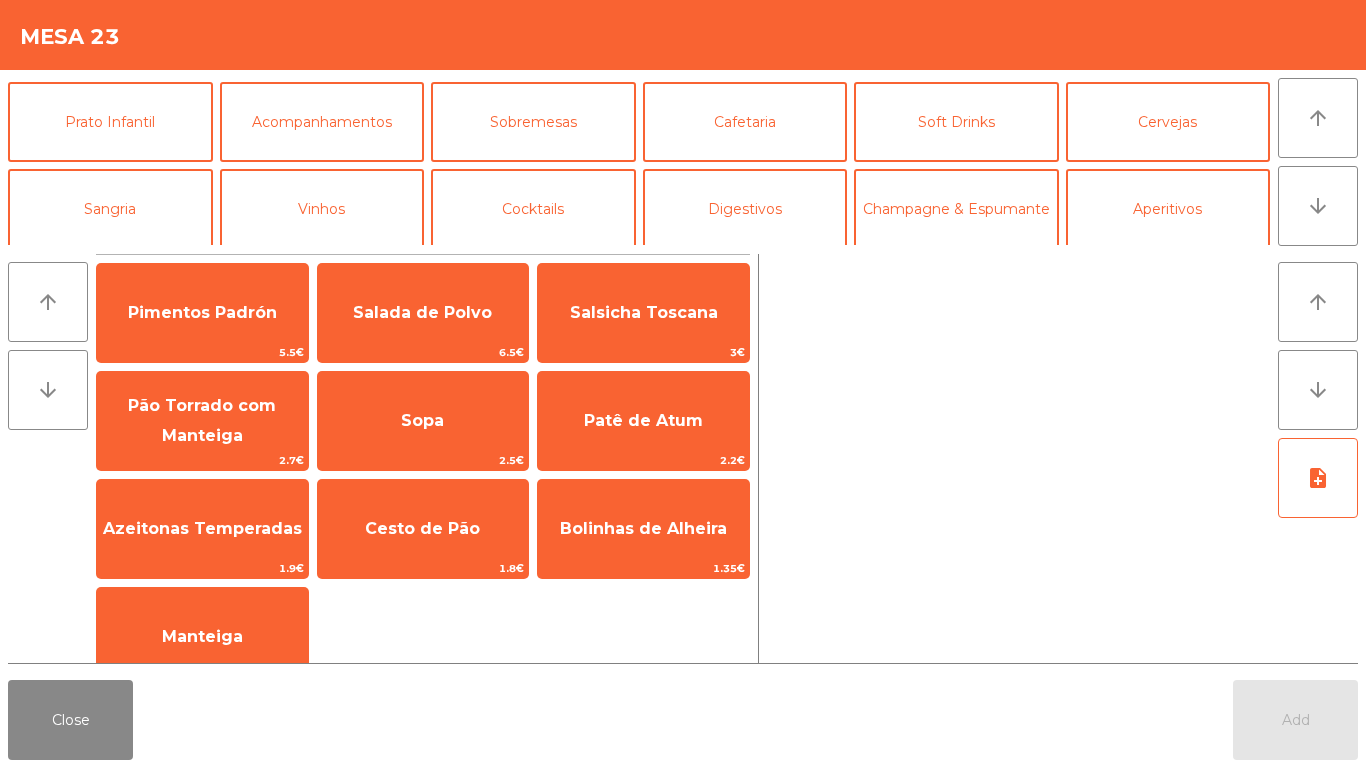 scroll, scrollTop: 174, scrollLeft: 0, axis: vertical 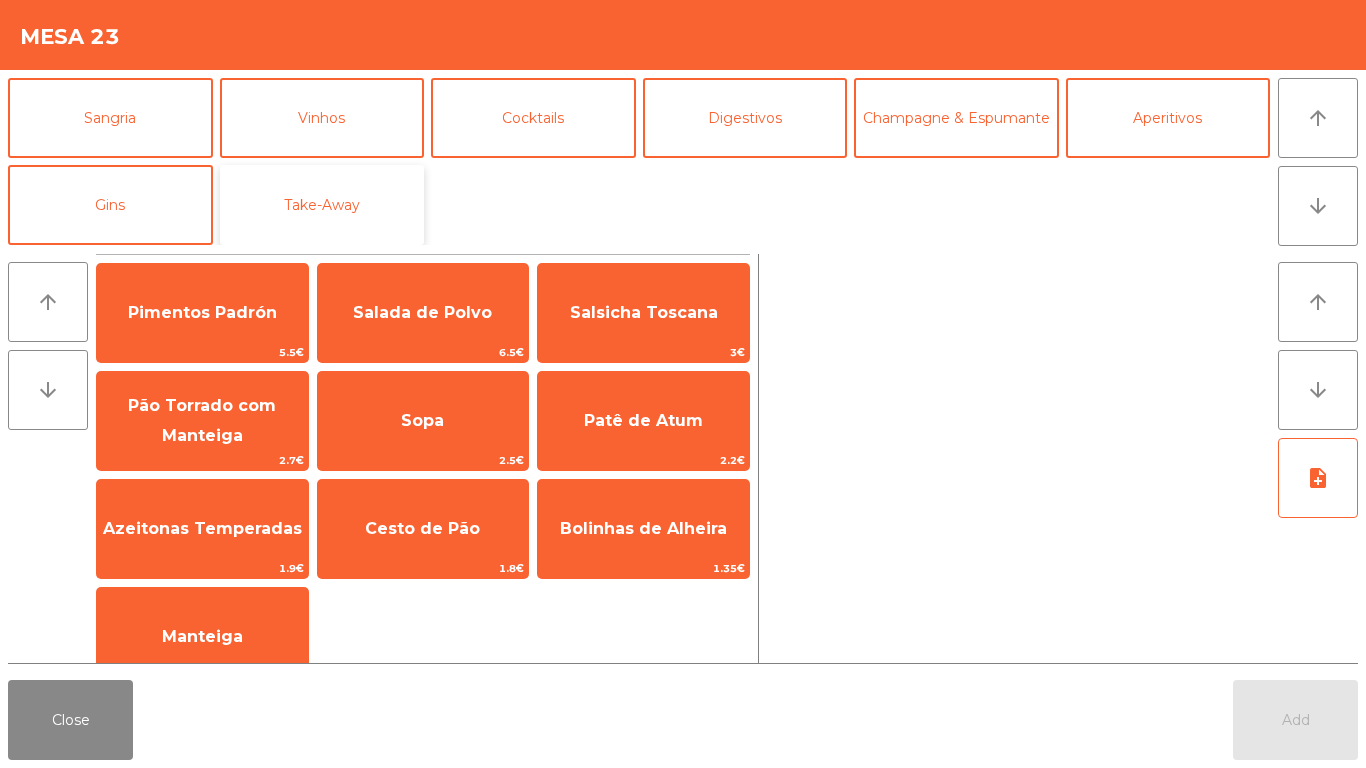 click on "Take-Away" 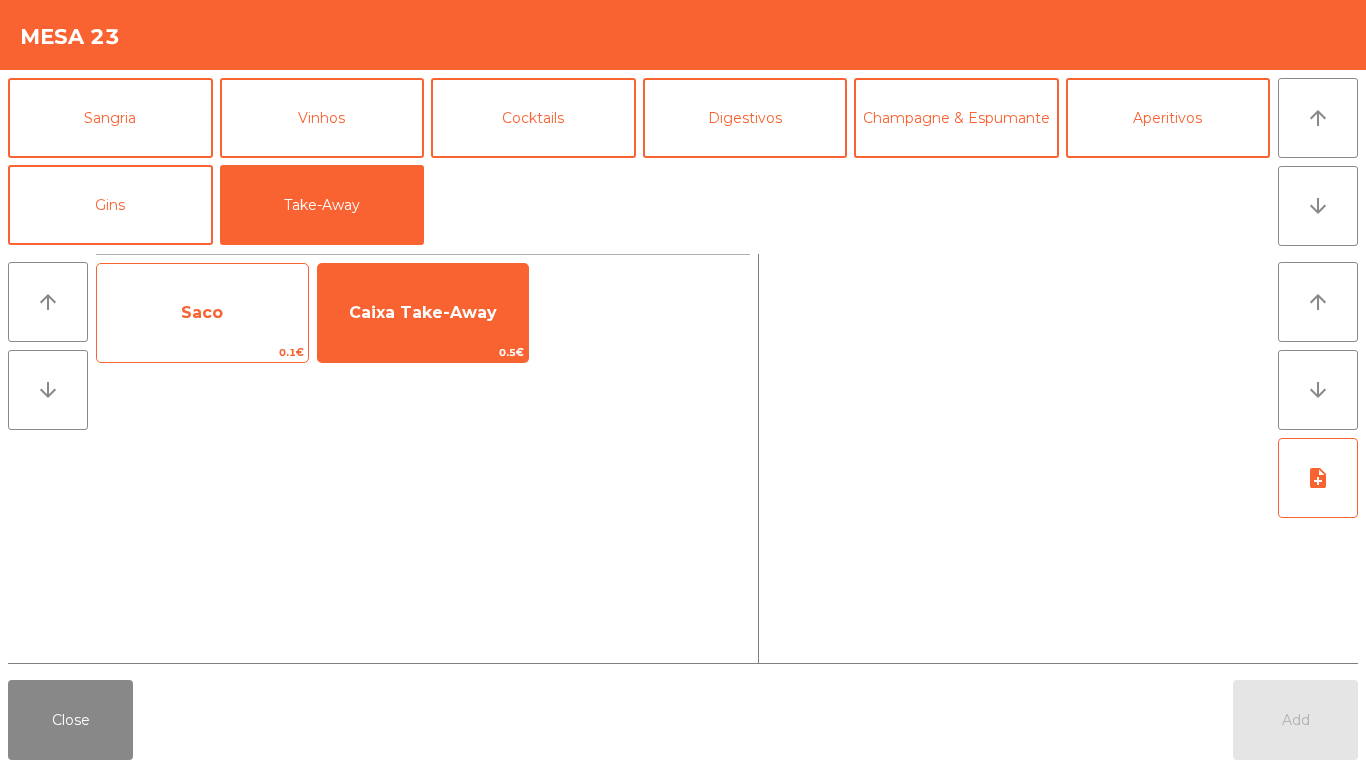 click on "Saco" 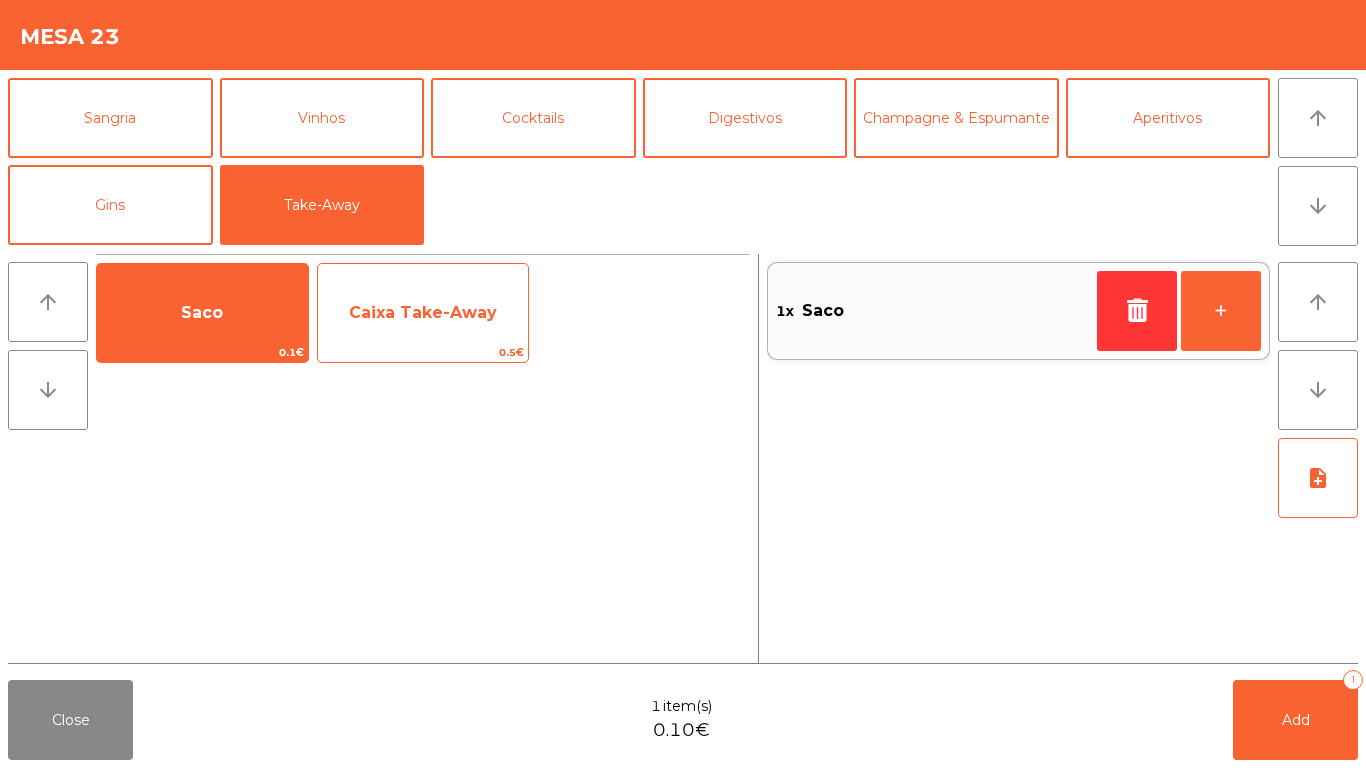click on "Caixa Take-Away" 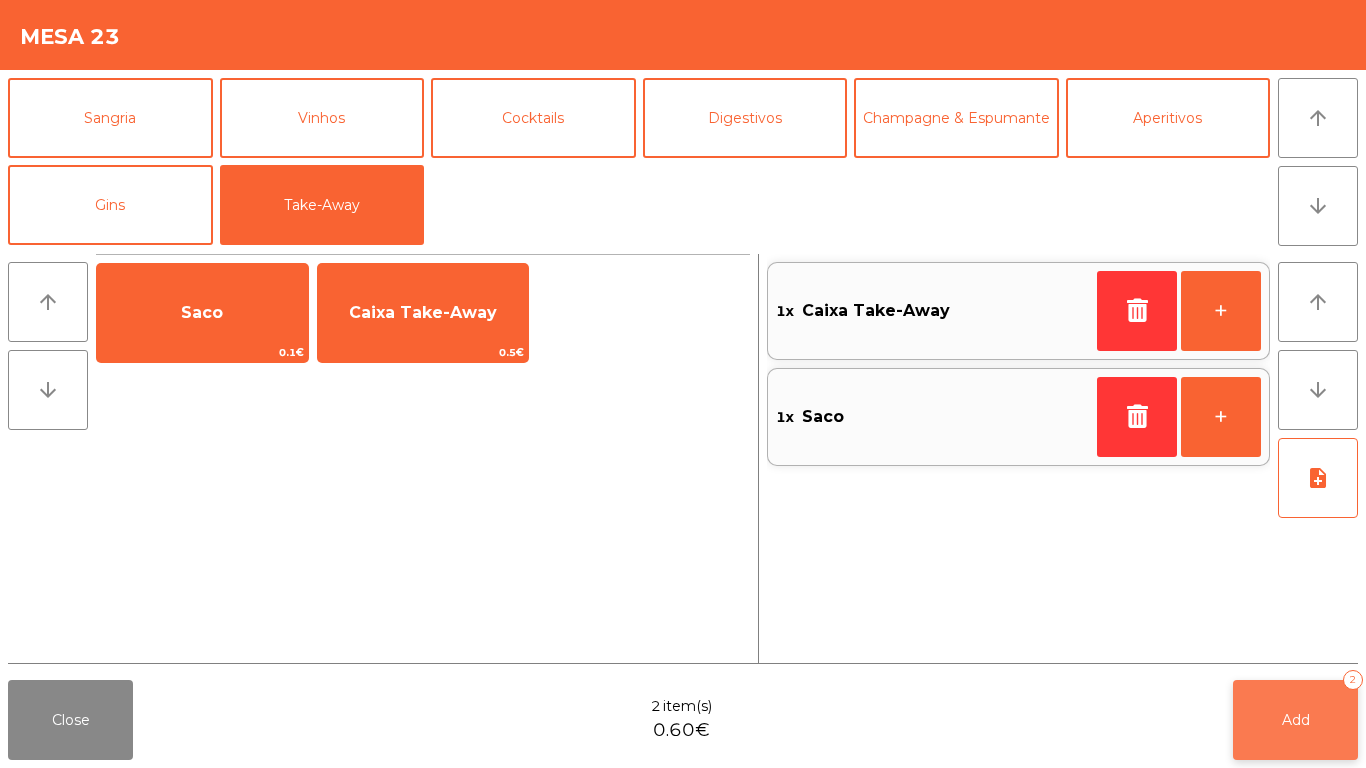 click on "Add   2" 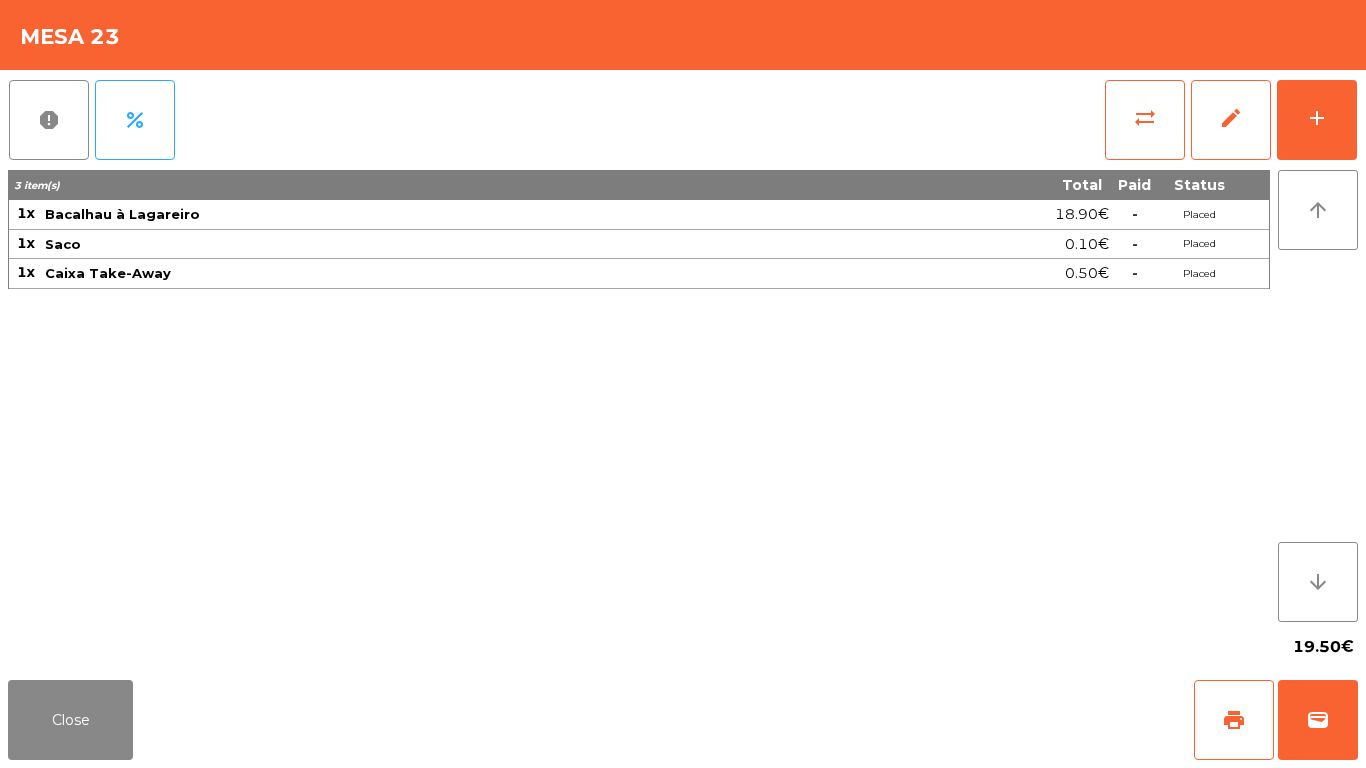 click on "3 item(s) Total Paid Status 1x Bacalhau à Lagareiro 18.90€  -  Placed 1x Saco 0.10€  -  Placed 1x Caixa Take-Away 0.50€  -  Placed" 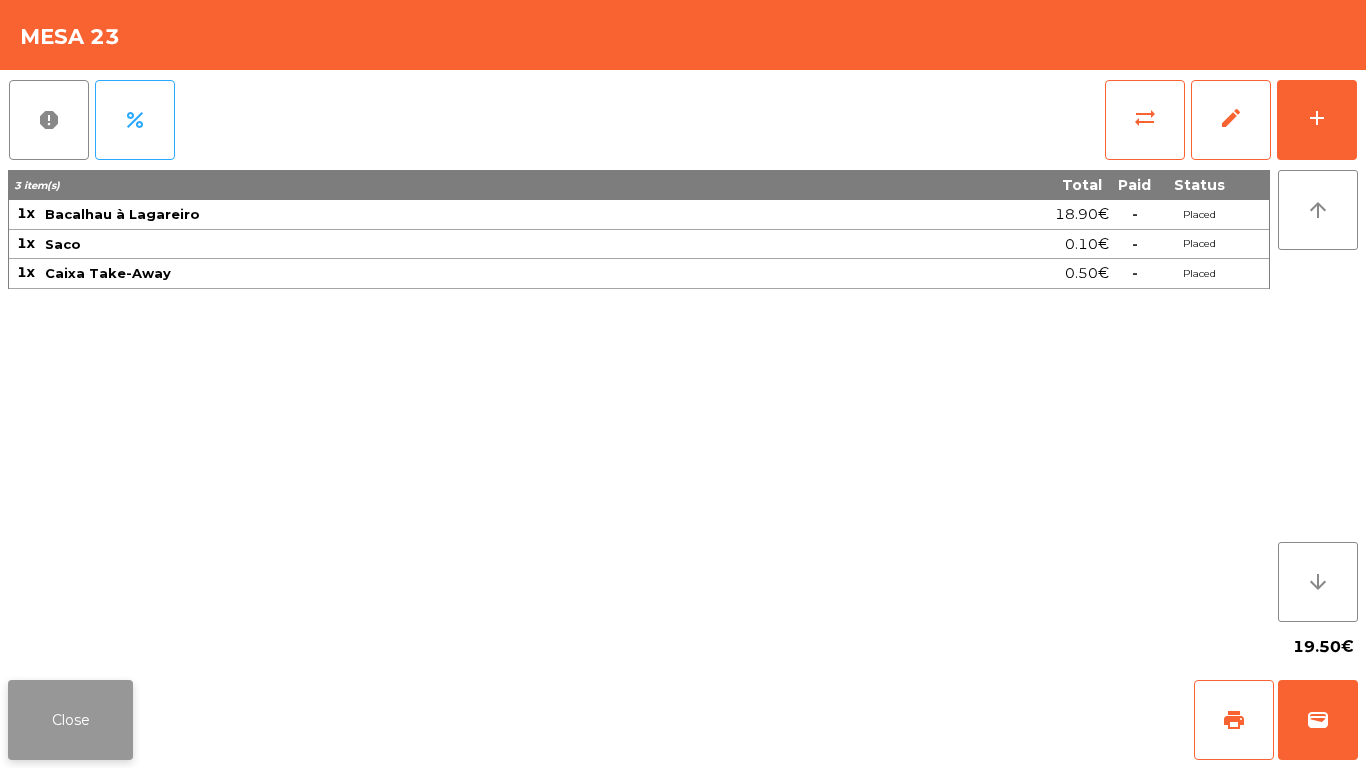 click on "Close" 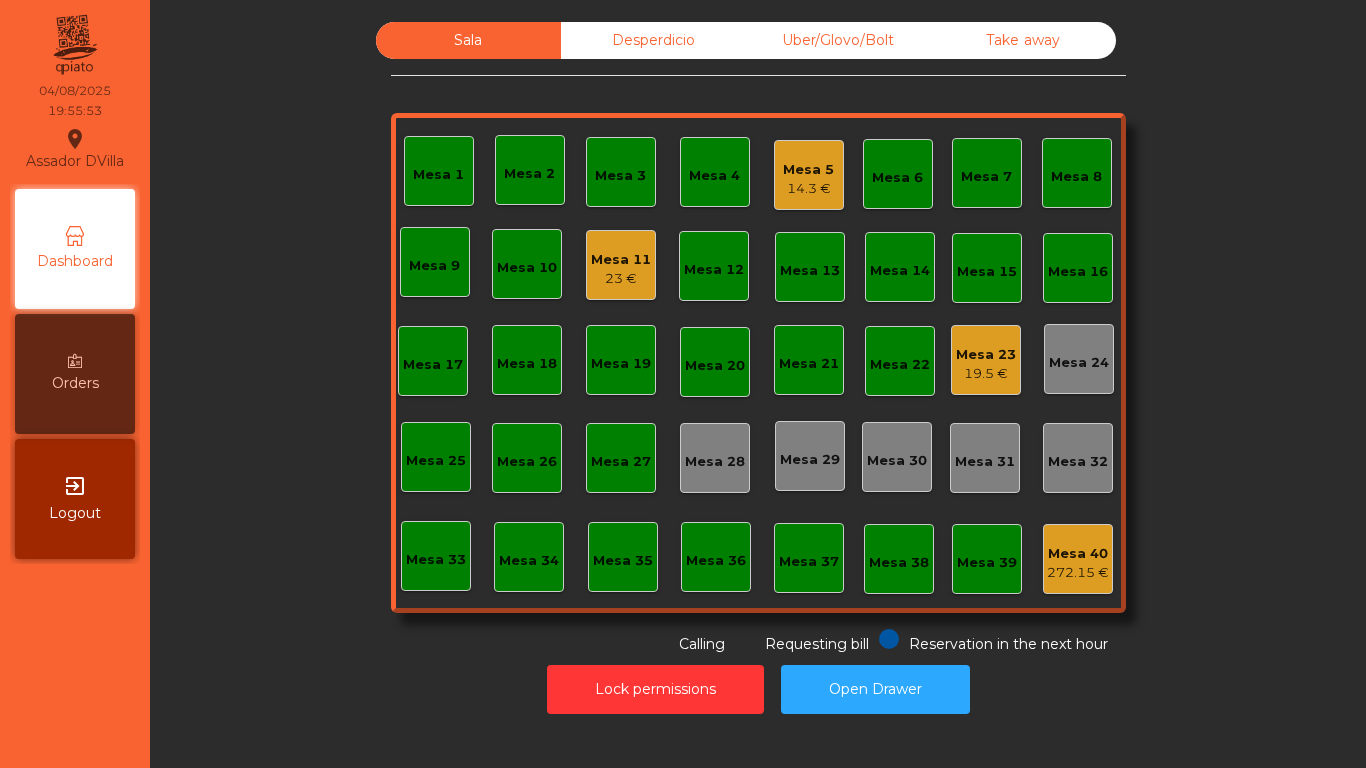 click on "19.5 €" 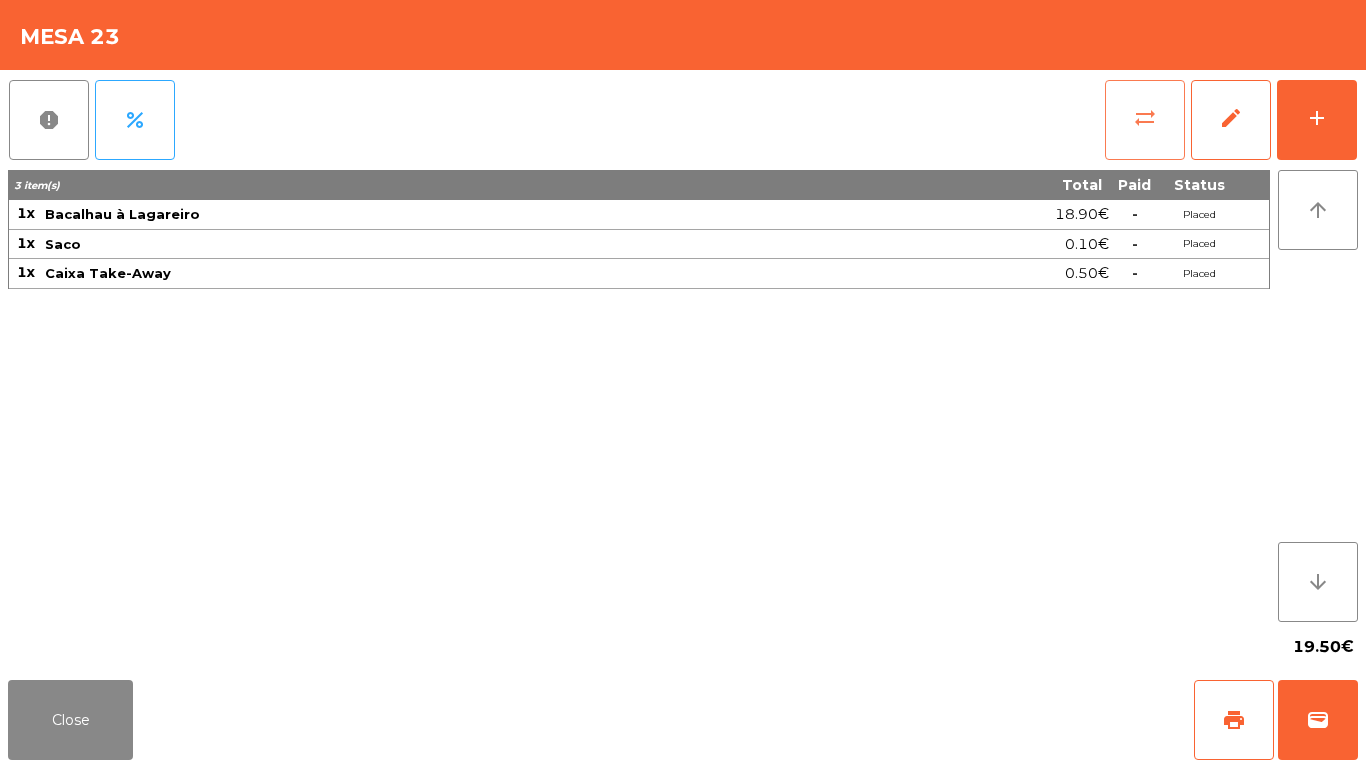 click on "sync_alt" 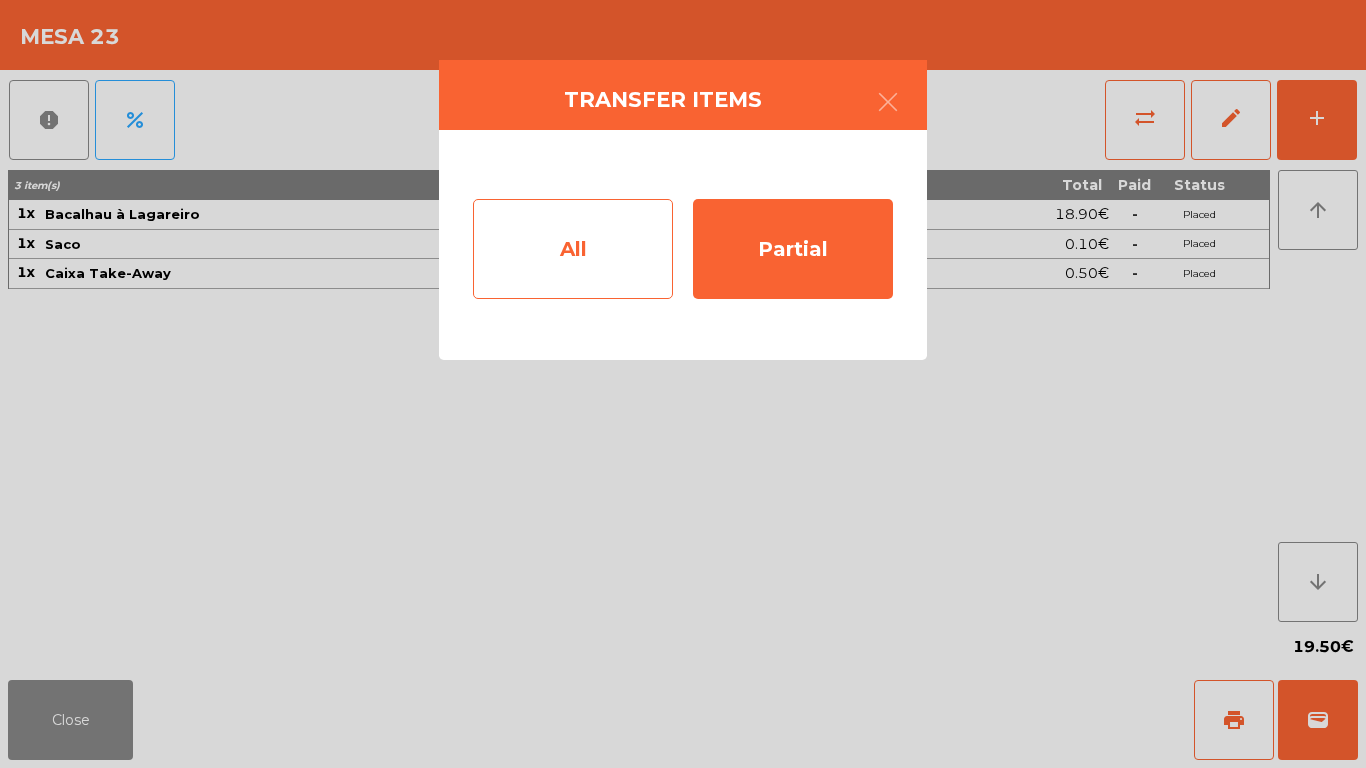 click on "All" 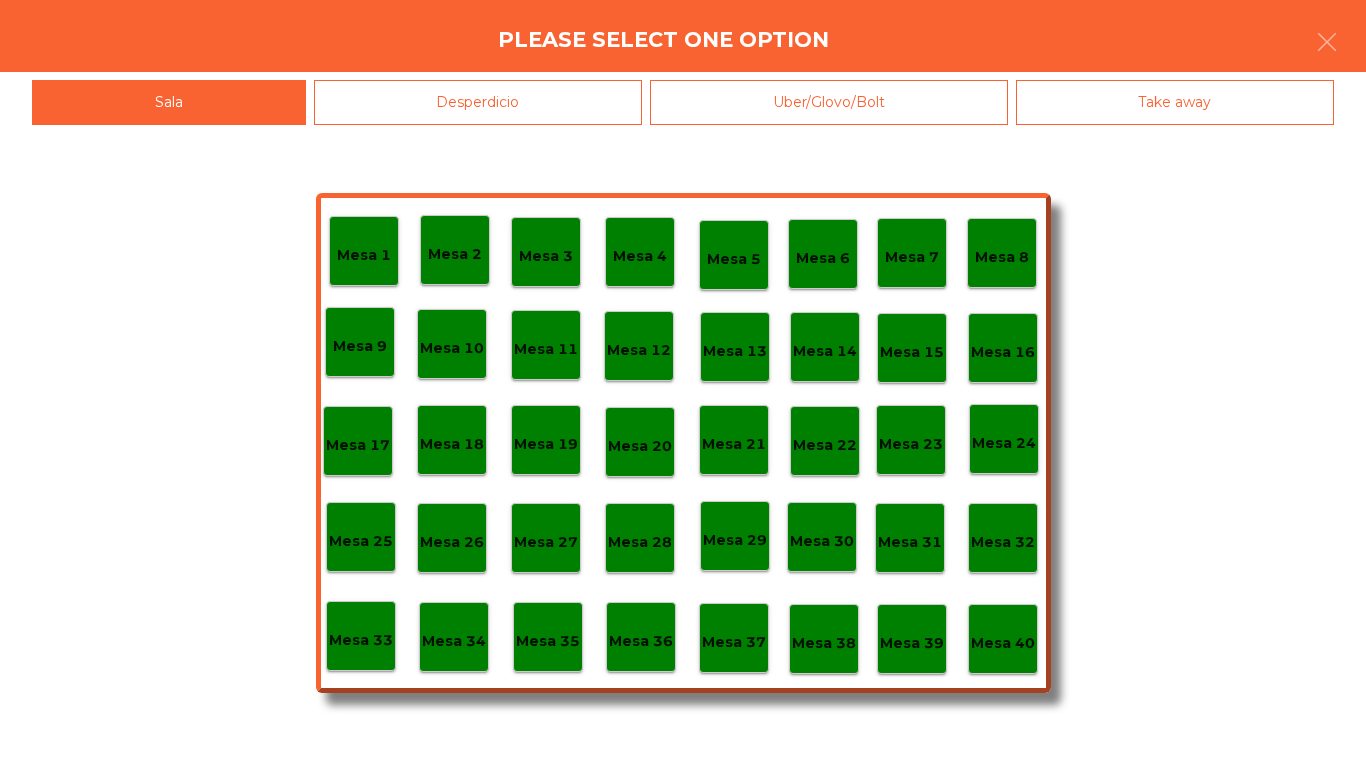 click on "Desperdicio" 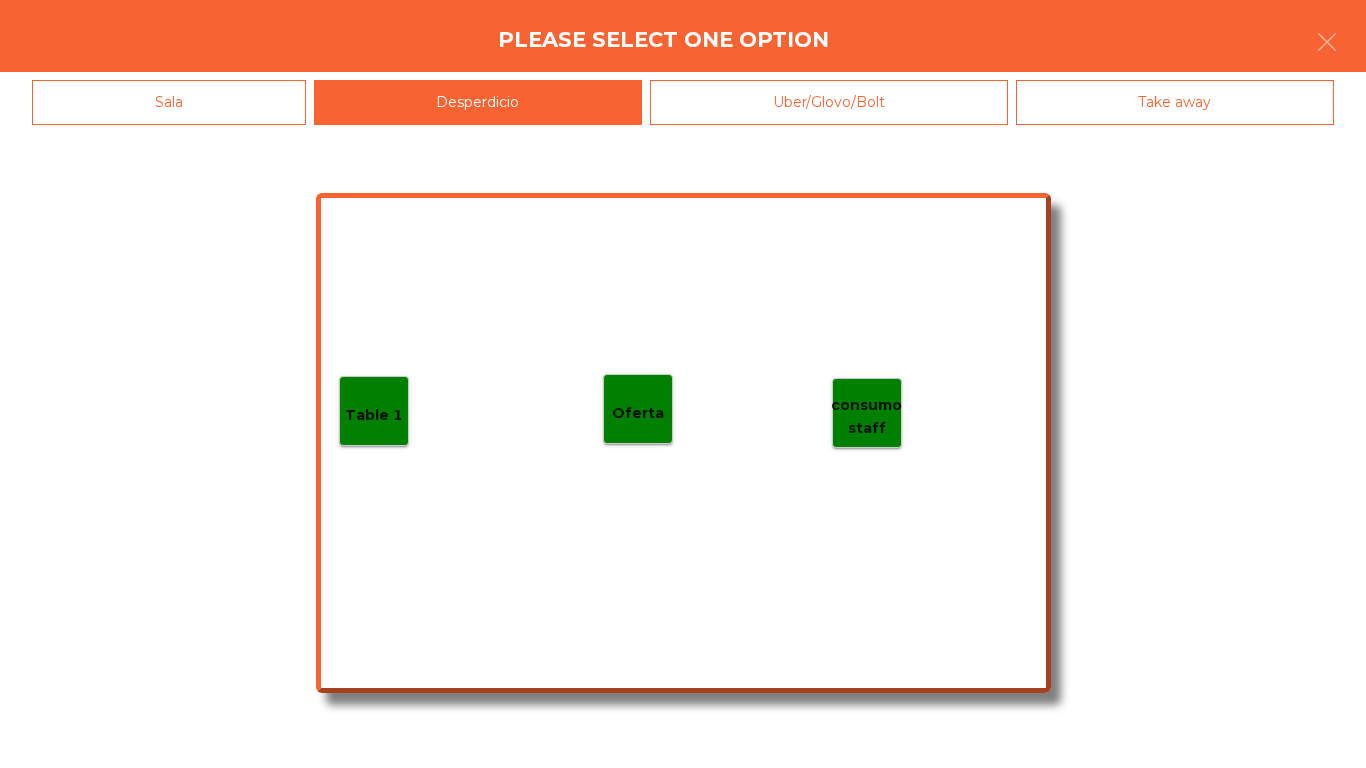 click on "Sala" 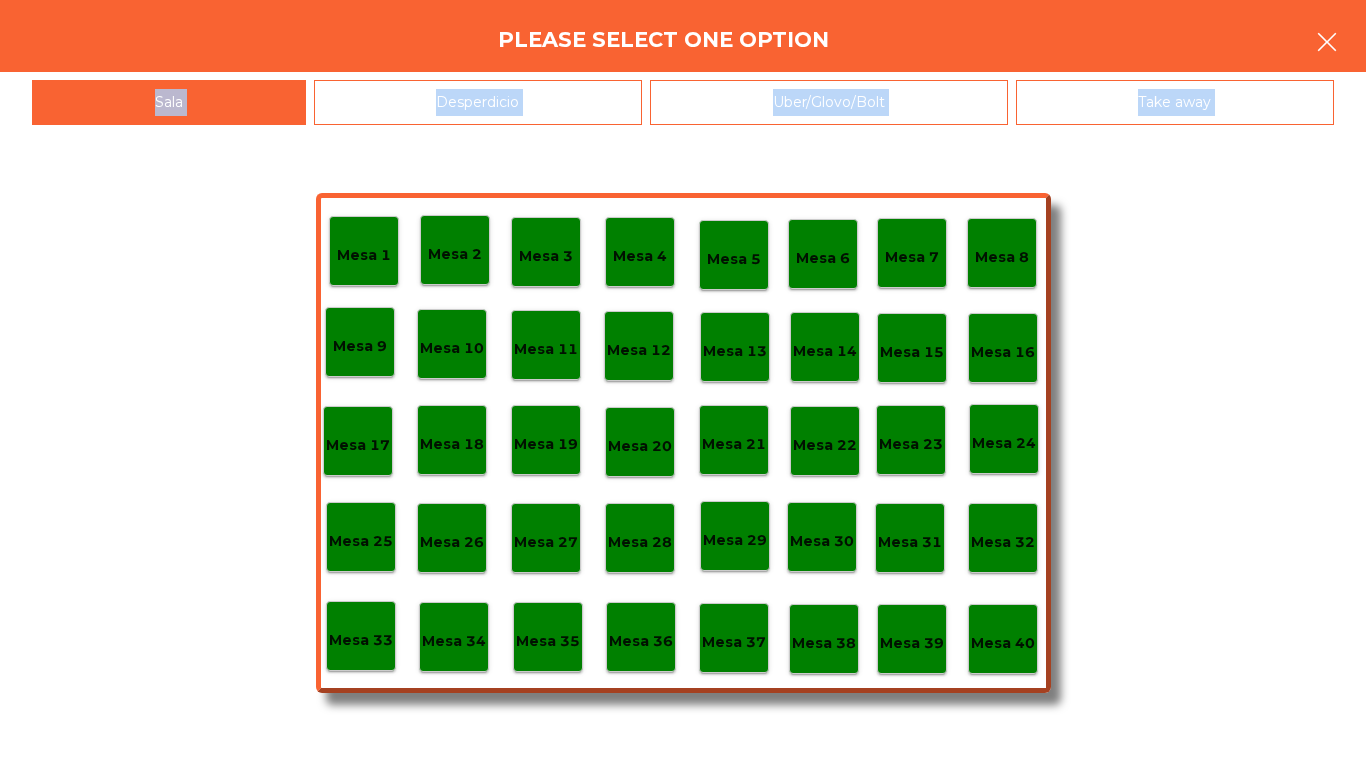 drag, startPoint x: 870, startPoint y: 462, endPoint x: 1328, endPoint y: 20, distance: 636.49664 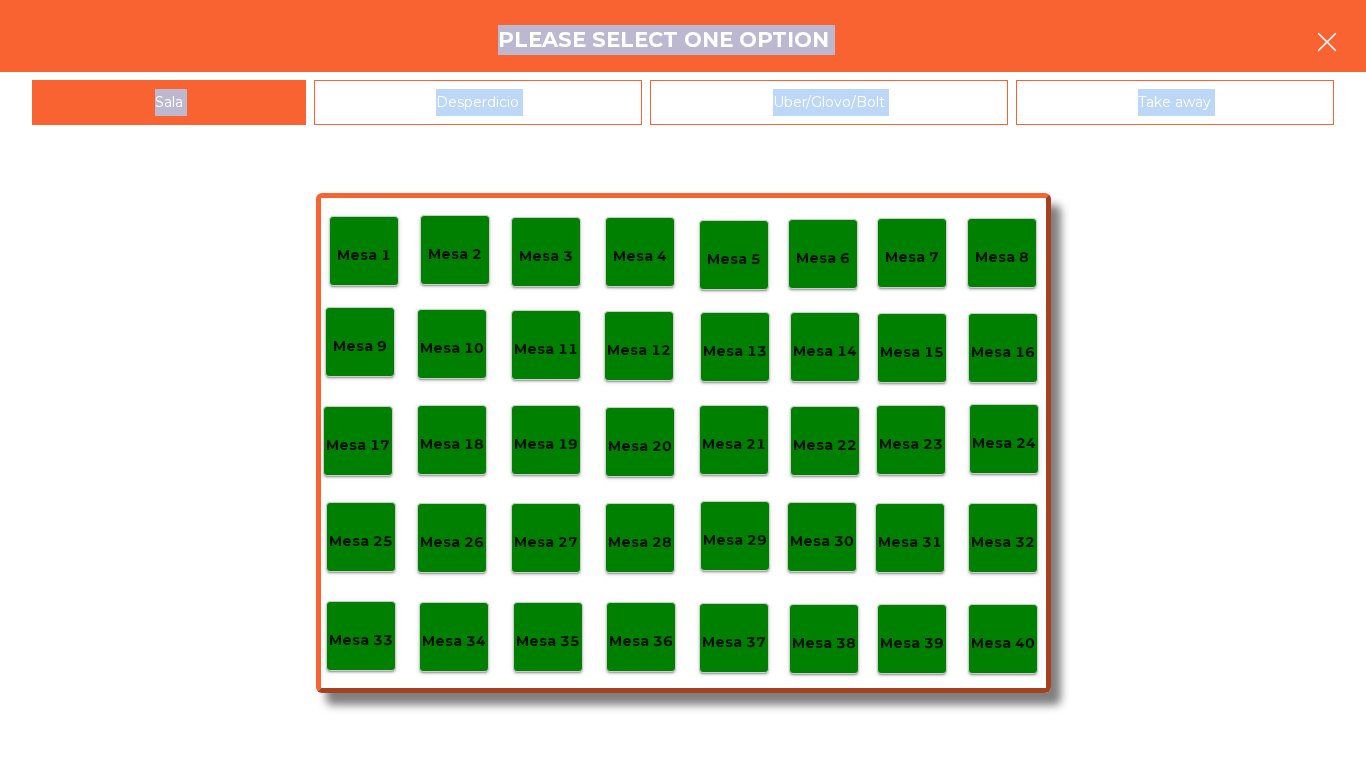 click 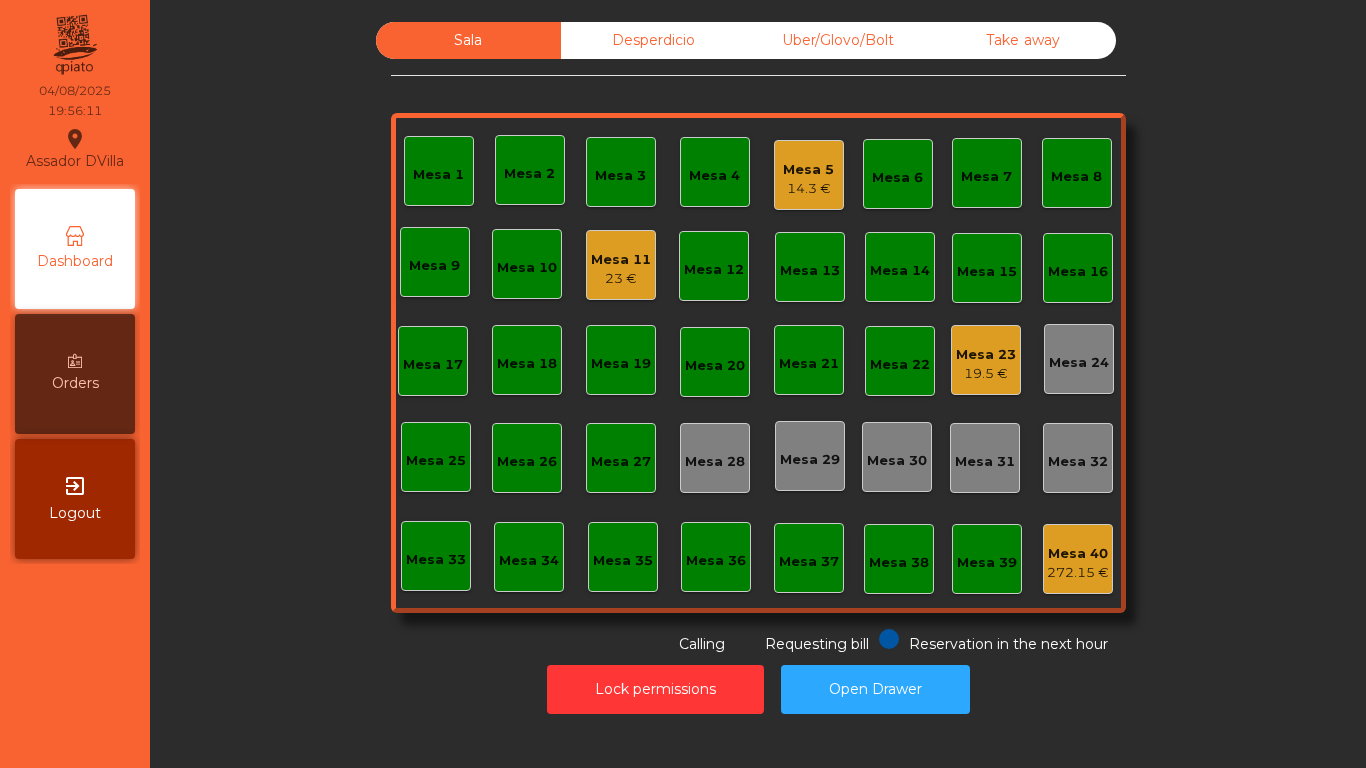 click on "Mesa 23" 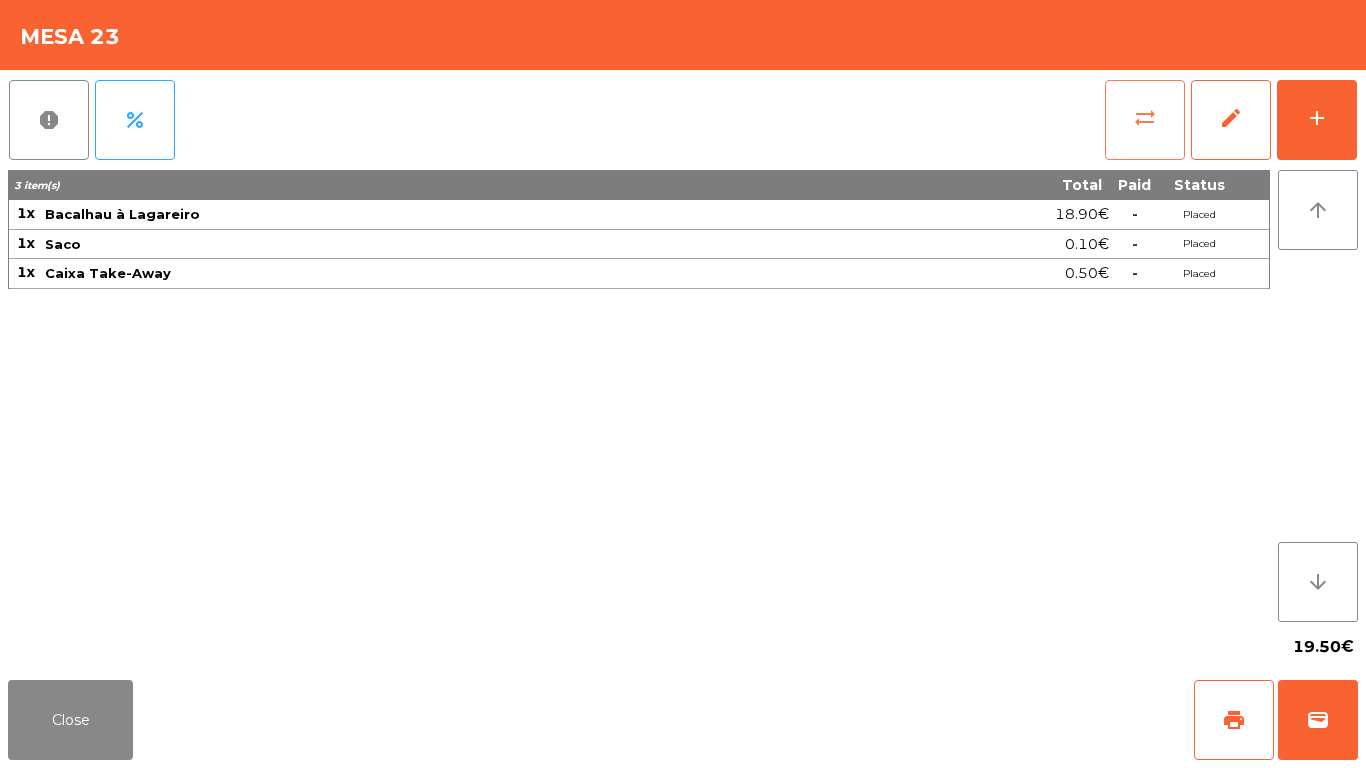 click on "sync_alt" 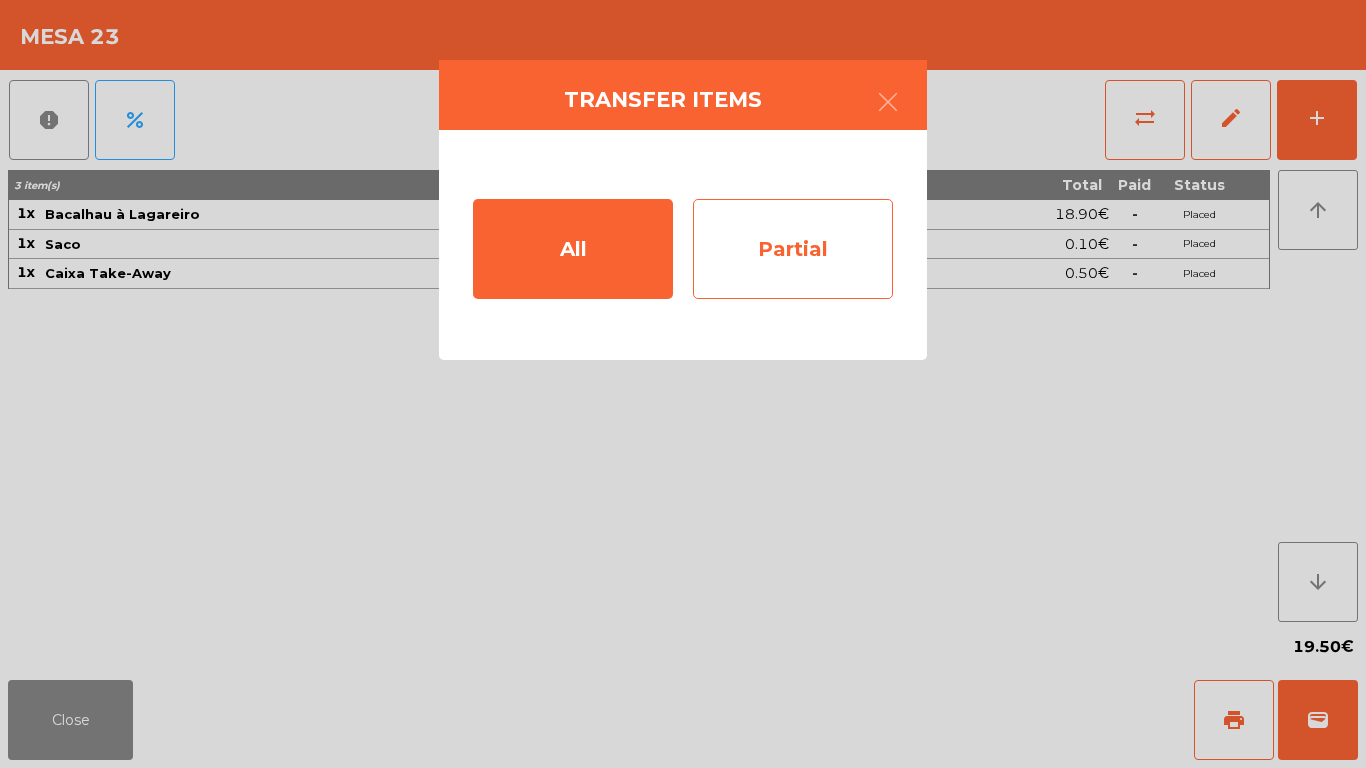 drag, startPoint x: 678, startPoint y: 215, endPoint x: 731, endPoint y: 243, distance: 59.94164 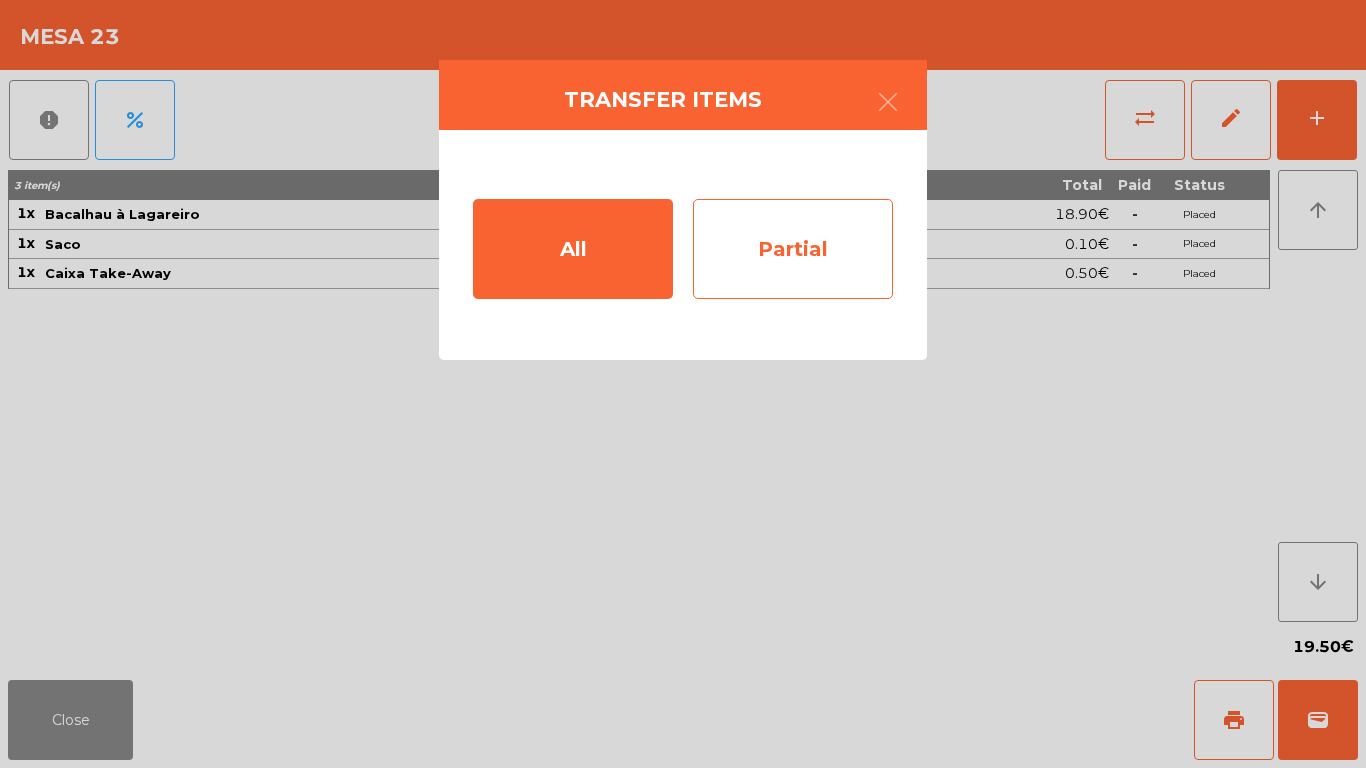 click on "Partial" 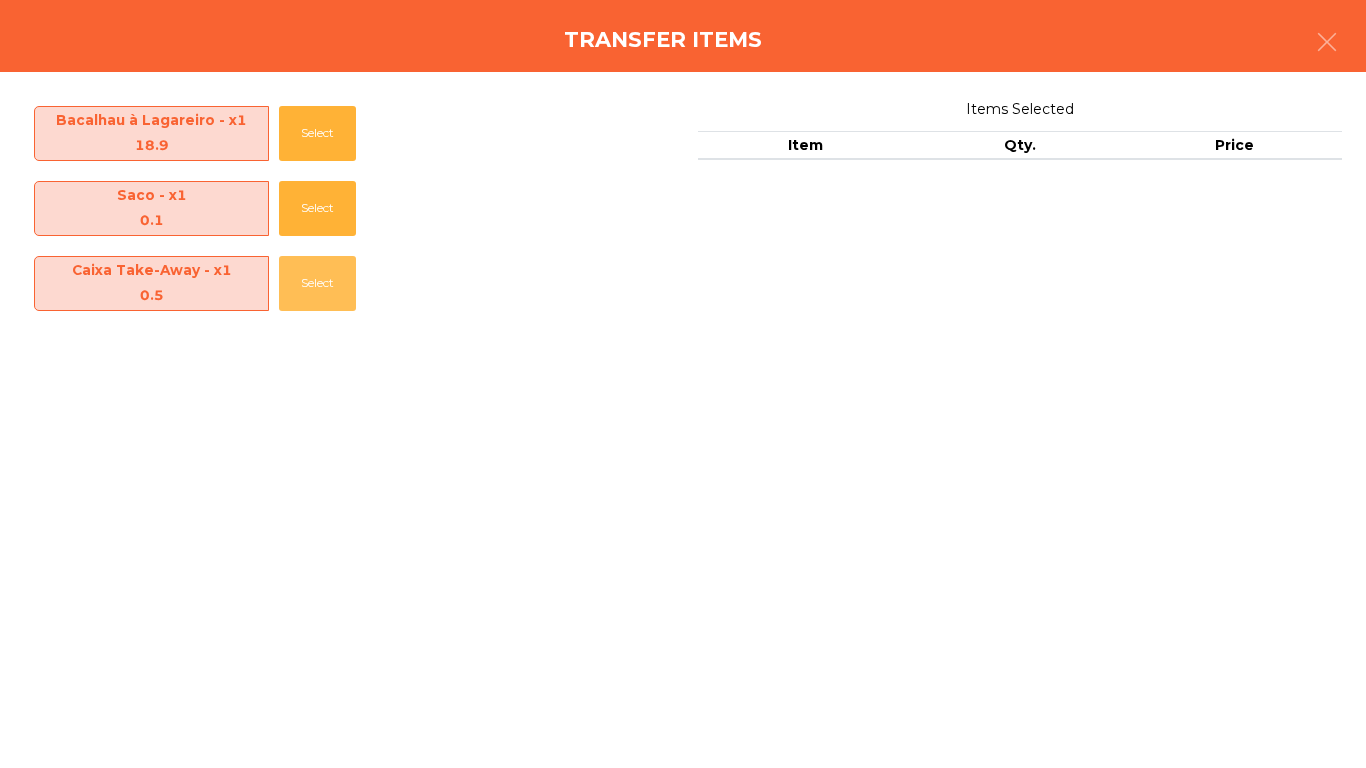 click on "Select" 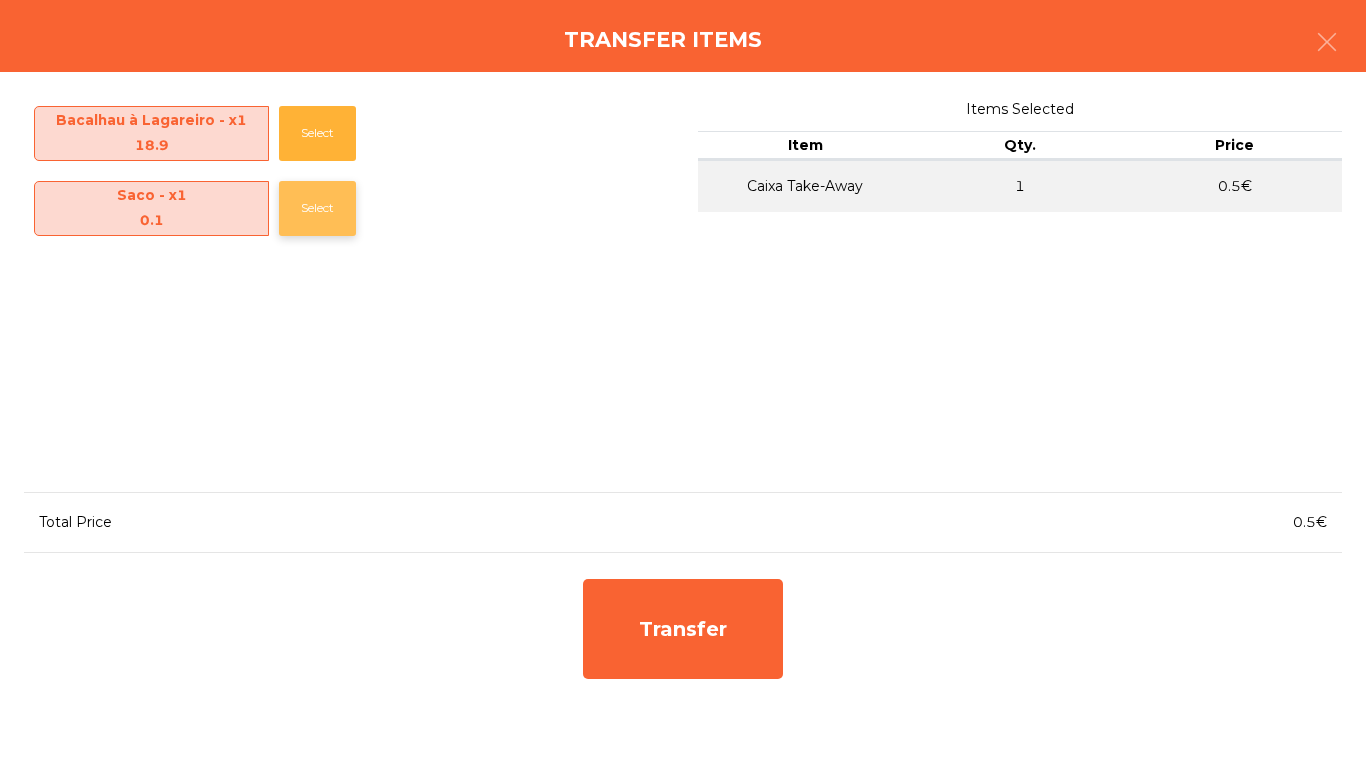 click on "Select" 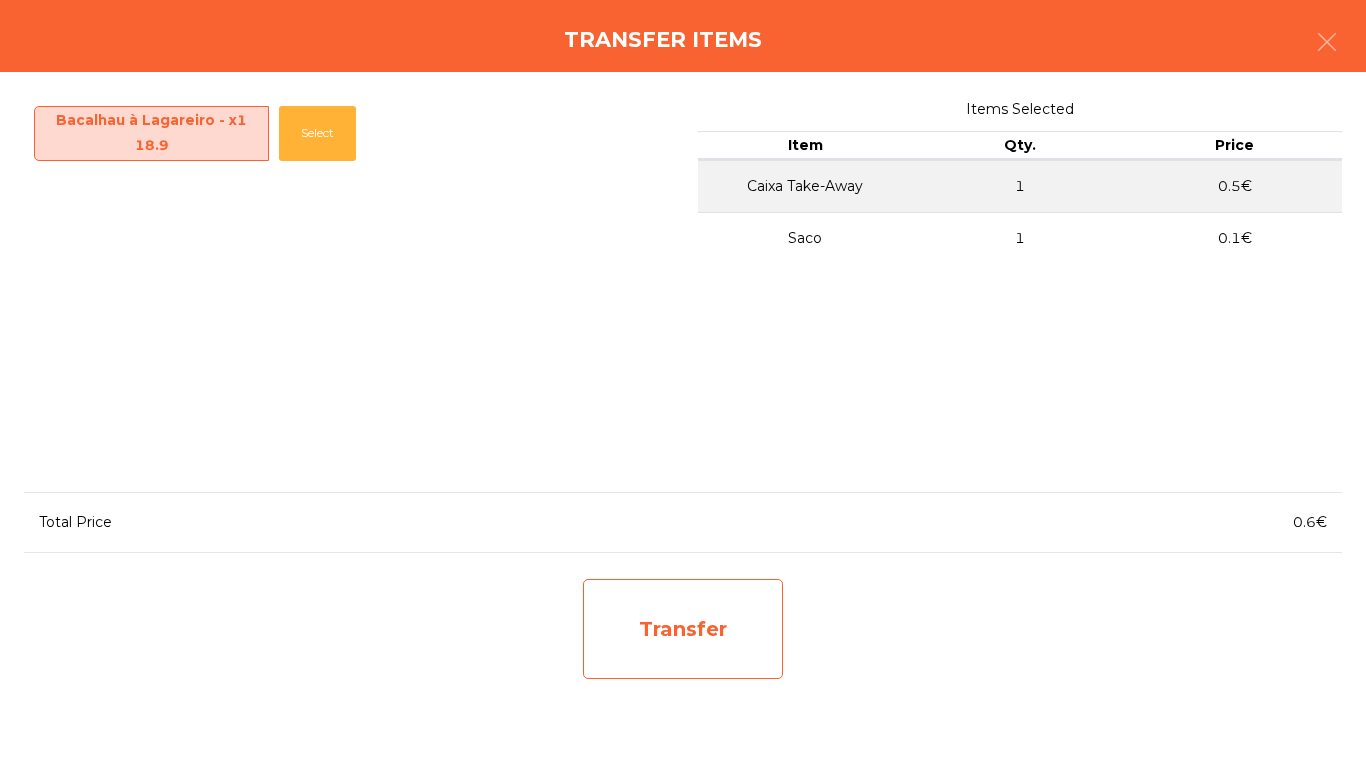 drag, startPoint x: 622, startPoint y: 627, endPoint x: 623, endPoint y: 610, distance: 17.029387 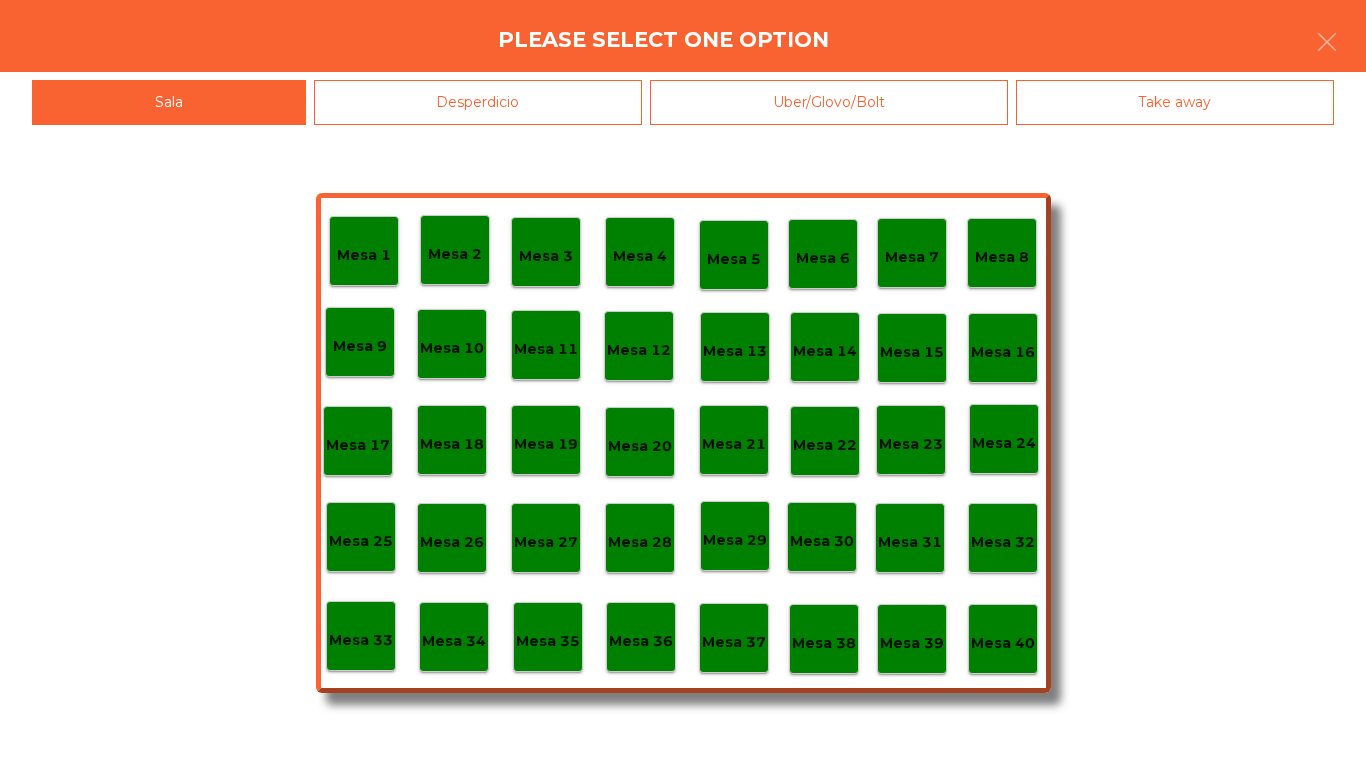 click on "Desperdicio" 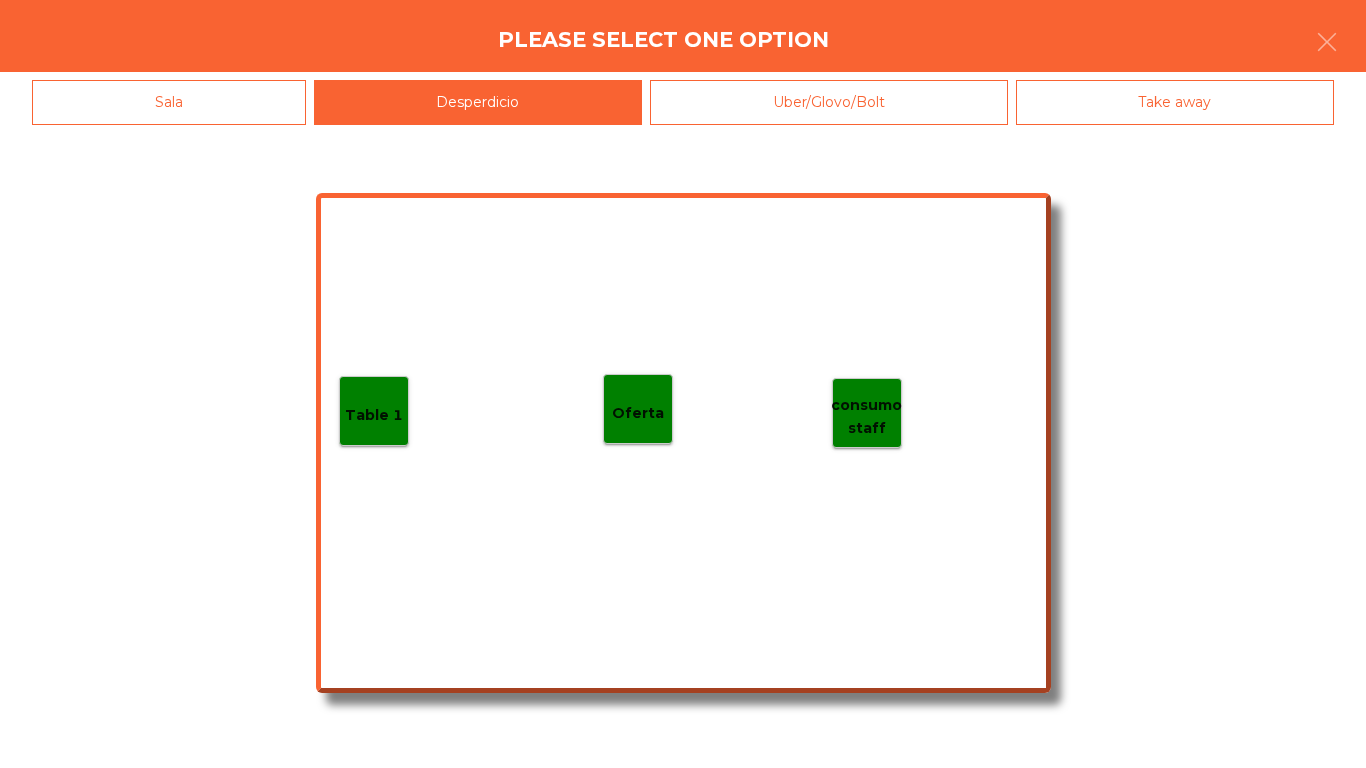 click on "Table 1" 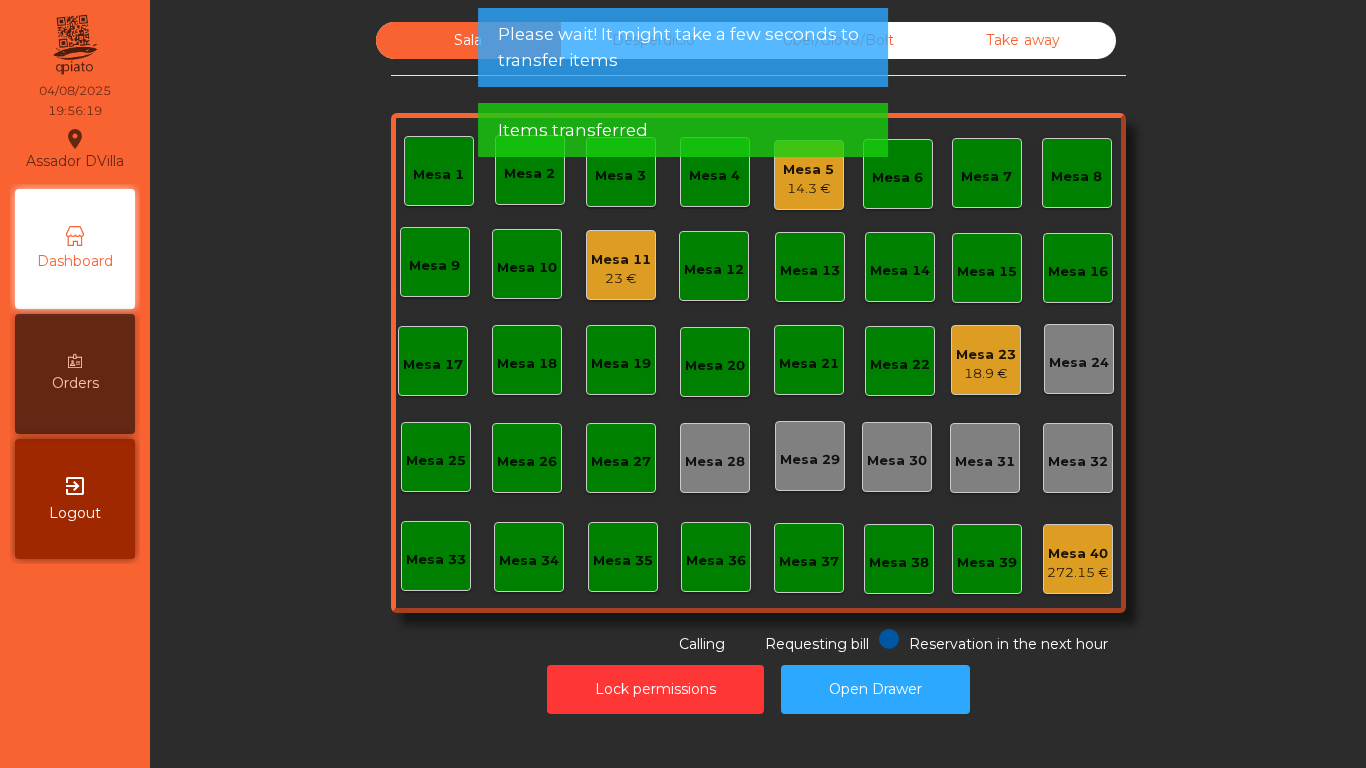 click on "Mesa 23" 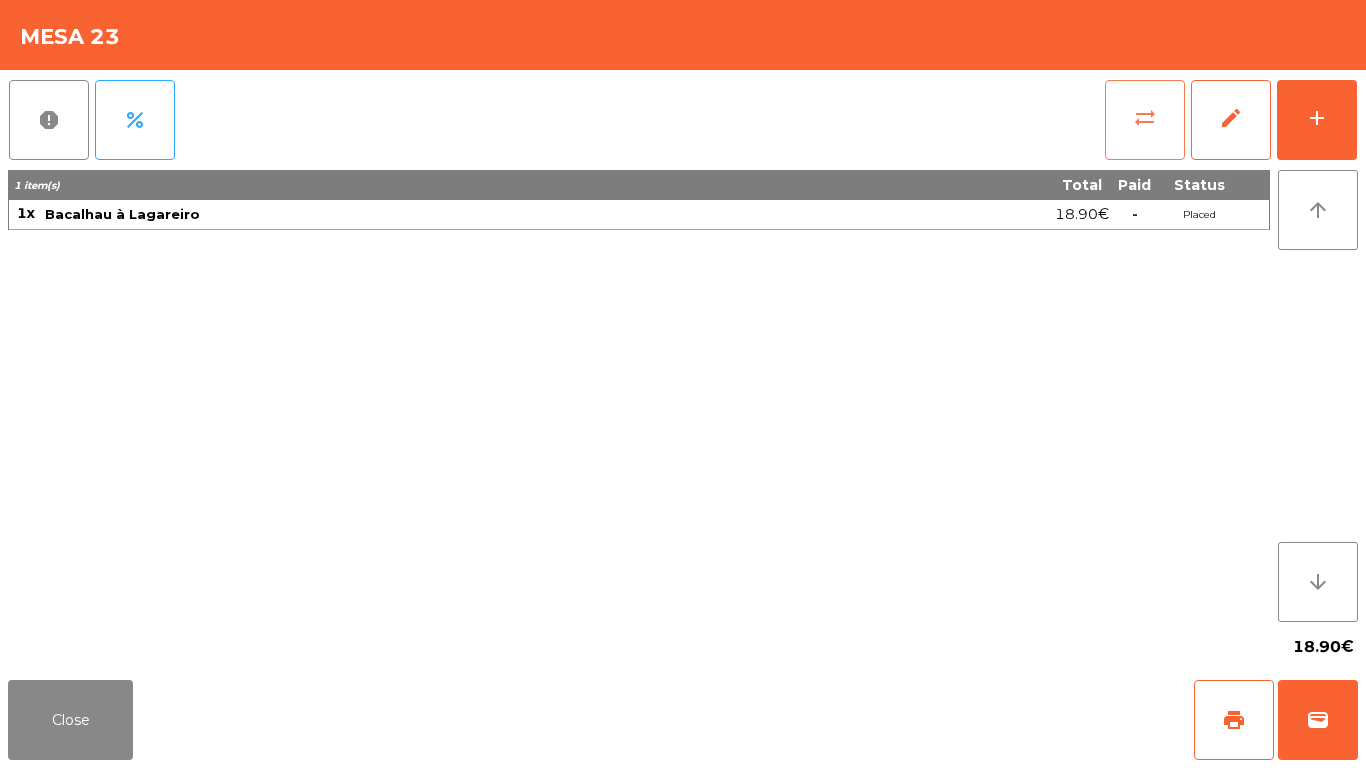 click on "sync_alt" 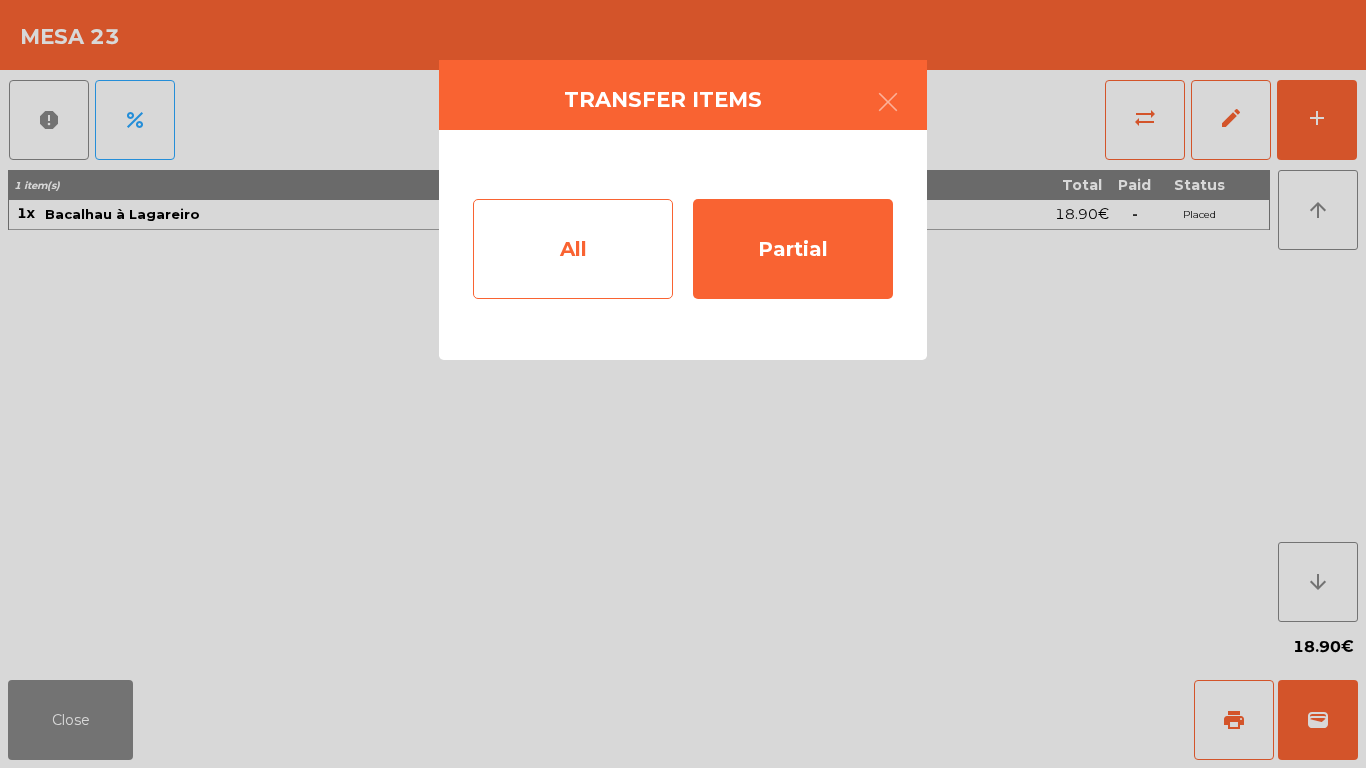 click on "All" 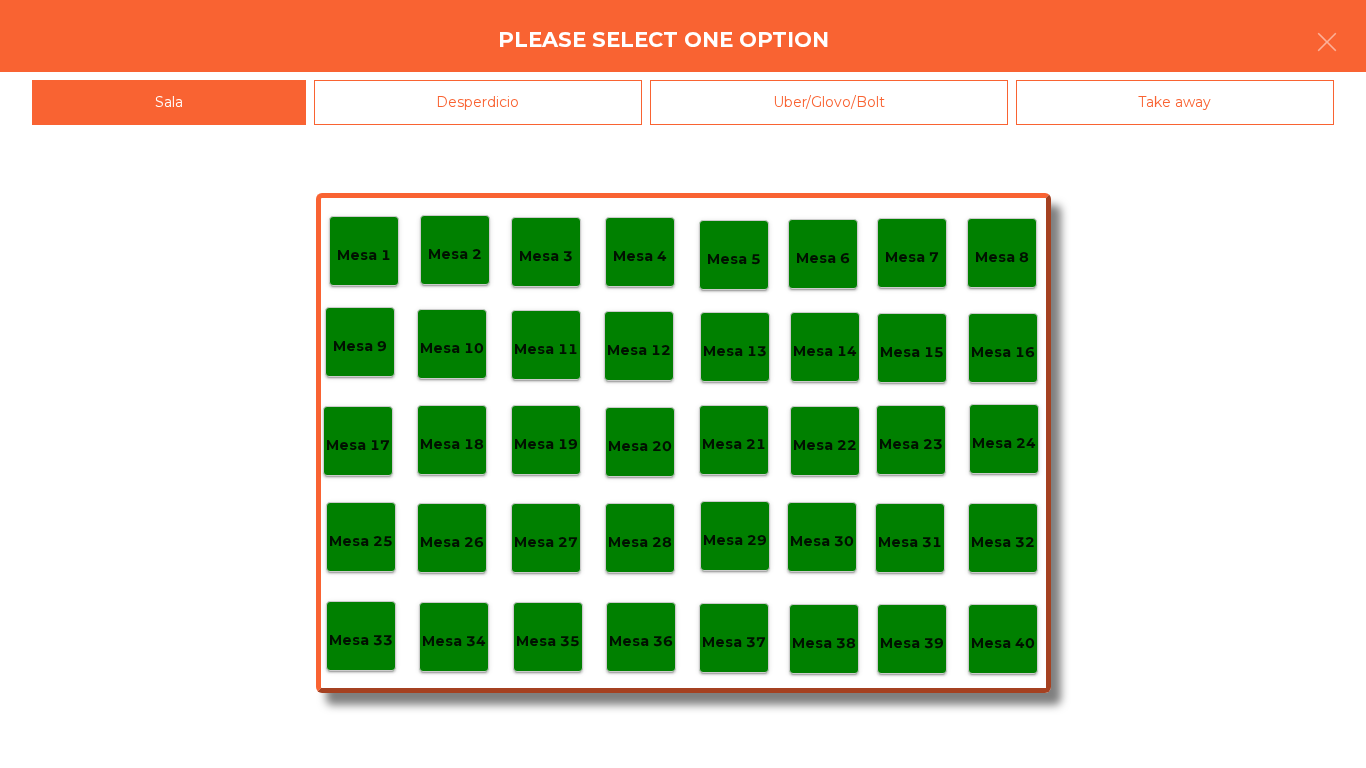 drag, startPoint x: 989, startPoint y: 641, endPoint x: 980, endPoint y: 652, distance: 14.21267 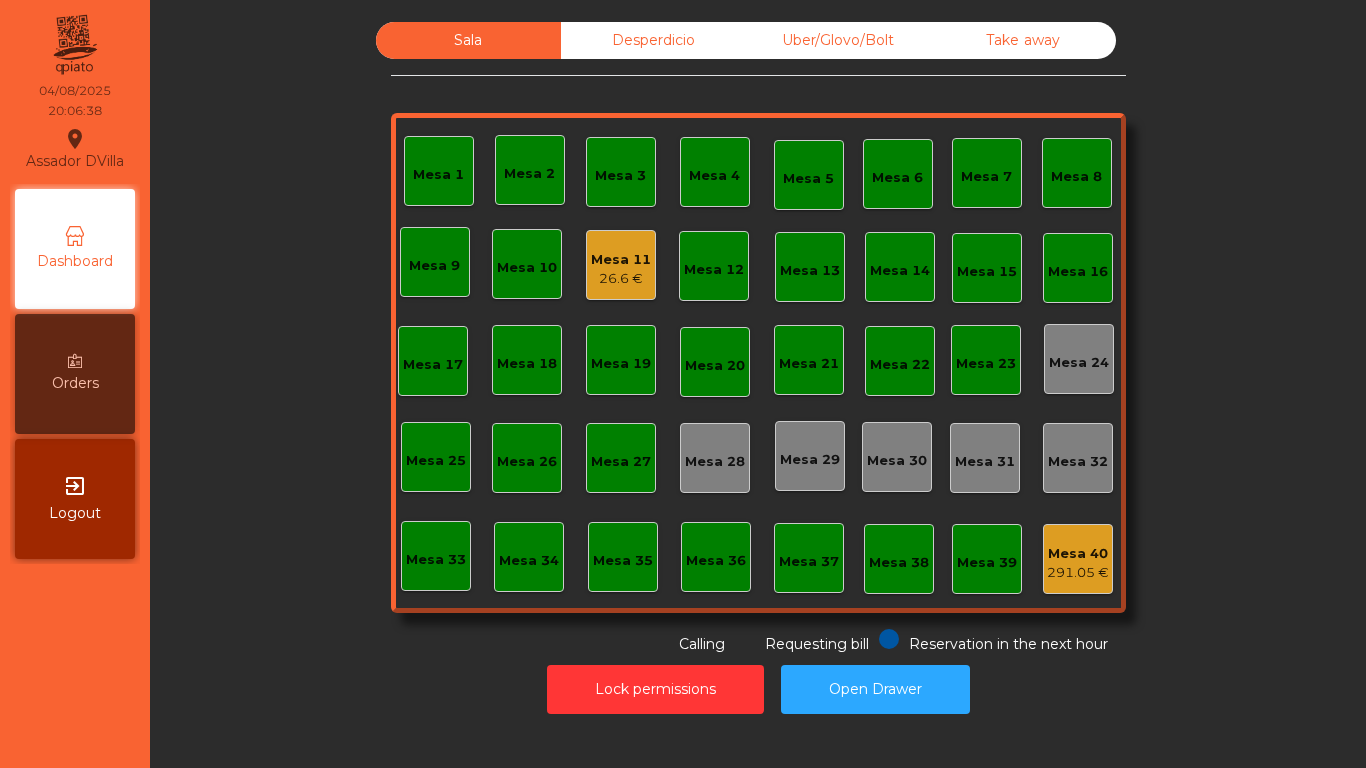 click on "Mesa 11   26.6 €" 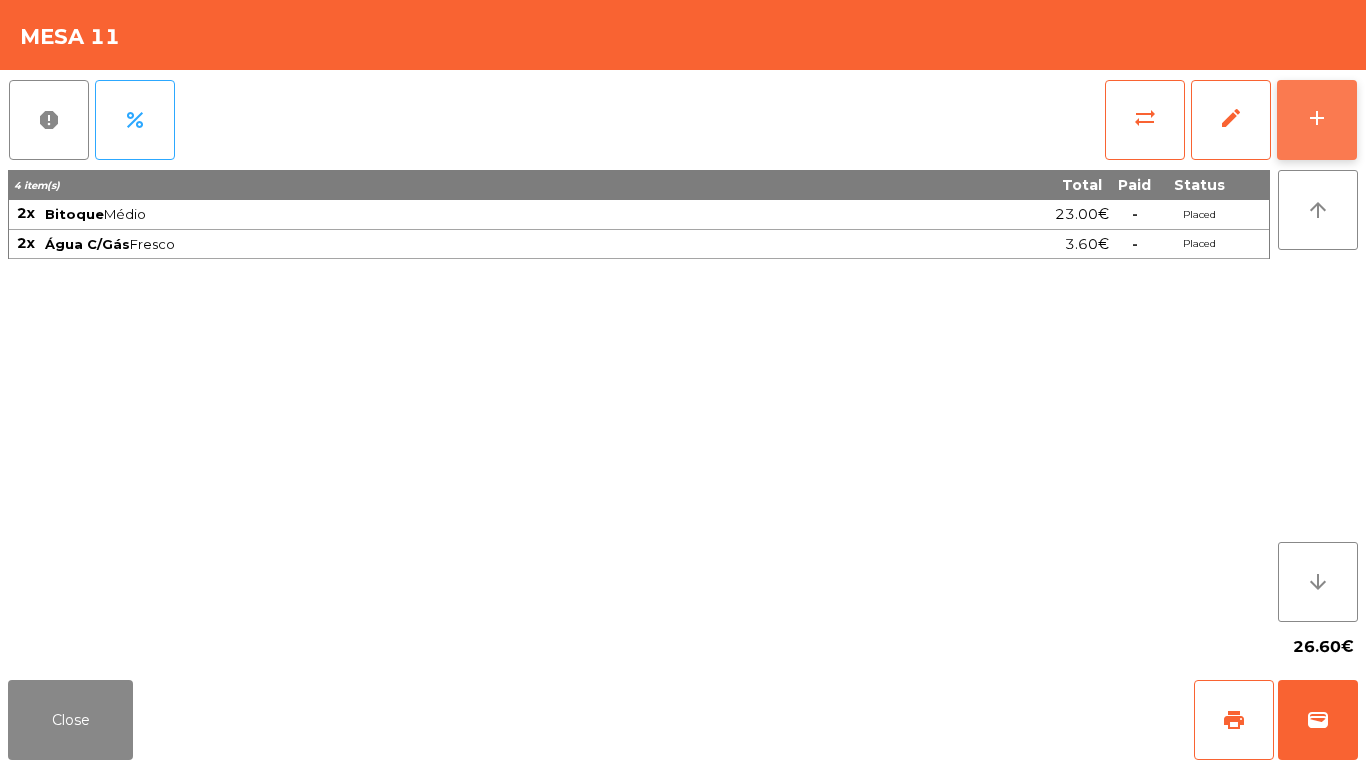 click on "add" 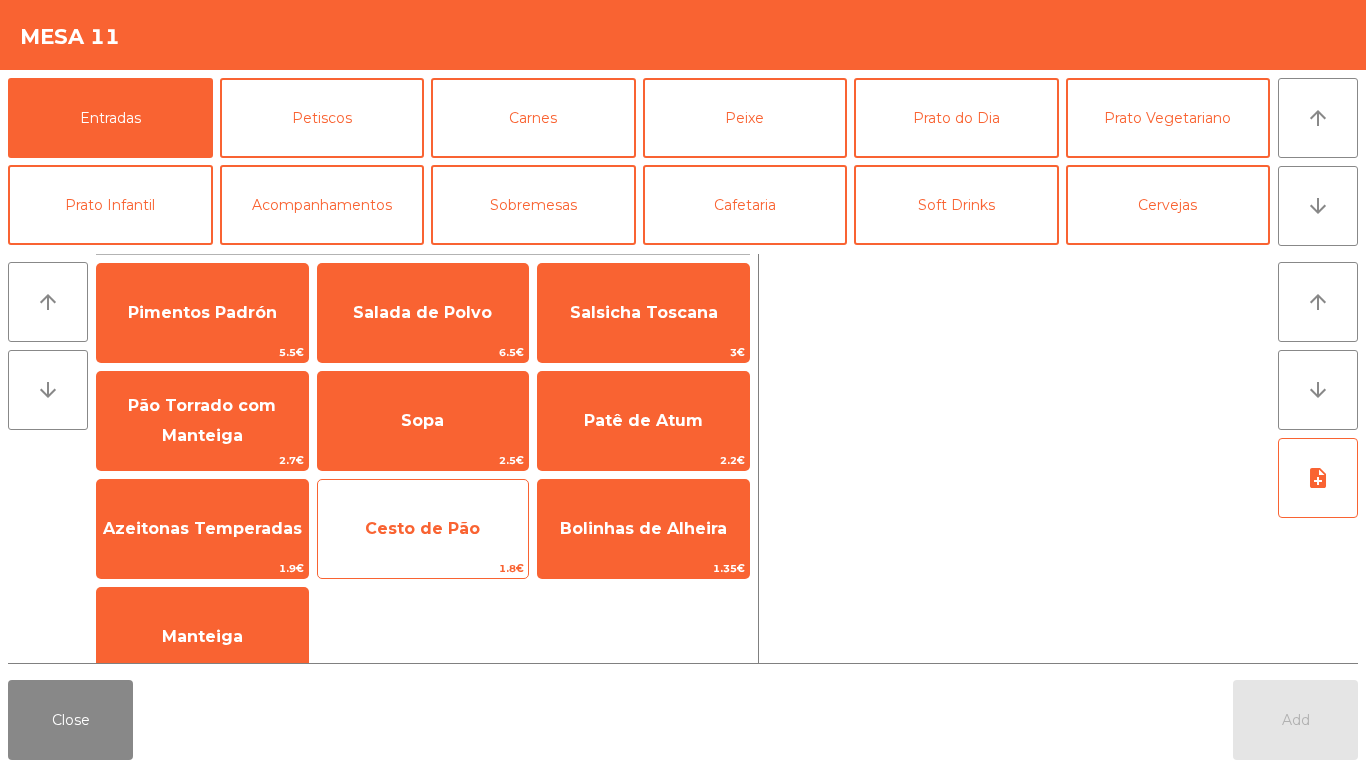 click on "Cesto de Pão" 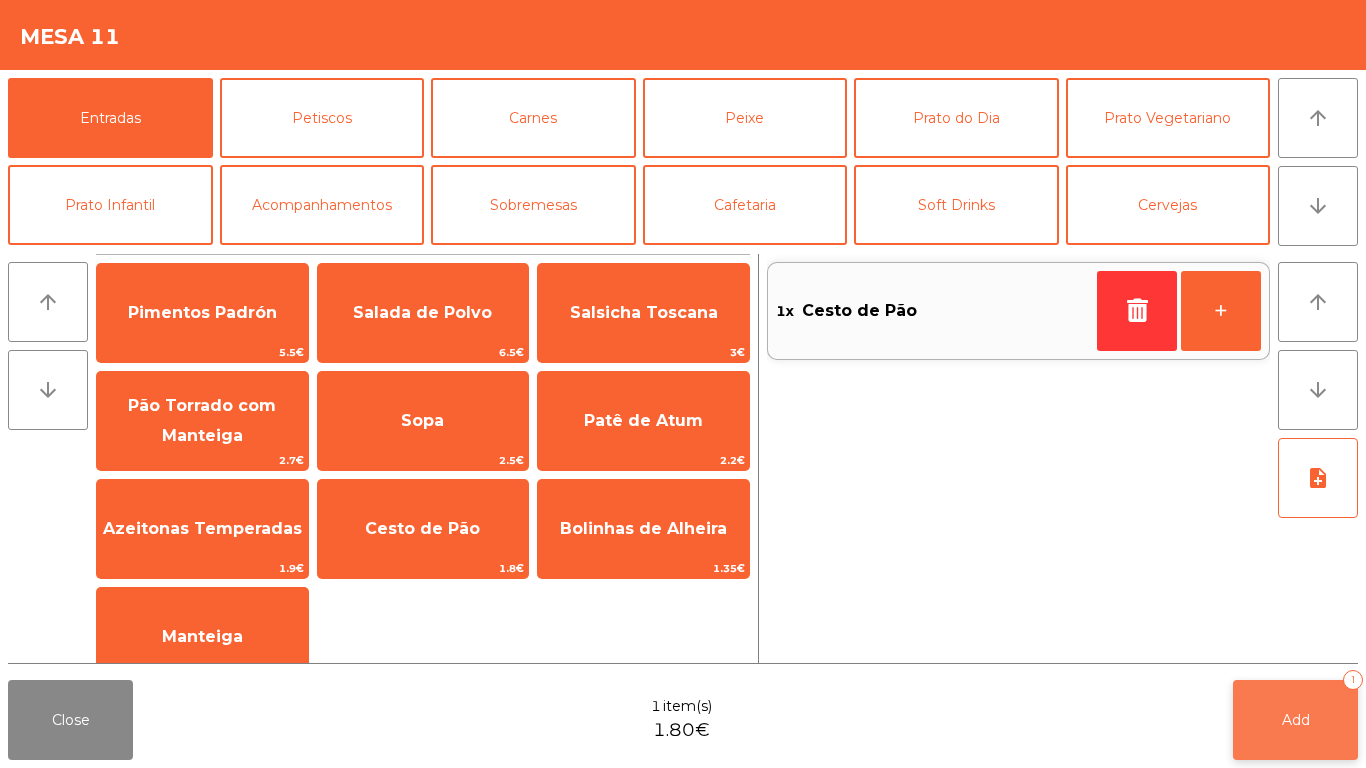 click on "Add   1" 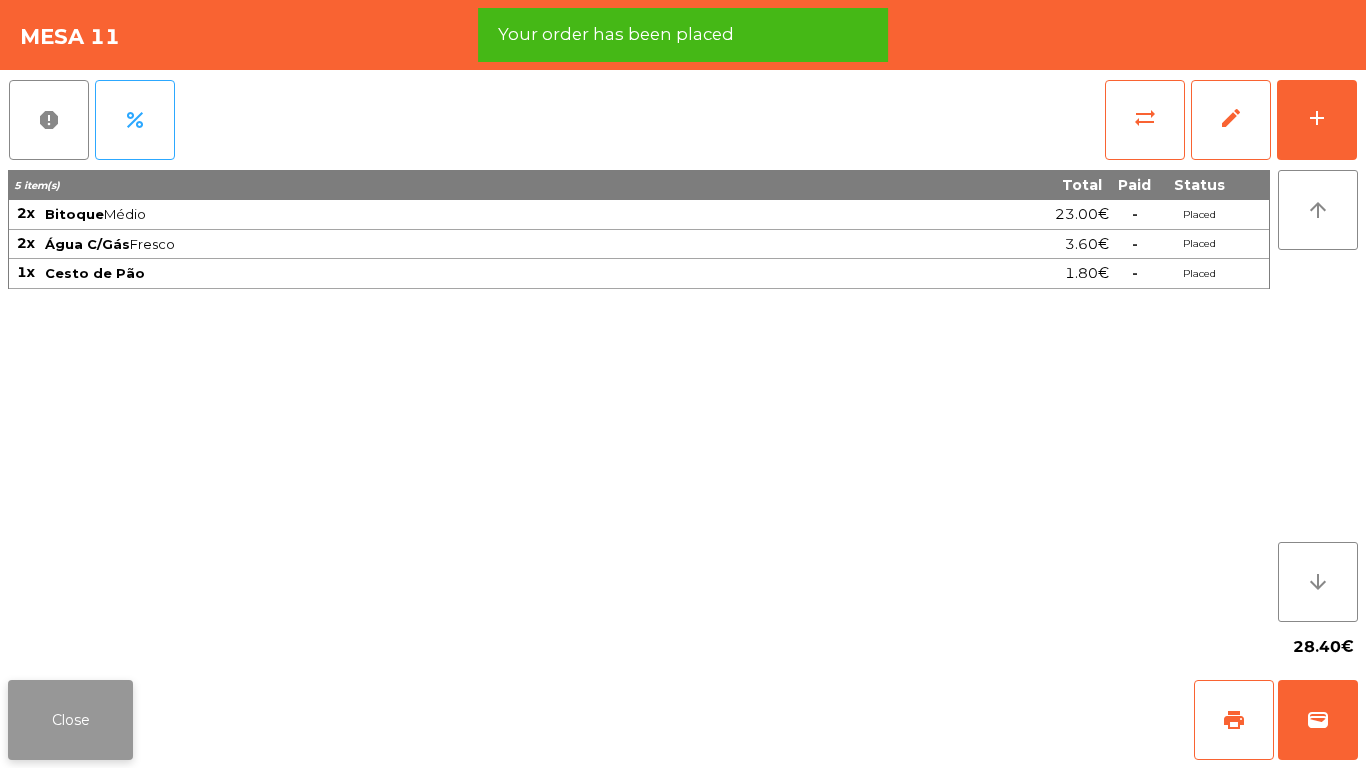 click on "Close" 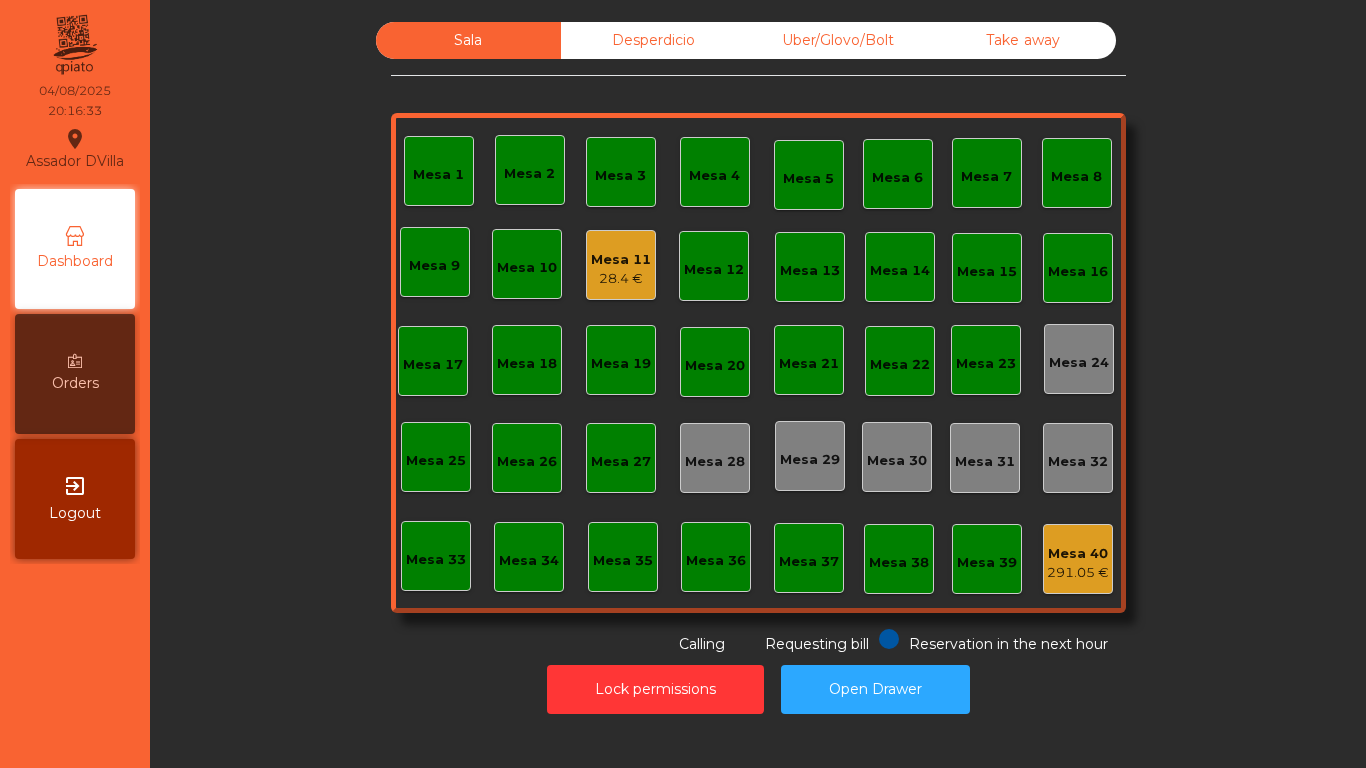 click on "Mesa 11   28.4 €" 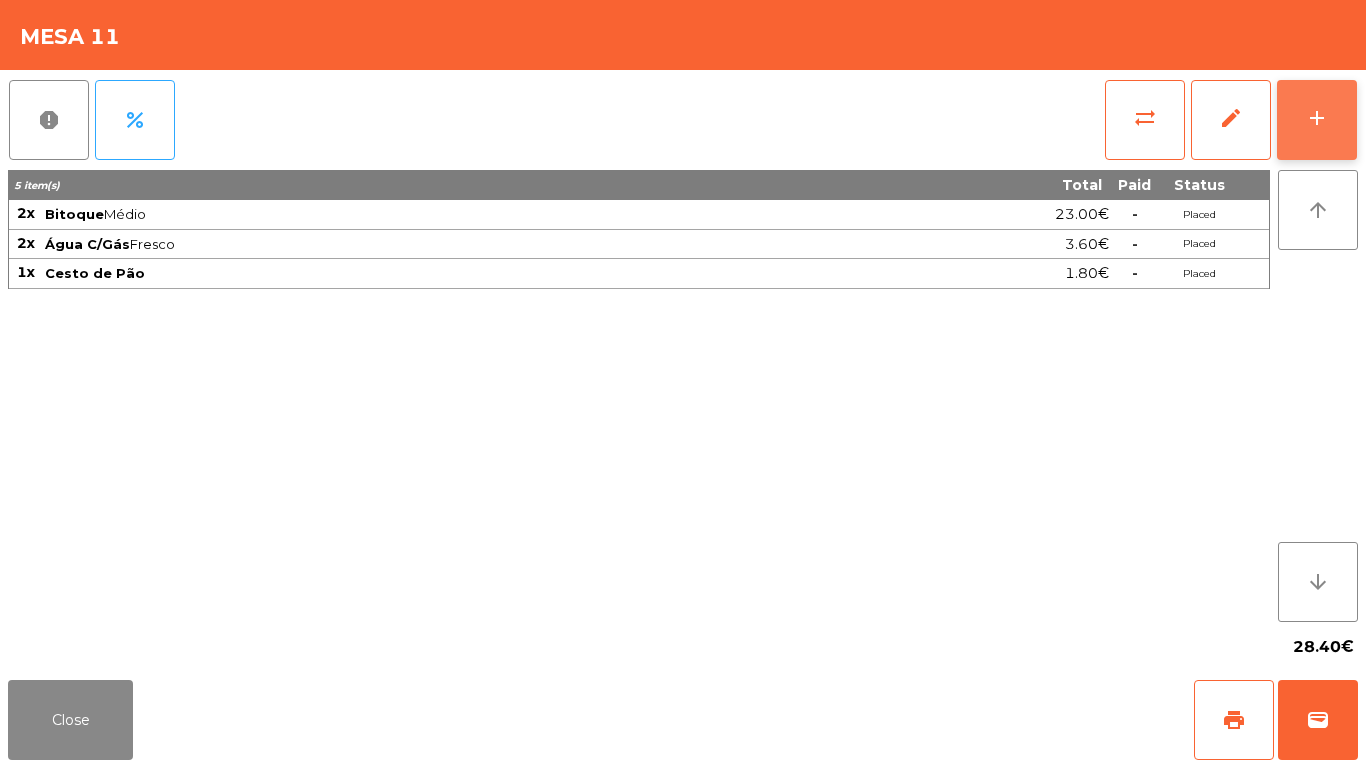 click on "add" 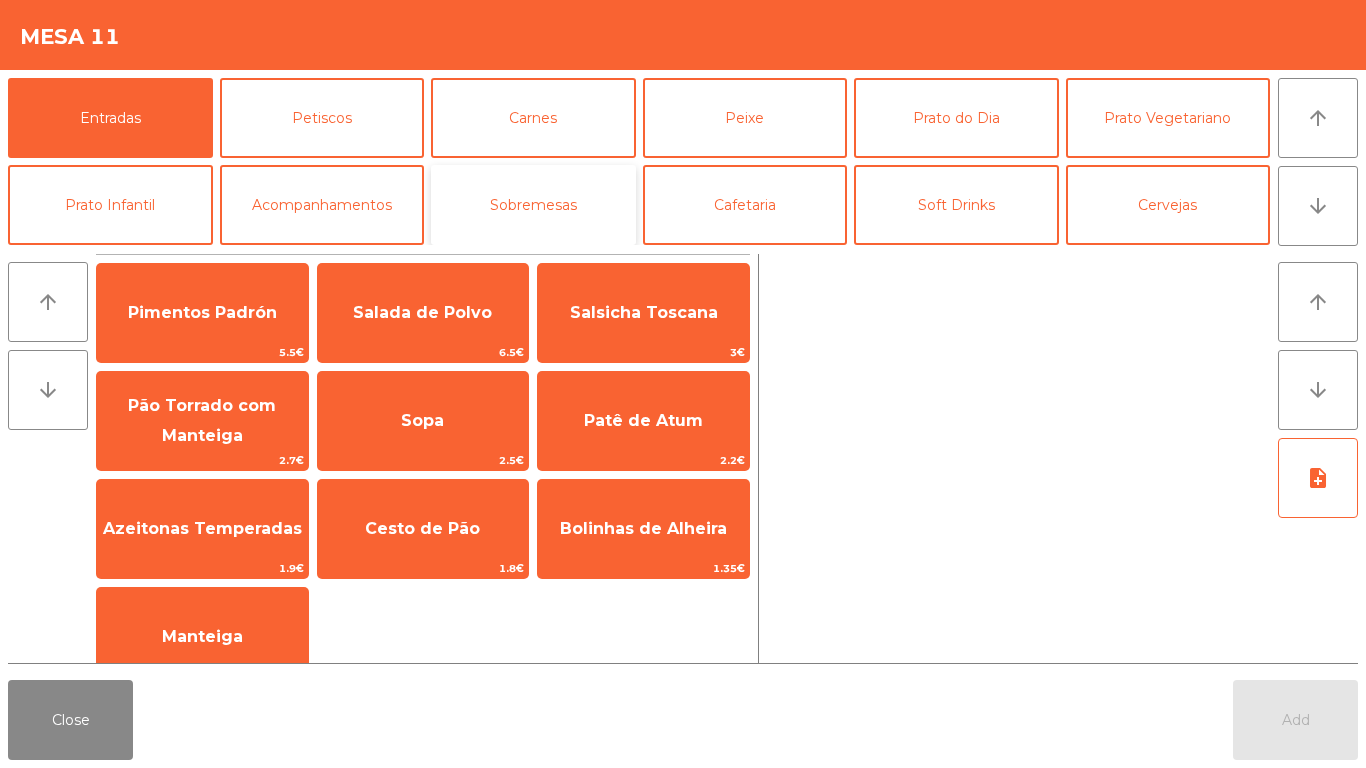 click on "Sobremesas" 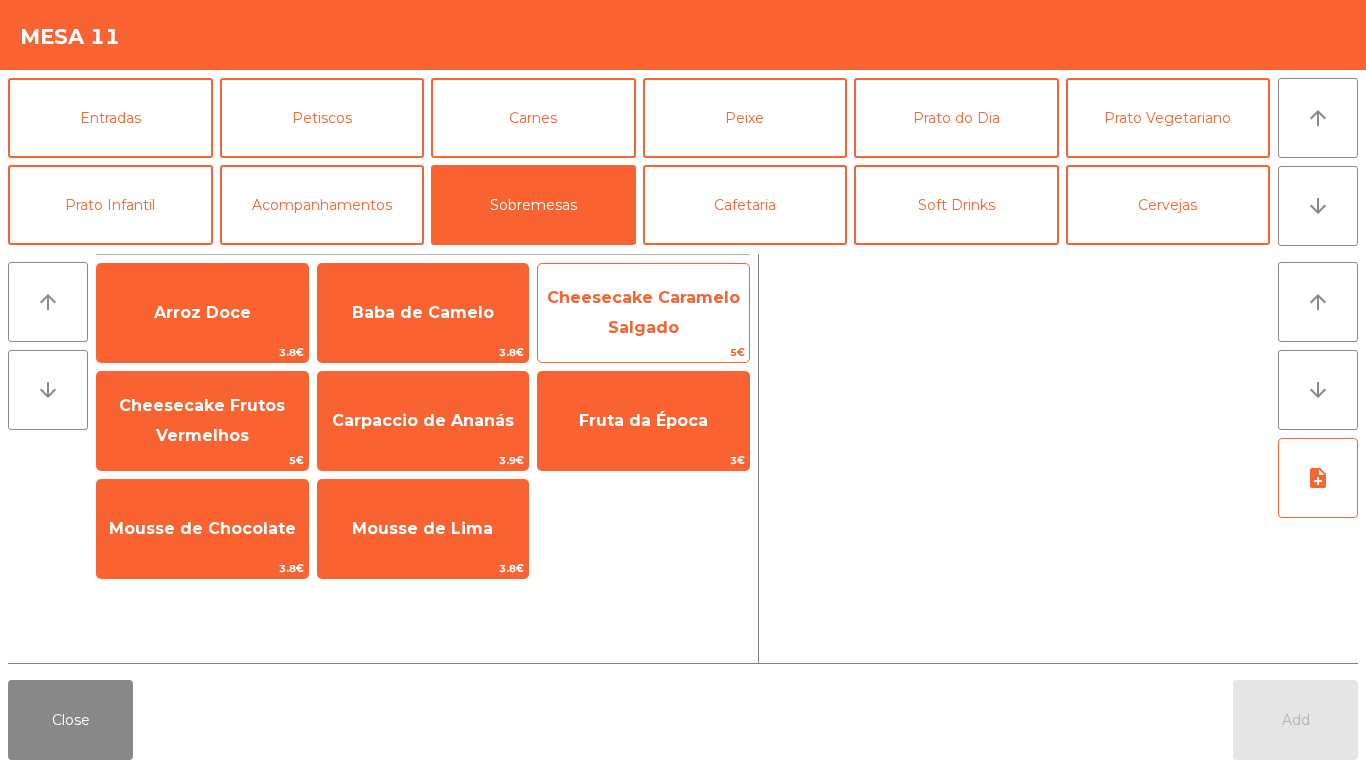 click on "Cheesecake Caramelo Salgado" 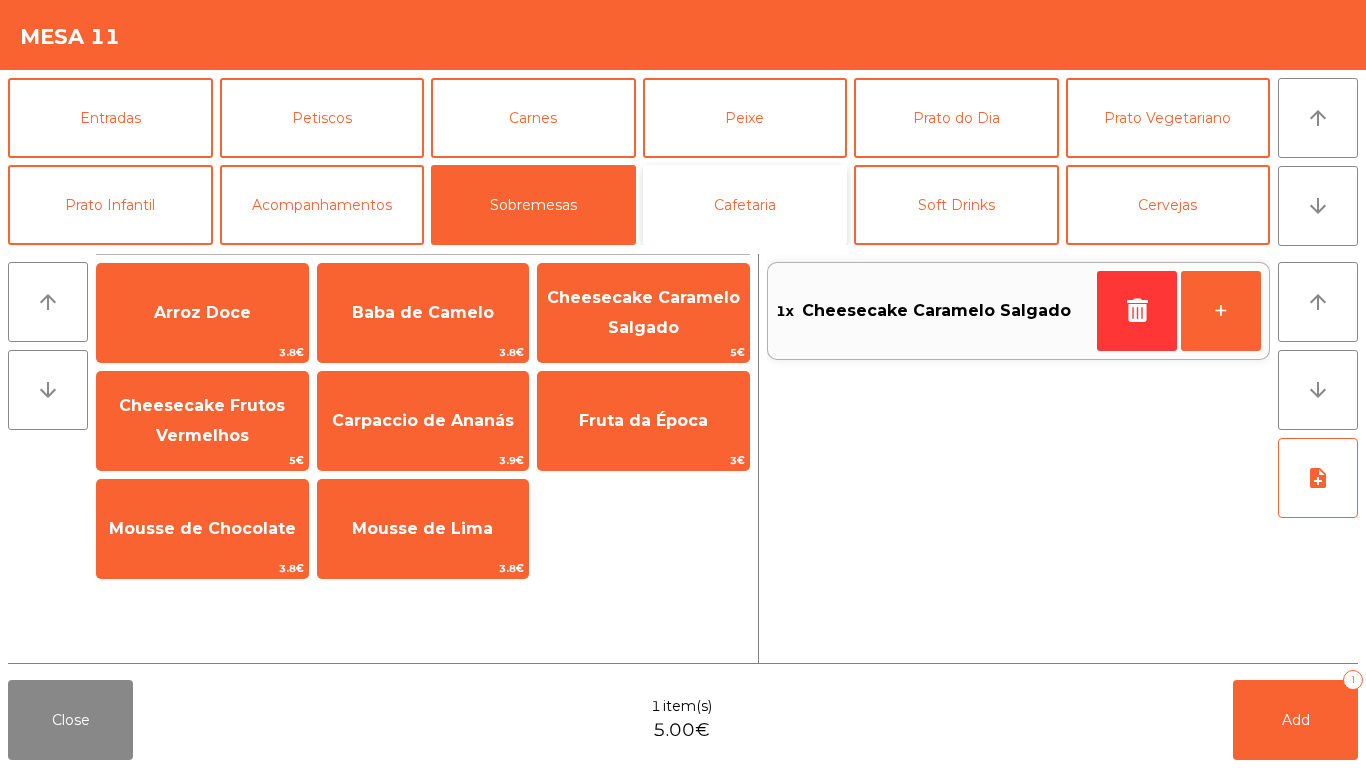 click on "Cafetaria" 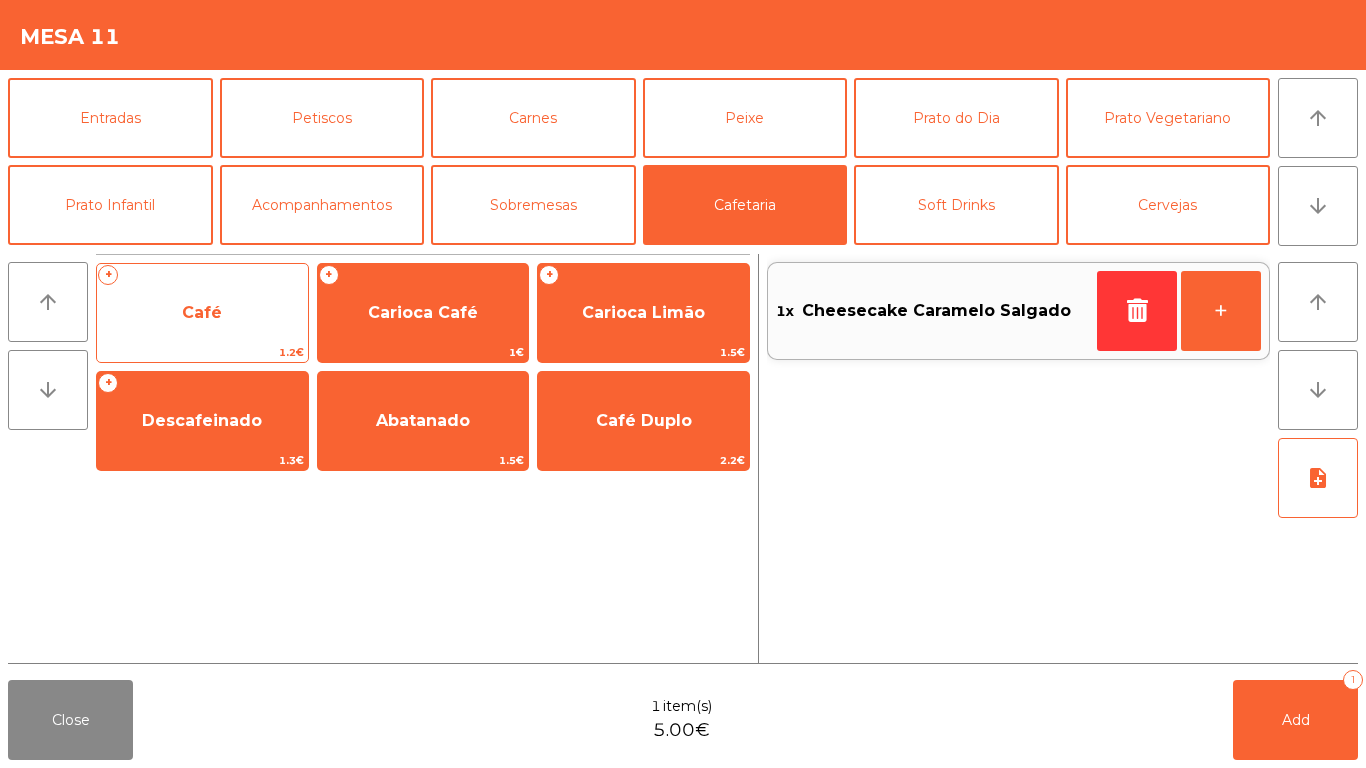 click on "Café" 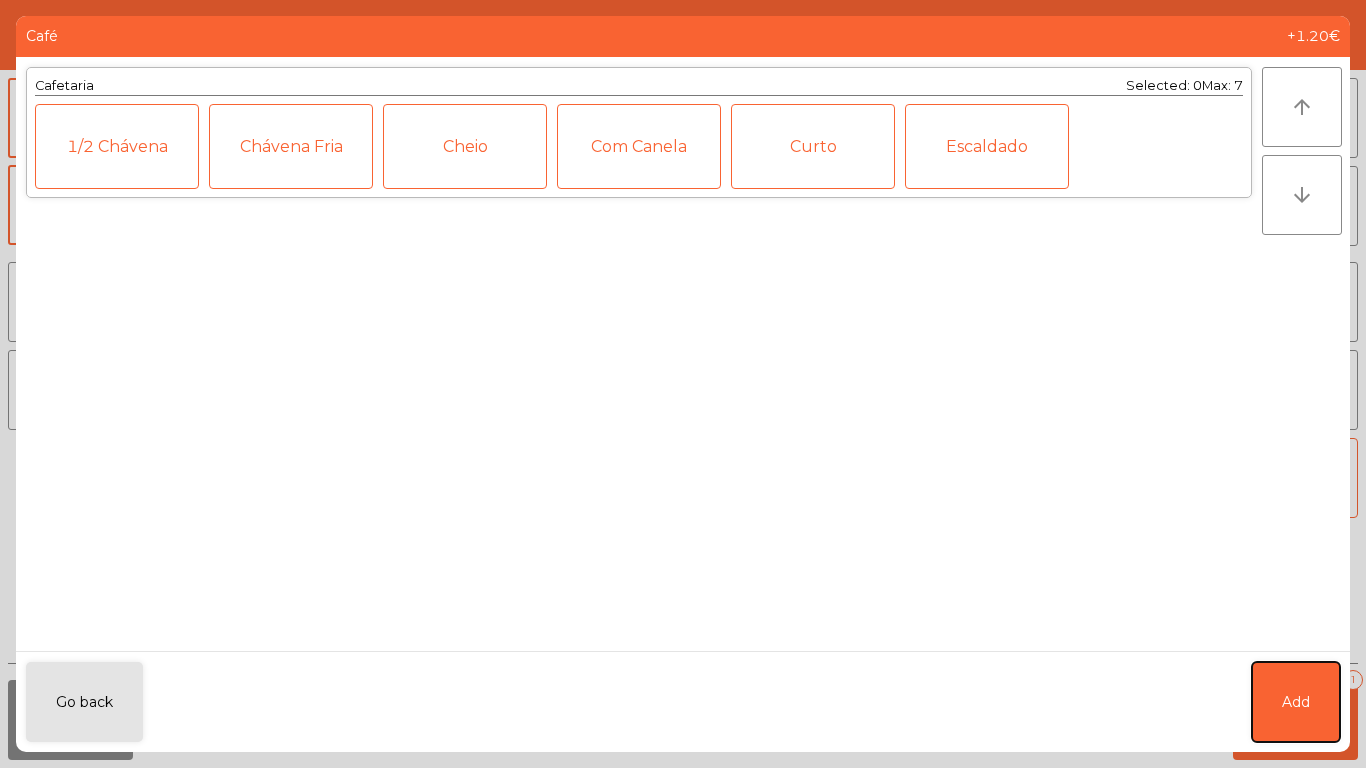 click on "Add" 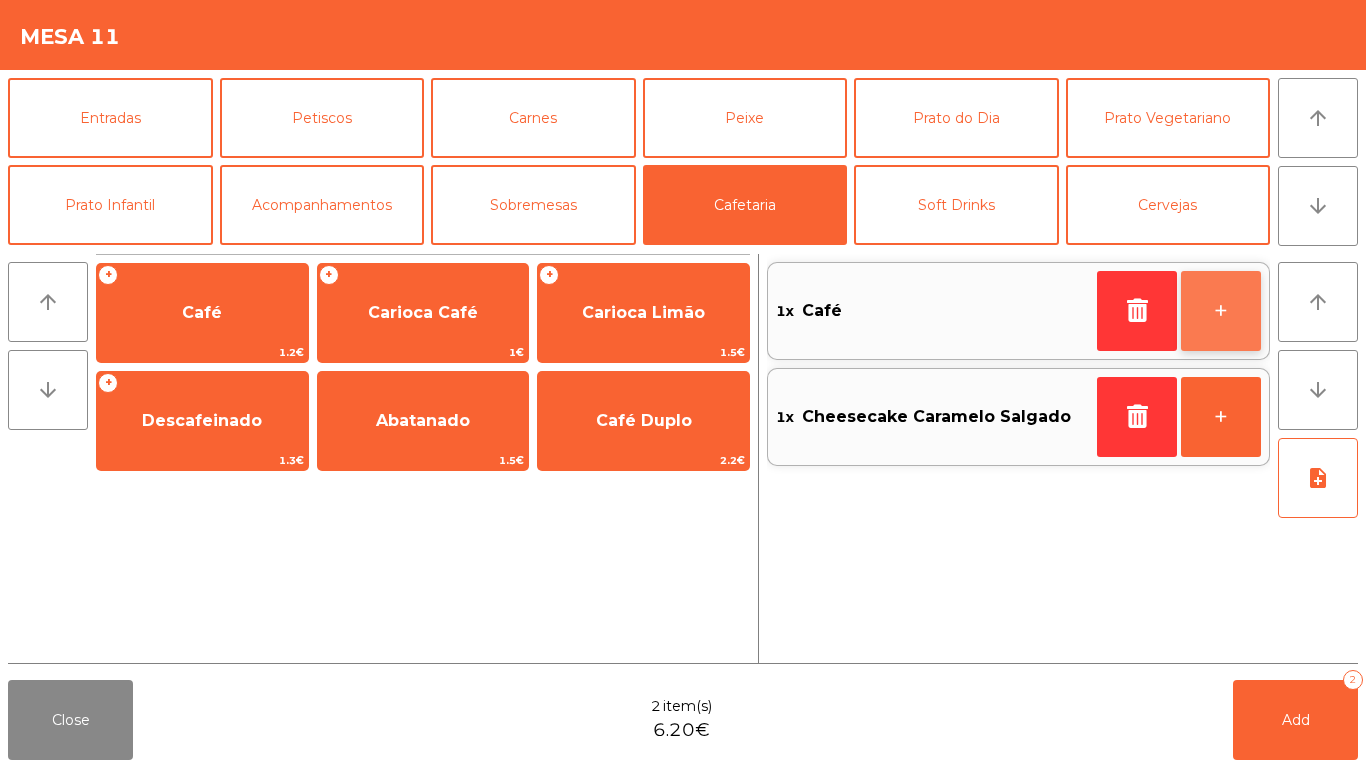 click on "+" 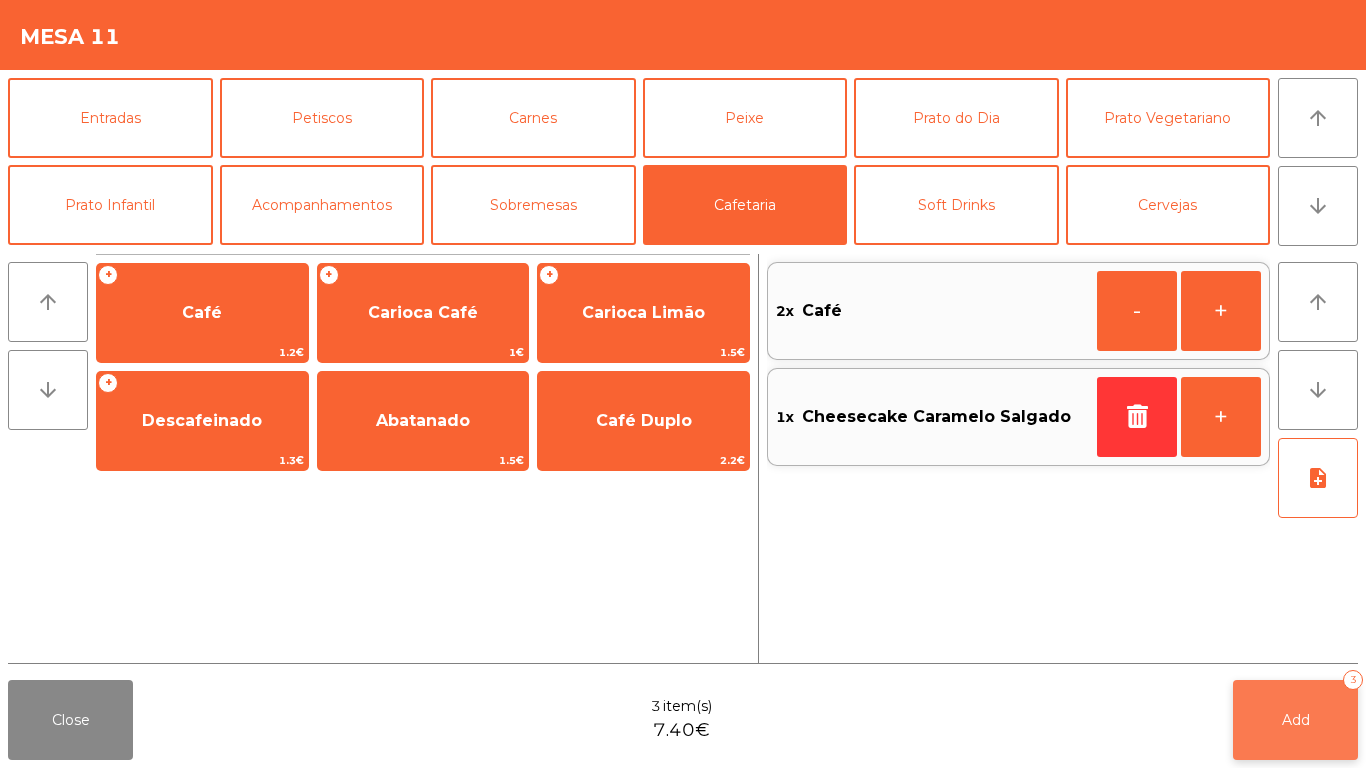 click on "Add   3" 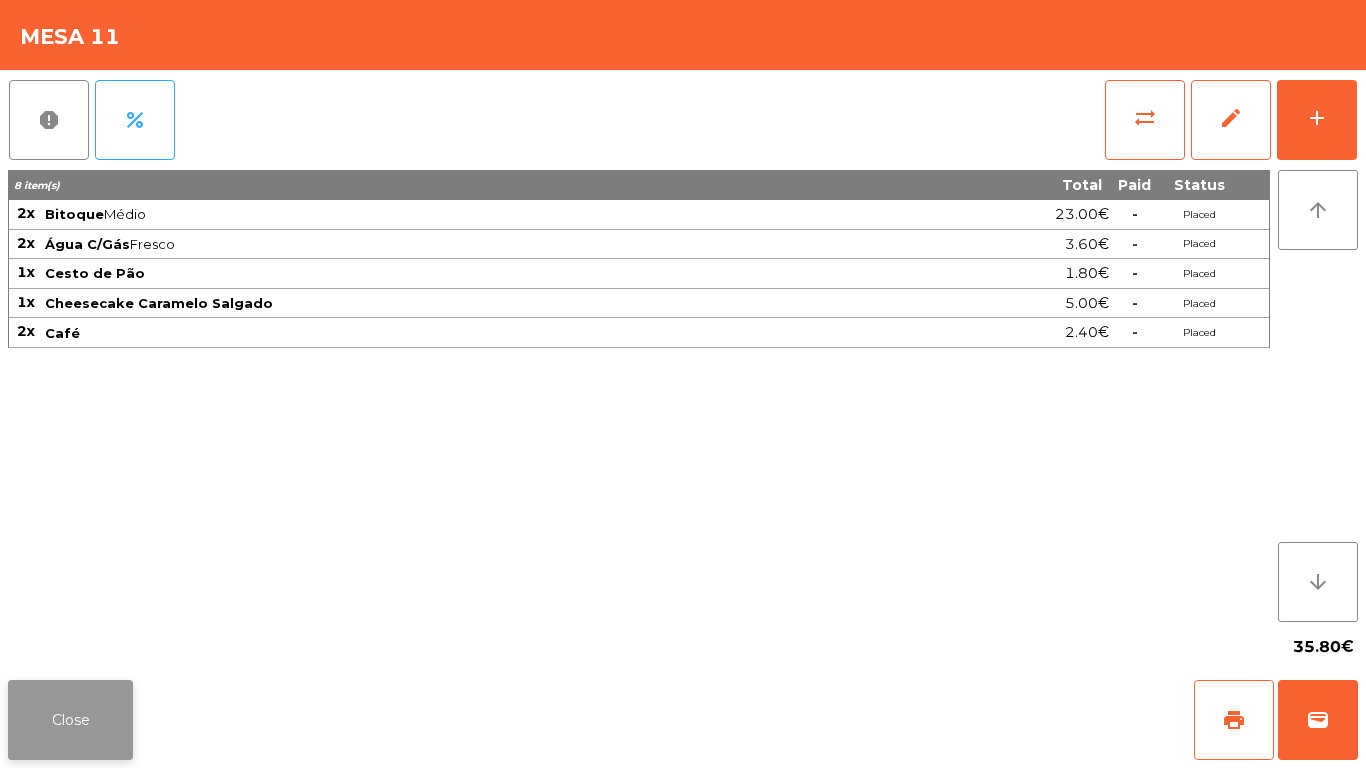 click on "Close" 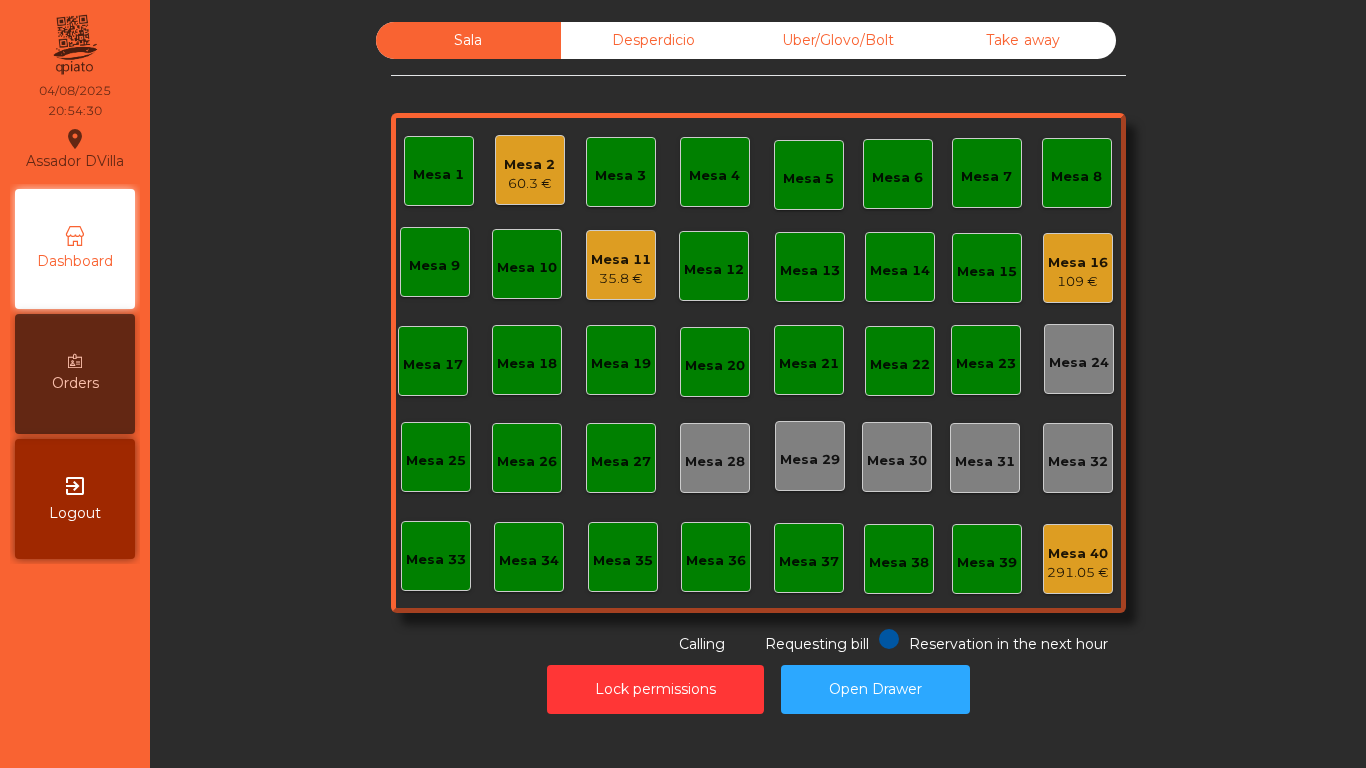 click on "60.3 €" 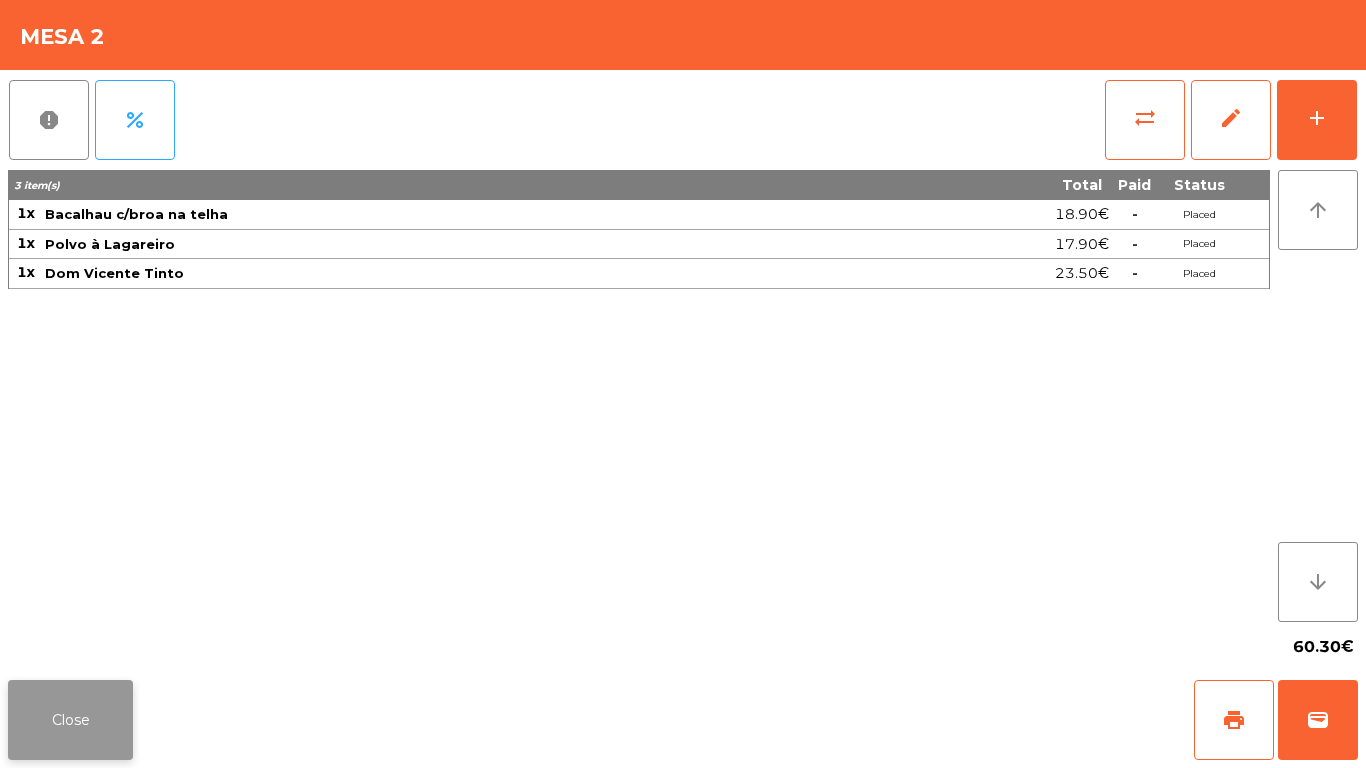 click on "Close" 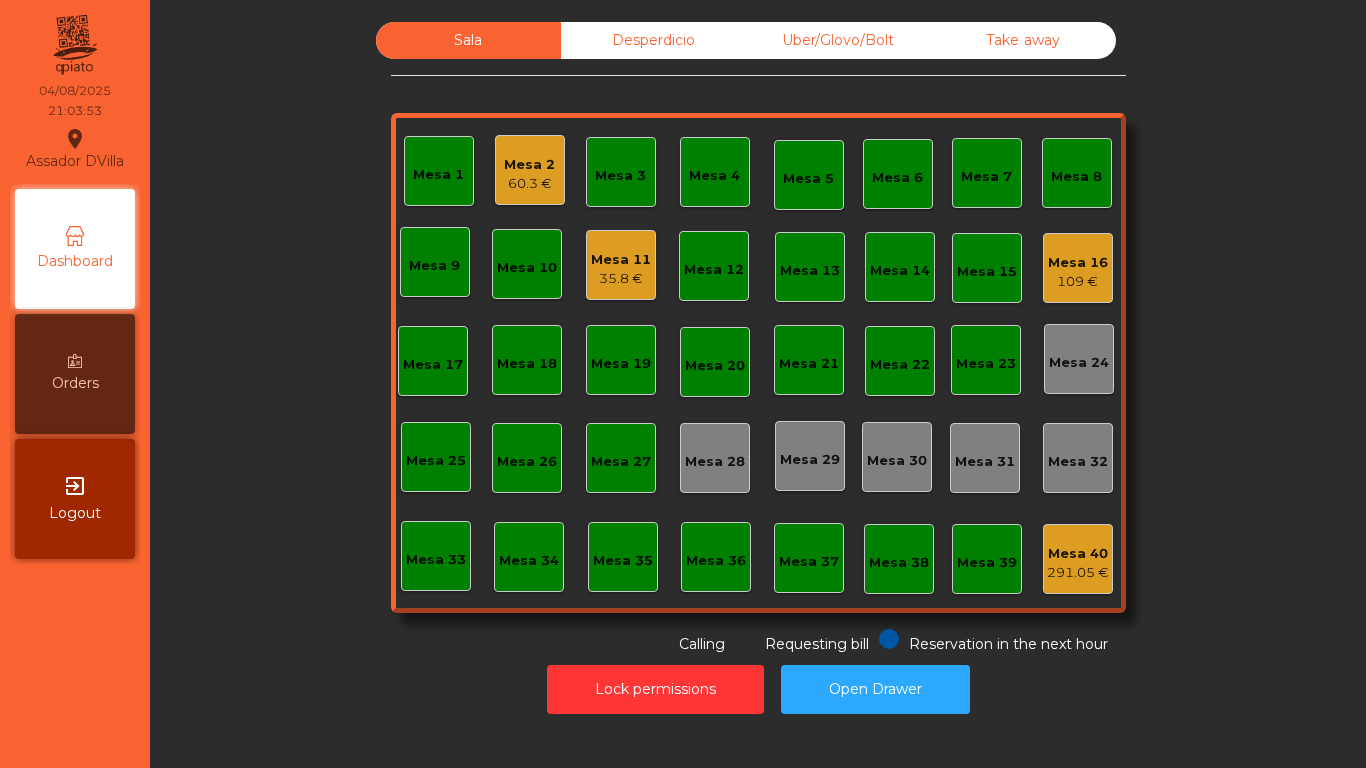 click on "Mesa 11" 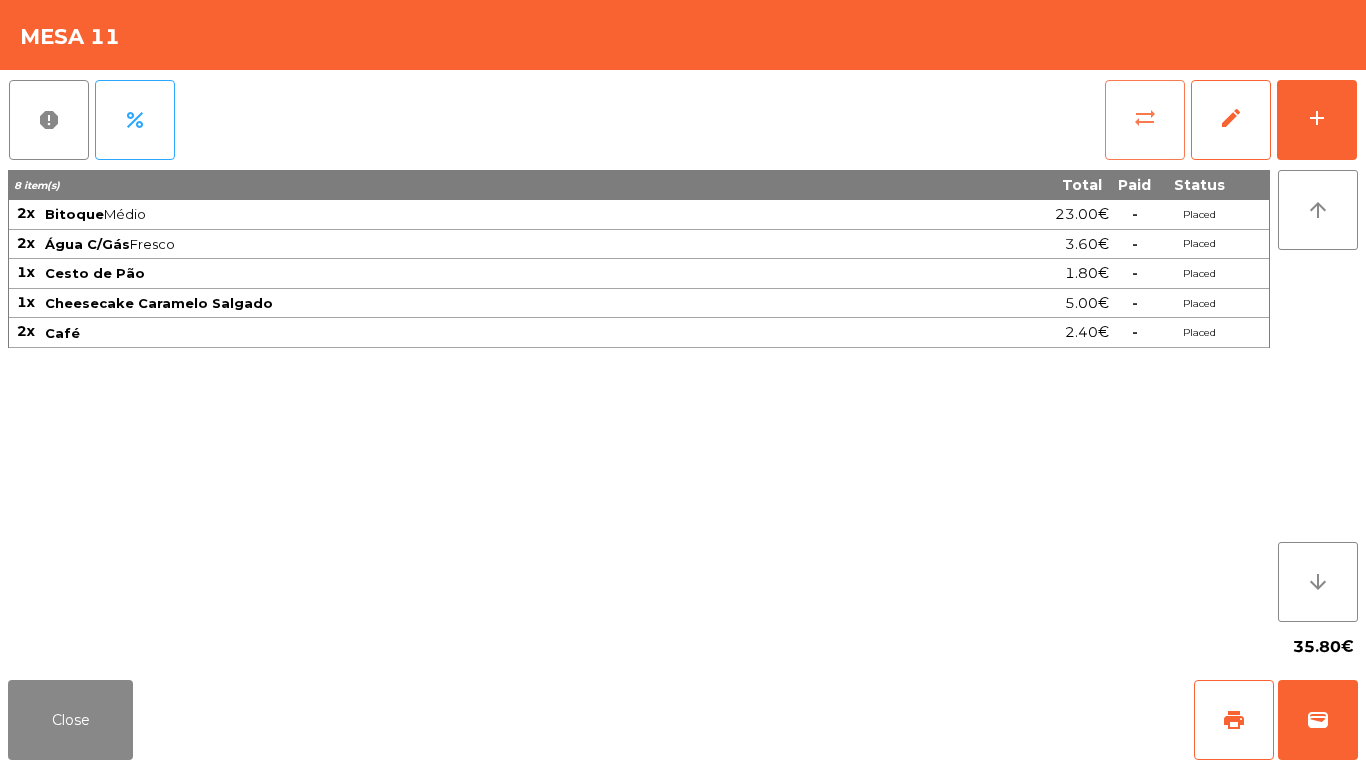click on "sync_alt" 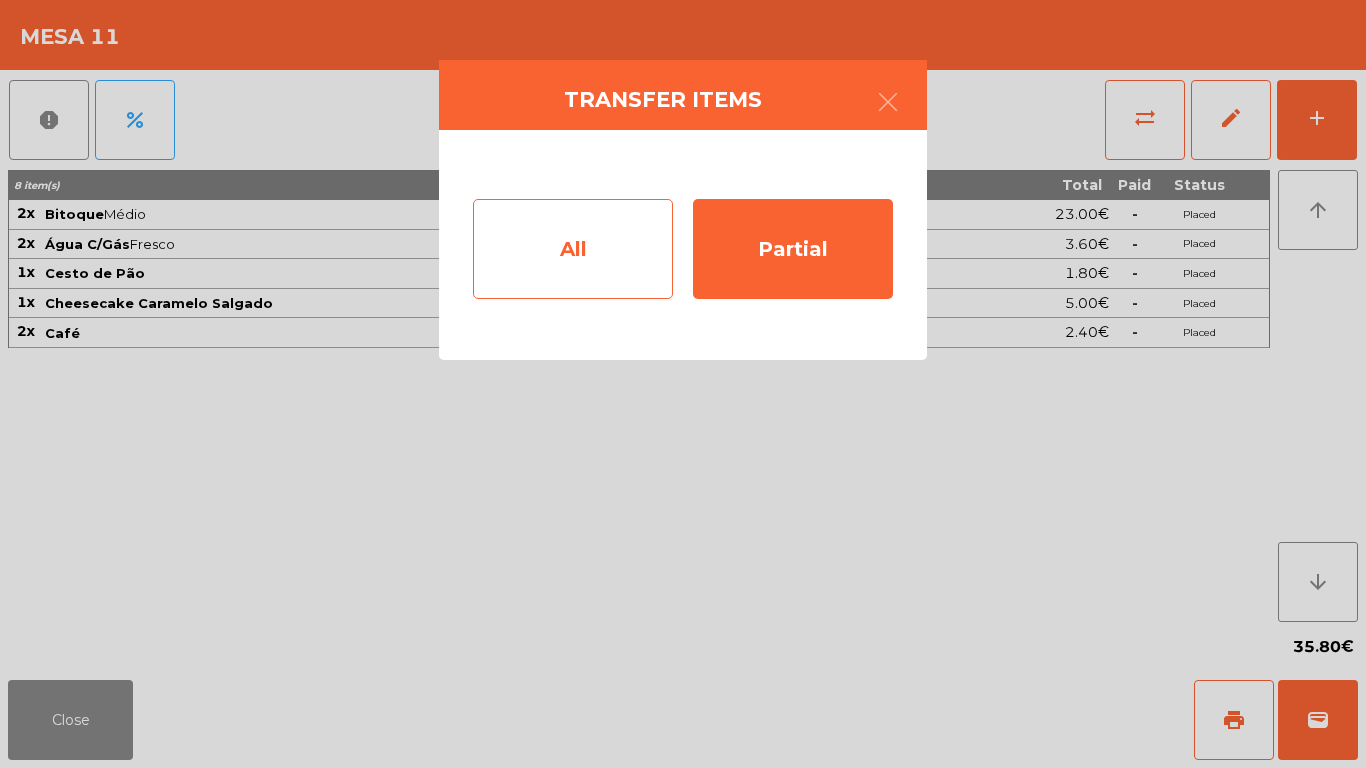 click on "All" 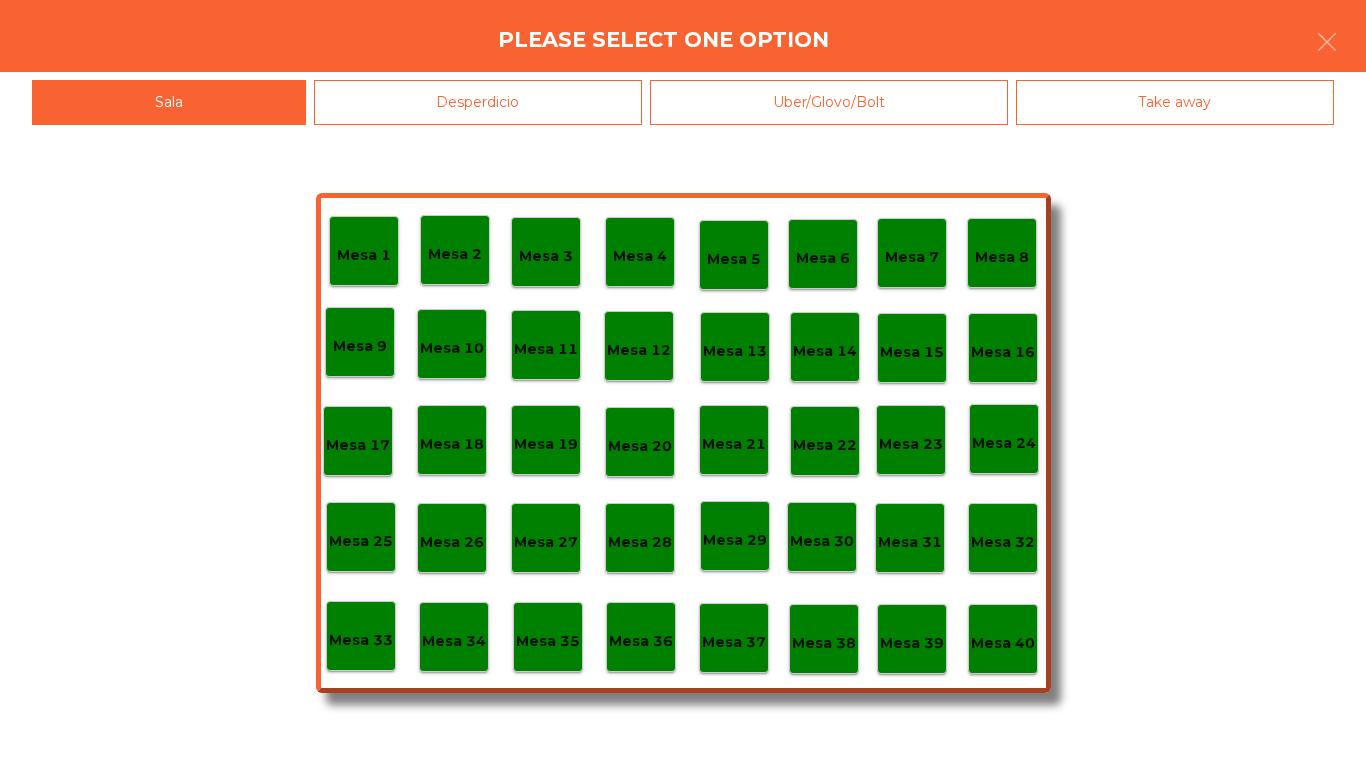 click on "Mesa 40" 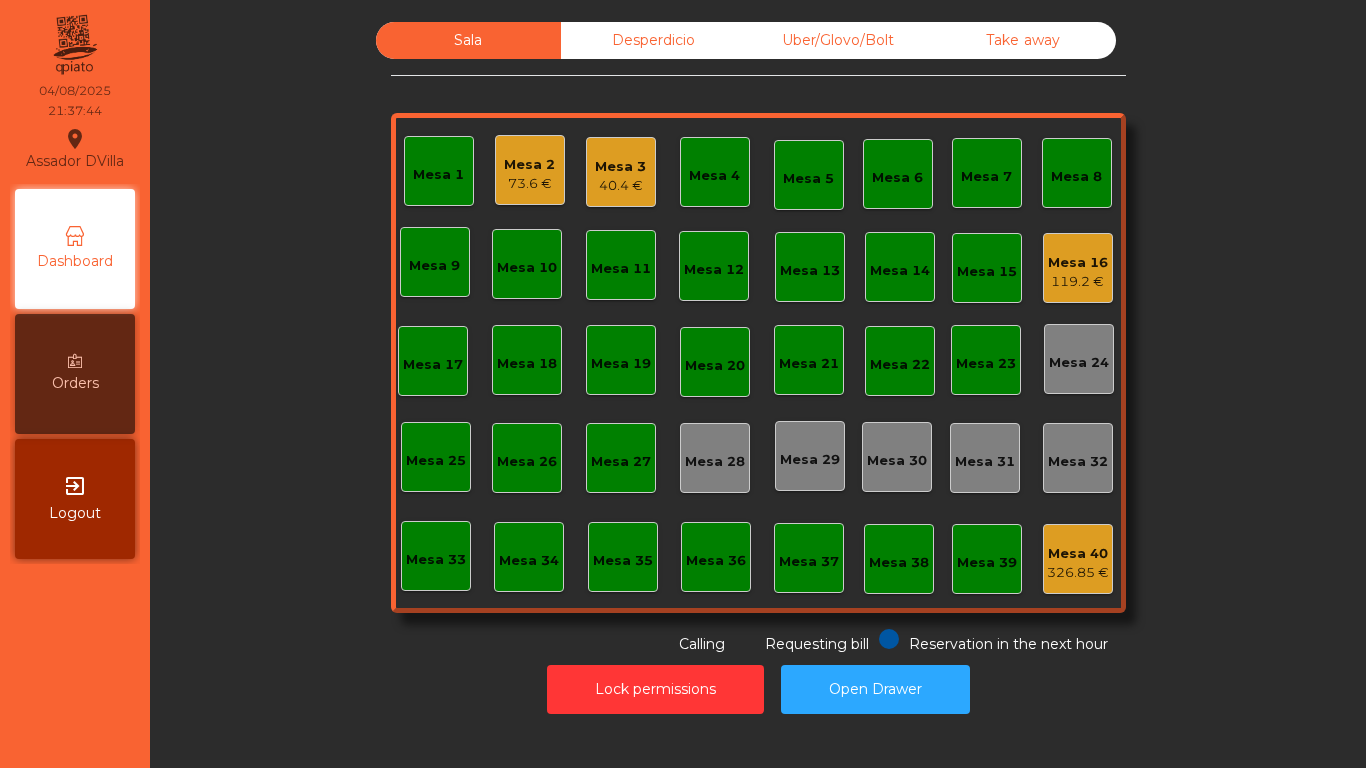 scroll, scrollTop: 0, scrollLeft: 0, axis: both 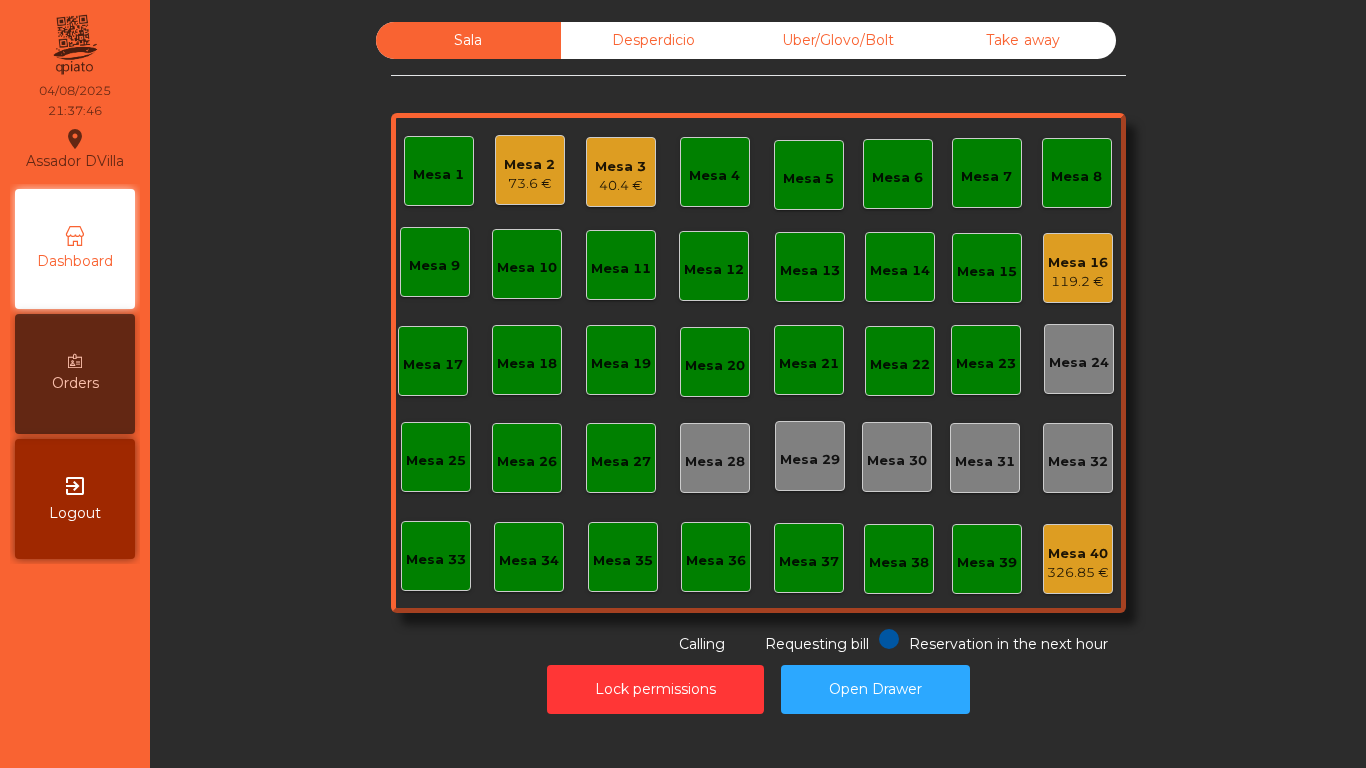 click on "119.2 €" 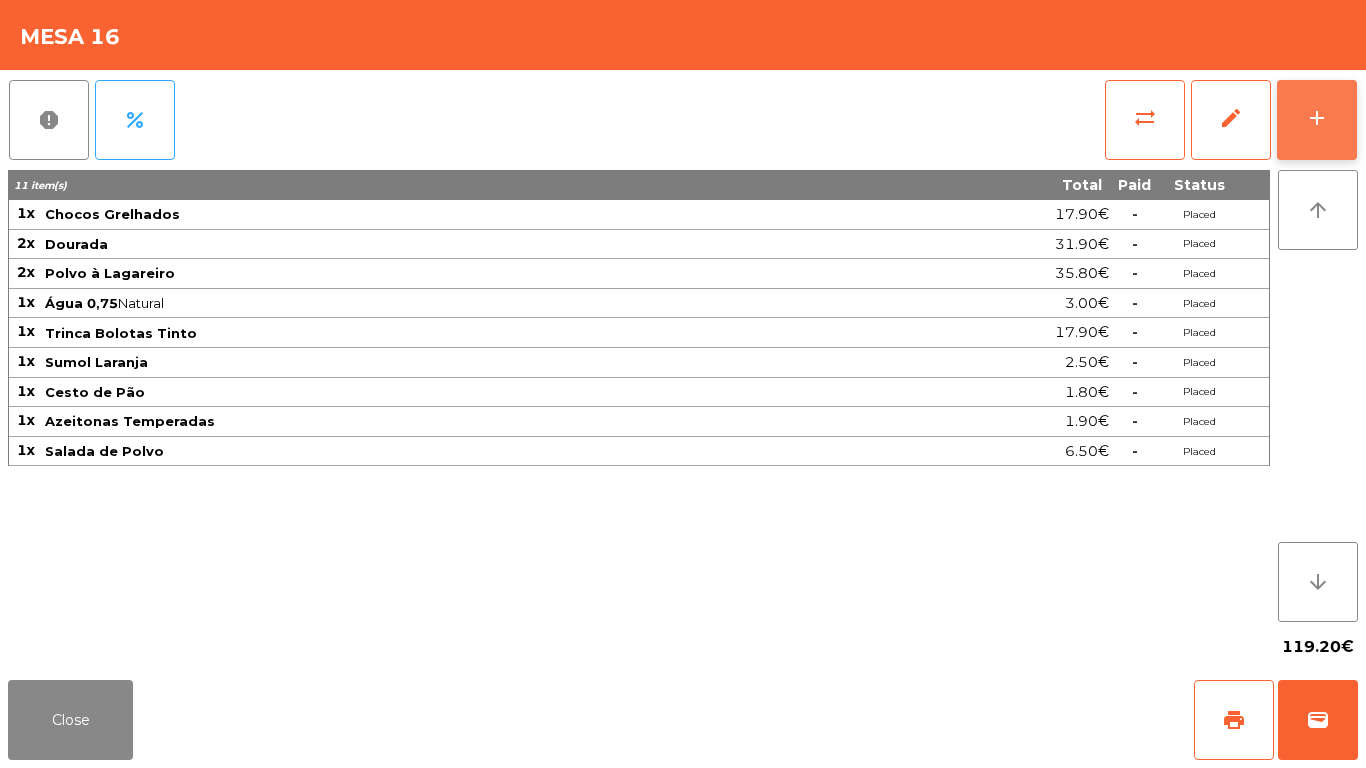 drag, startPoint x: 1300, startPoint y: 104, endPoint x: 1311, endPoint y: 110, distance: 12.529964 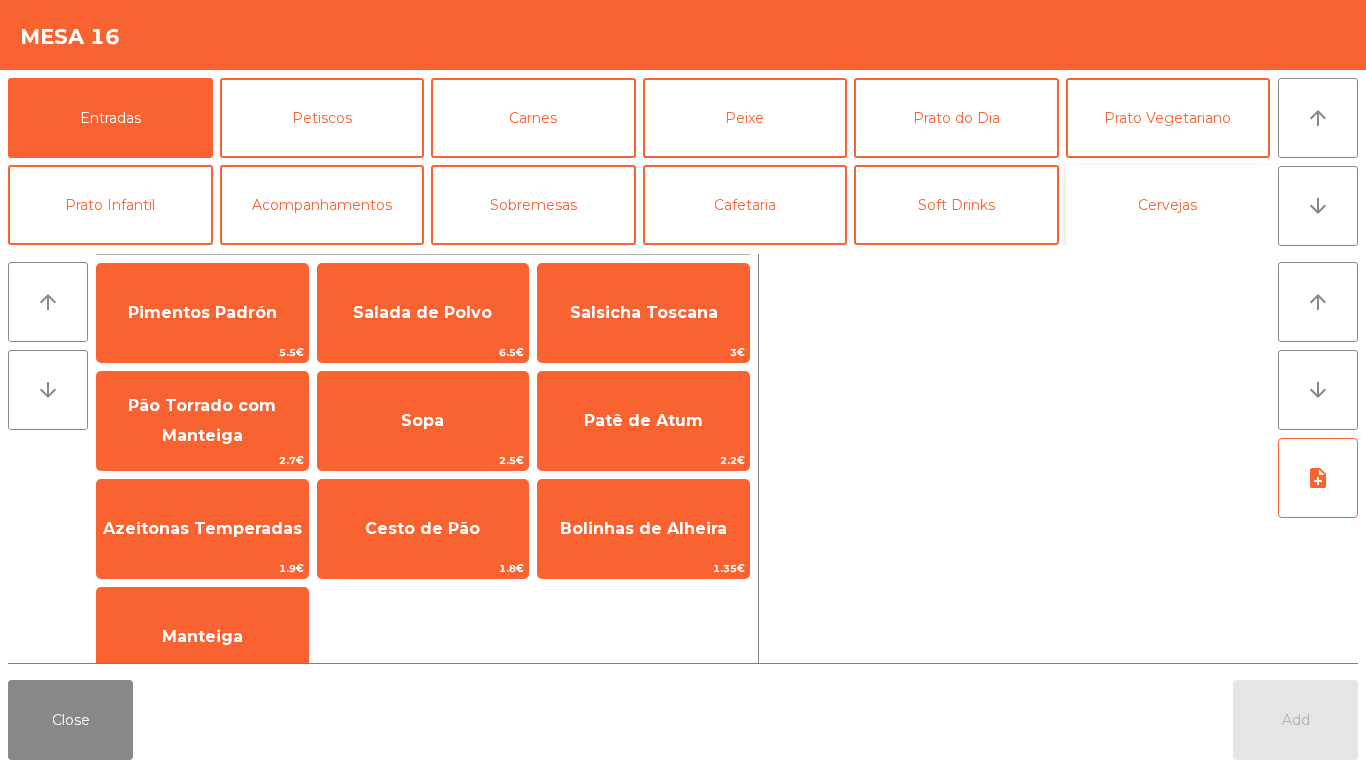 click on "Cervejas" 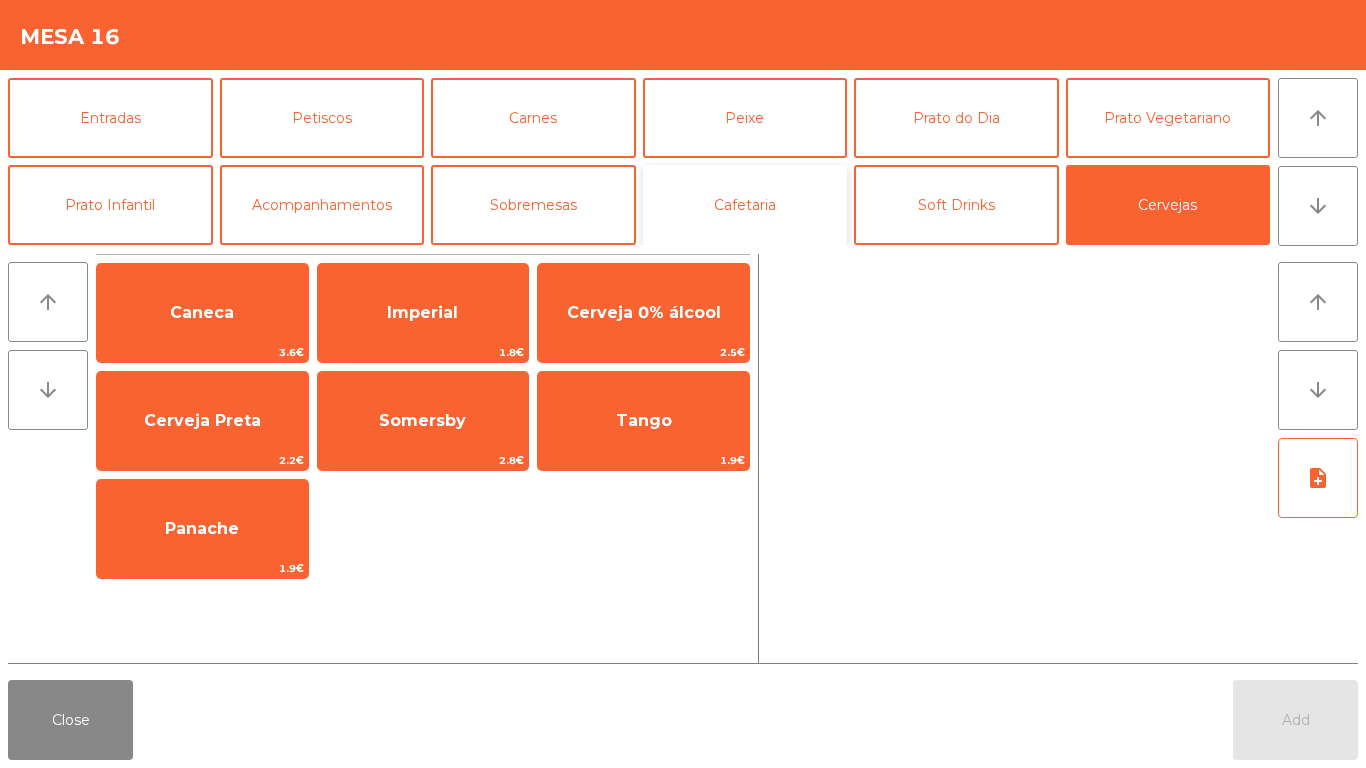 click on "Cafetaria" 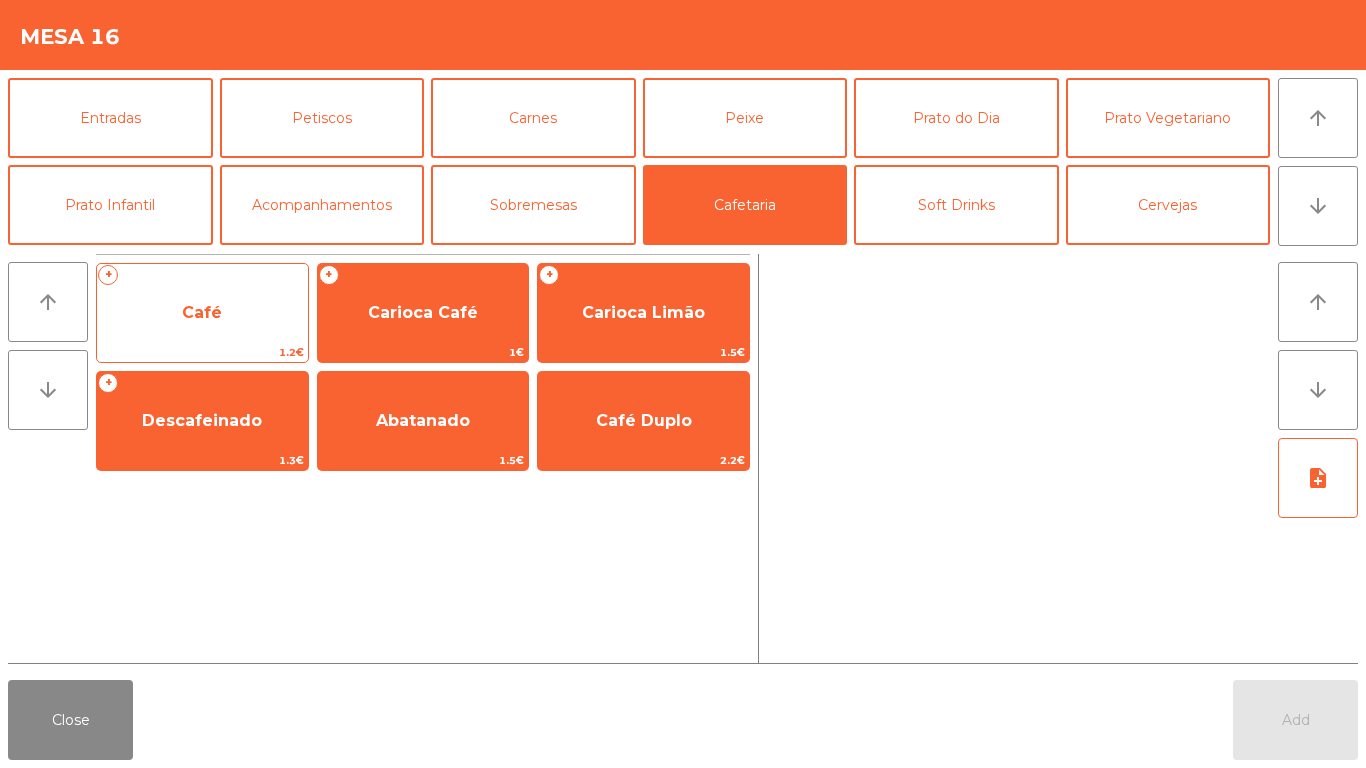 click on "Café" 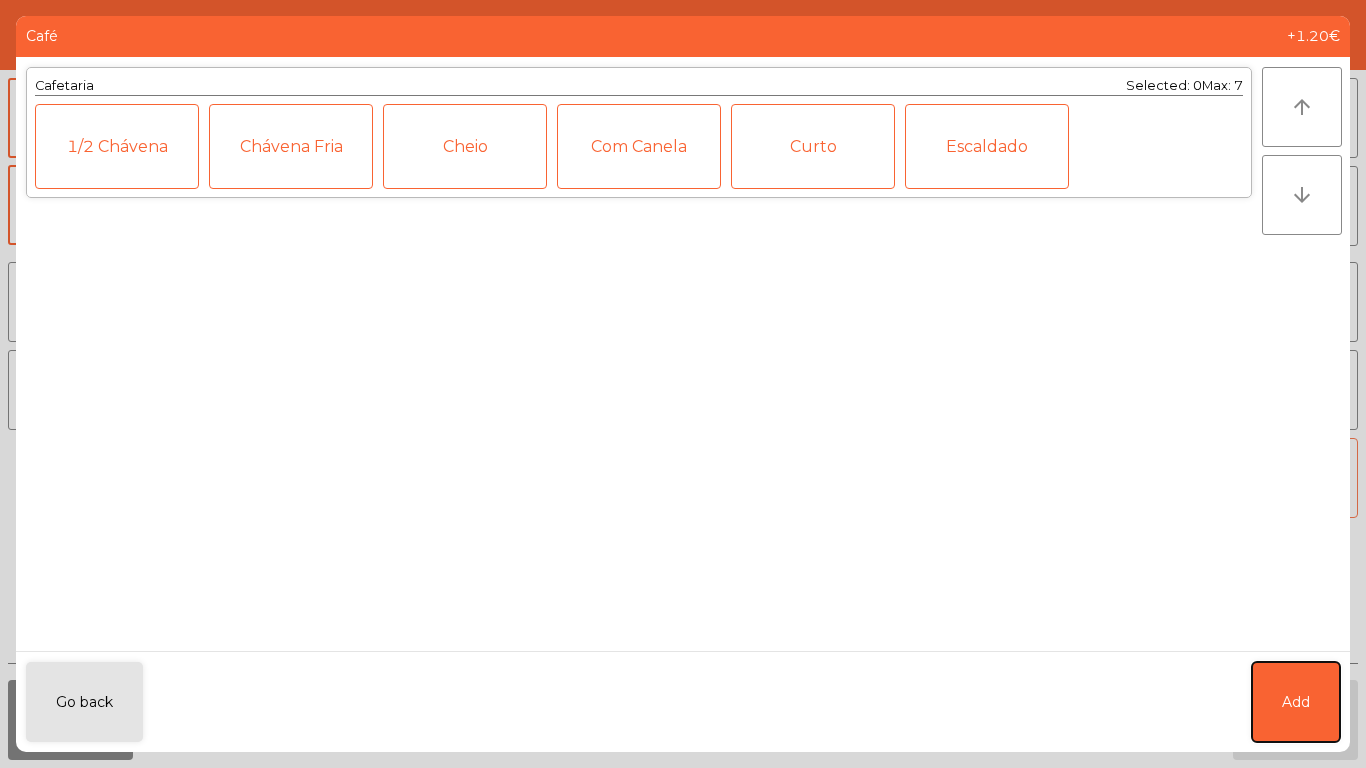 drag, startPoint x: 1290, startPoint y: 711, endPoint x: 1323, endPoint y: 512, distance: 201.71762 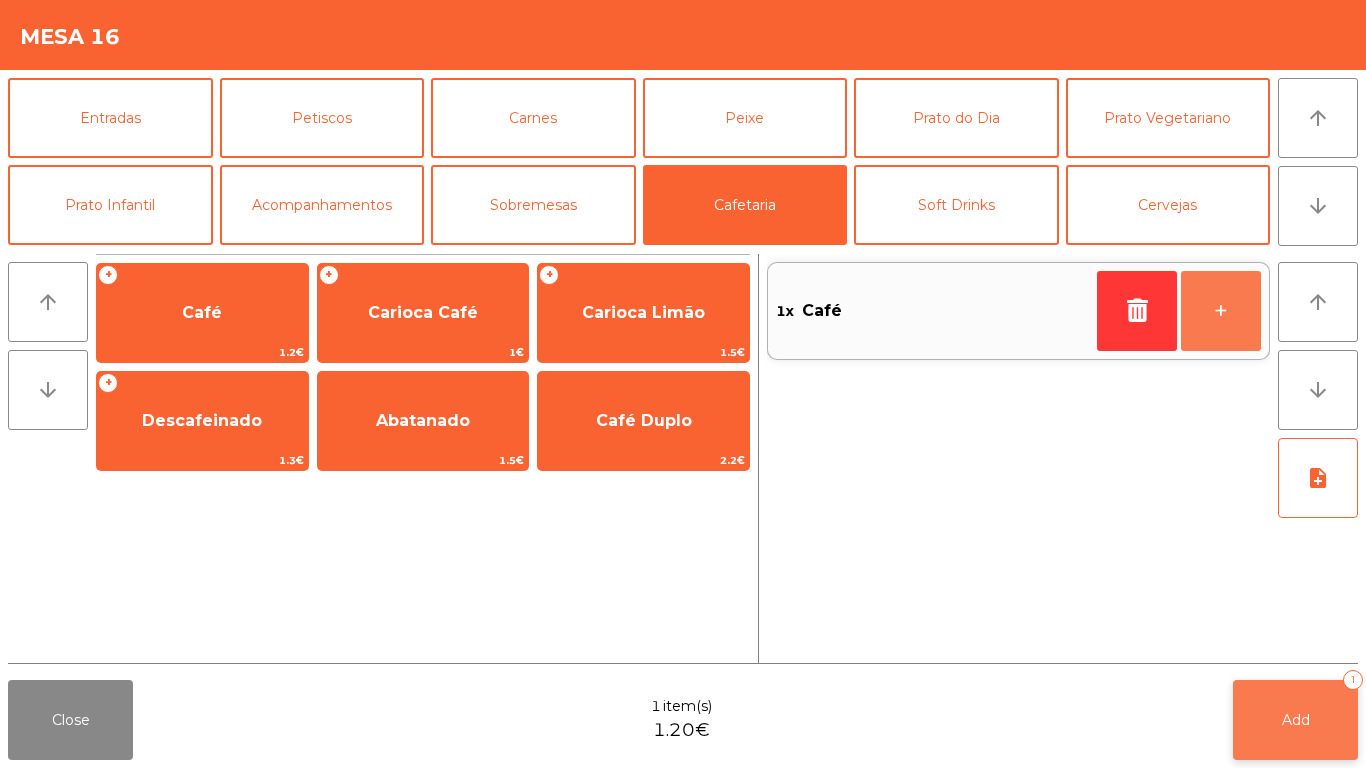 drag, startPoint x: 1248, startPoint y: 317, endPoint x: 1254, endPoint y: 681, distance: 364.04944 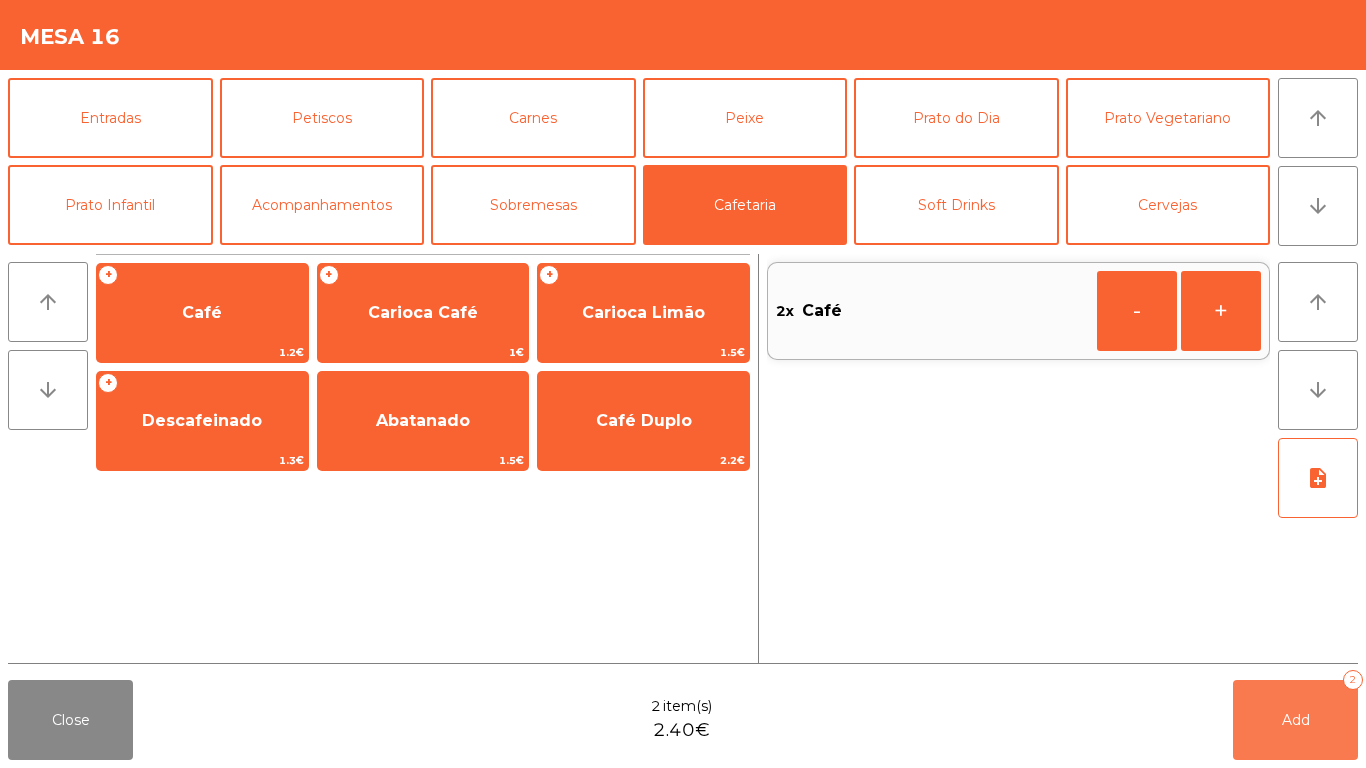 drag, startPoint x: 1262, startPoint y: 706, endPoint x: 1217, endPoint y: 686, distance: 49.24429 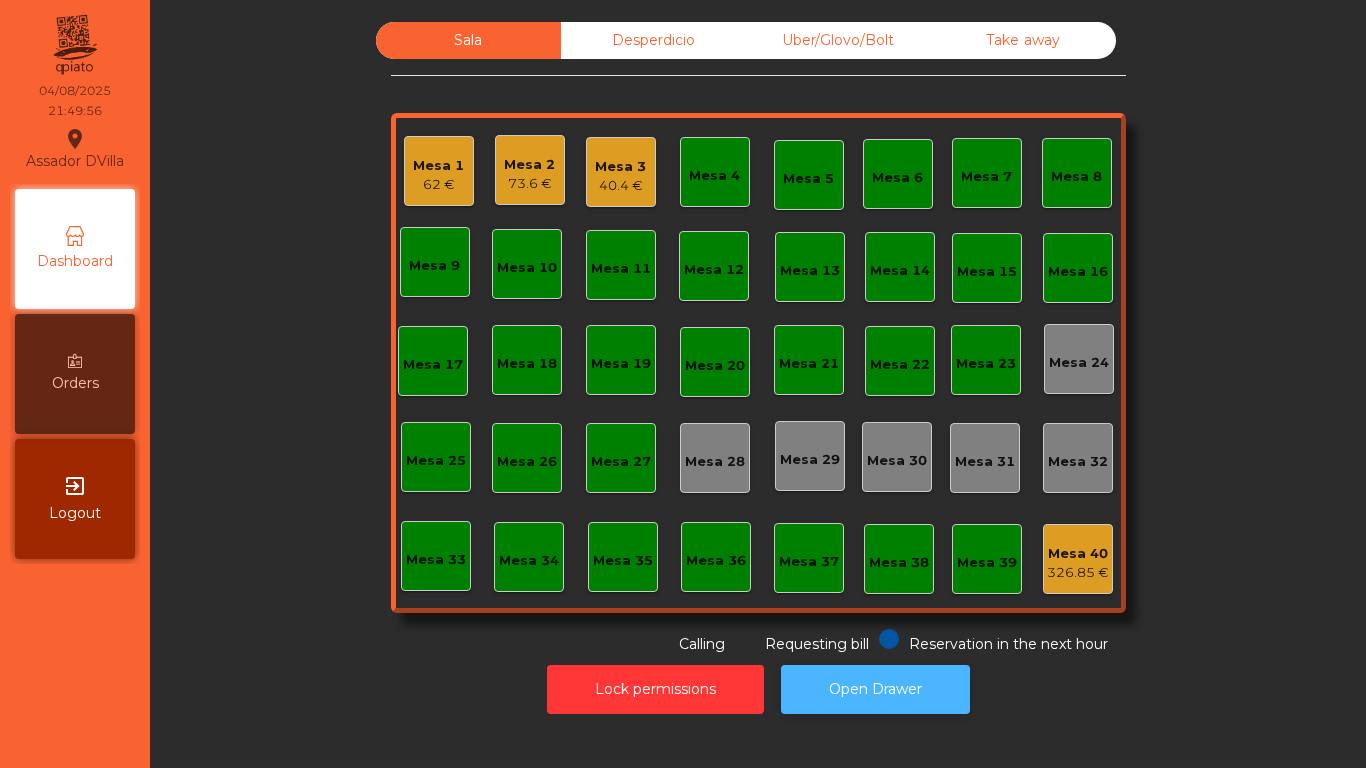 click on "Open Drawer" 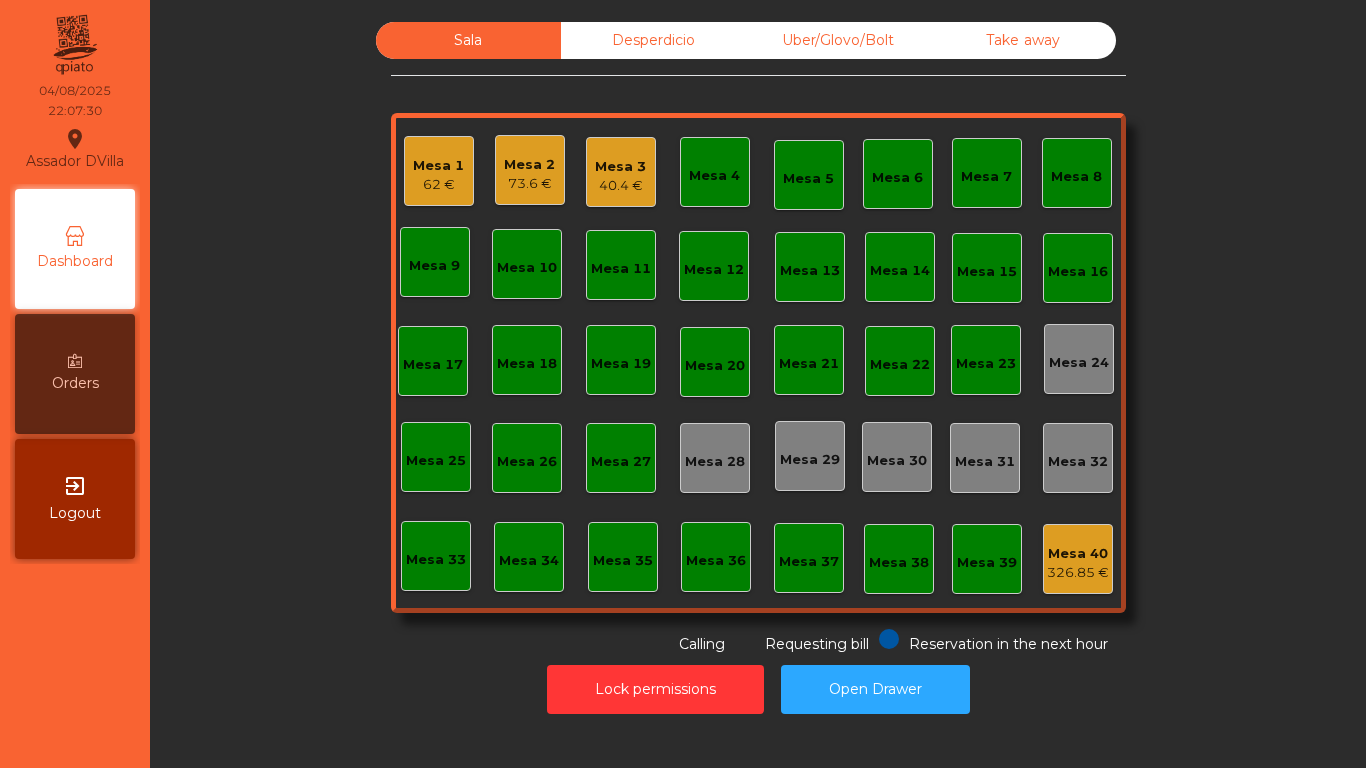 click on "40.4 €" 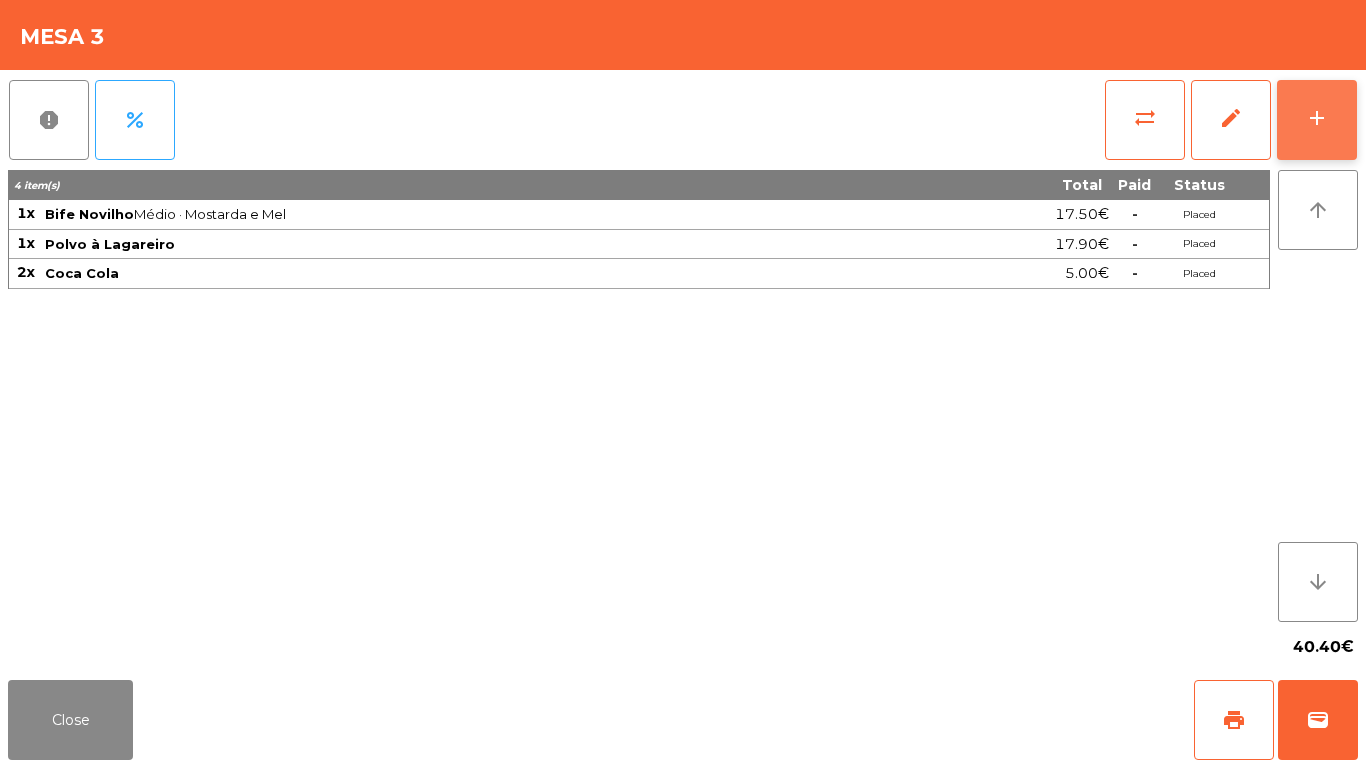 click on "add" 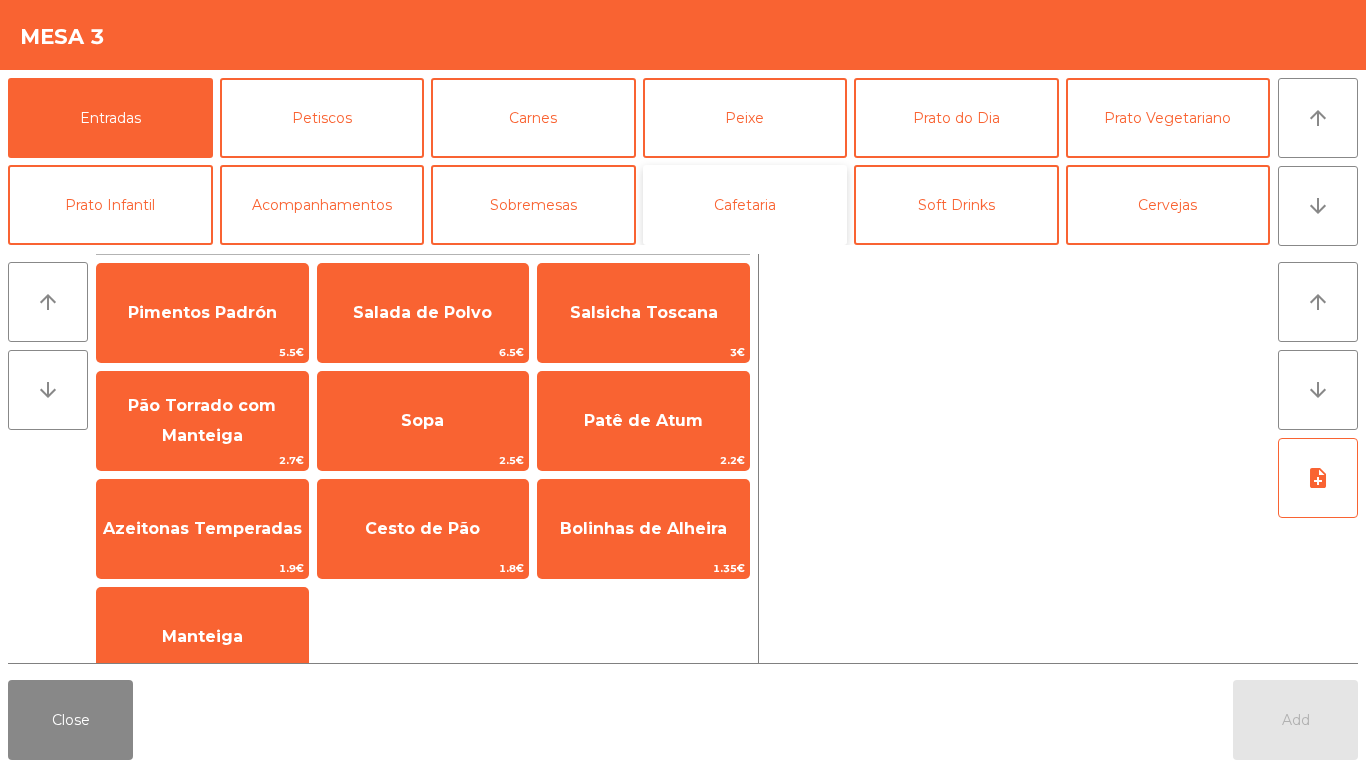 click on "Cafetaria" 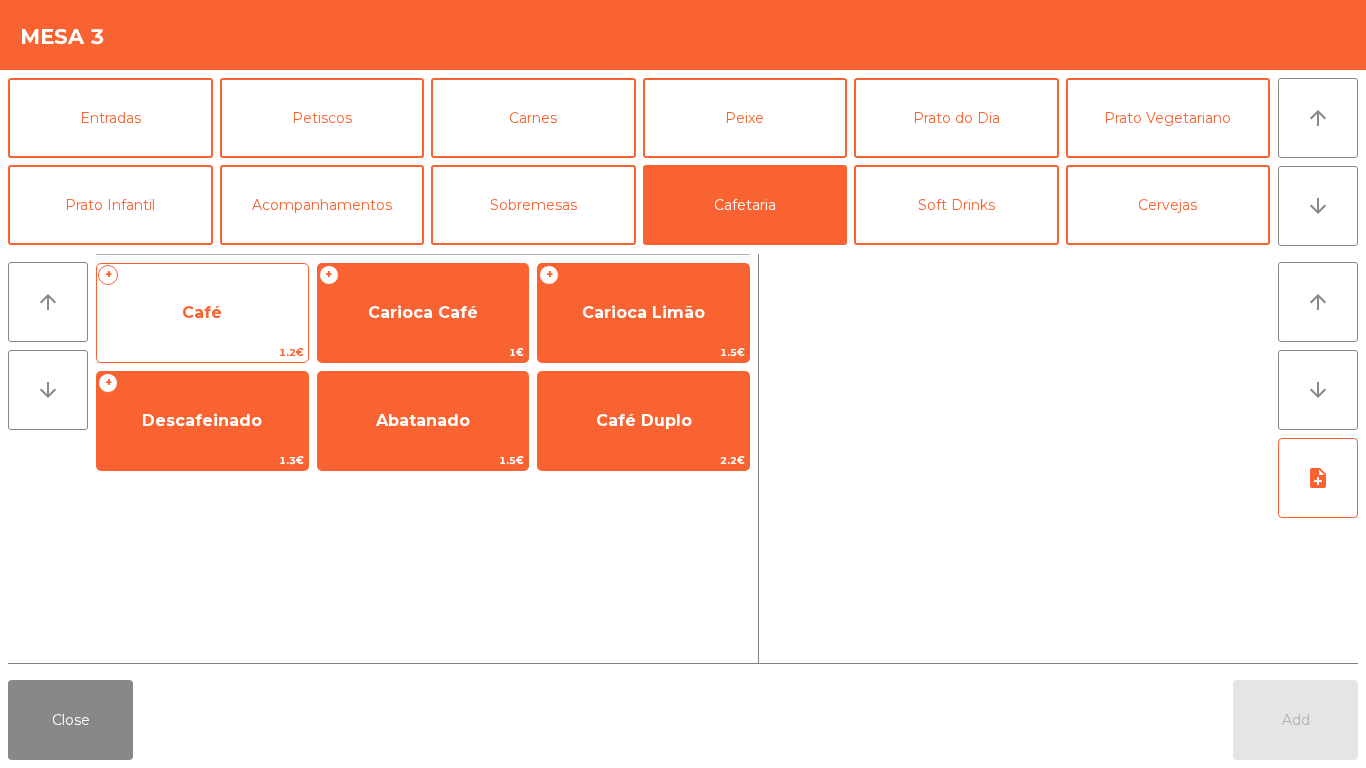 click on "Café" 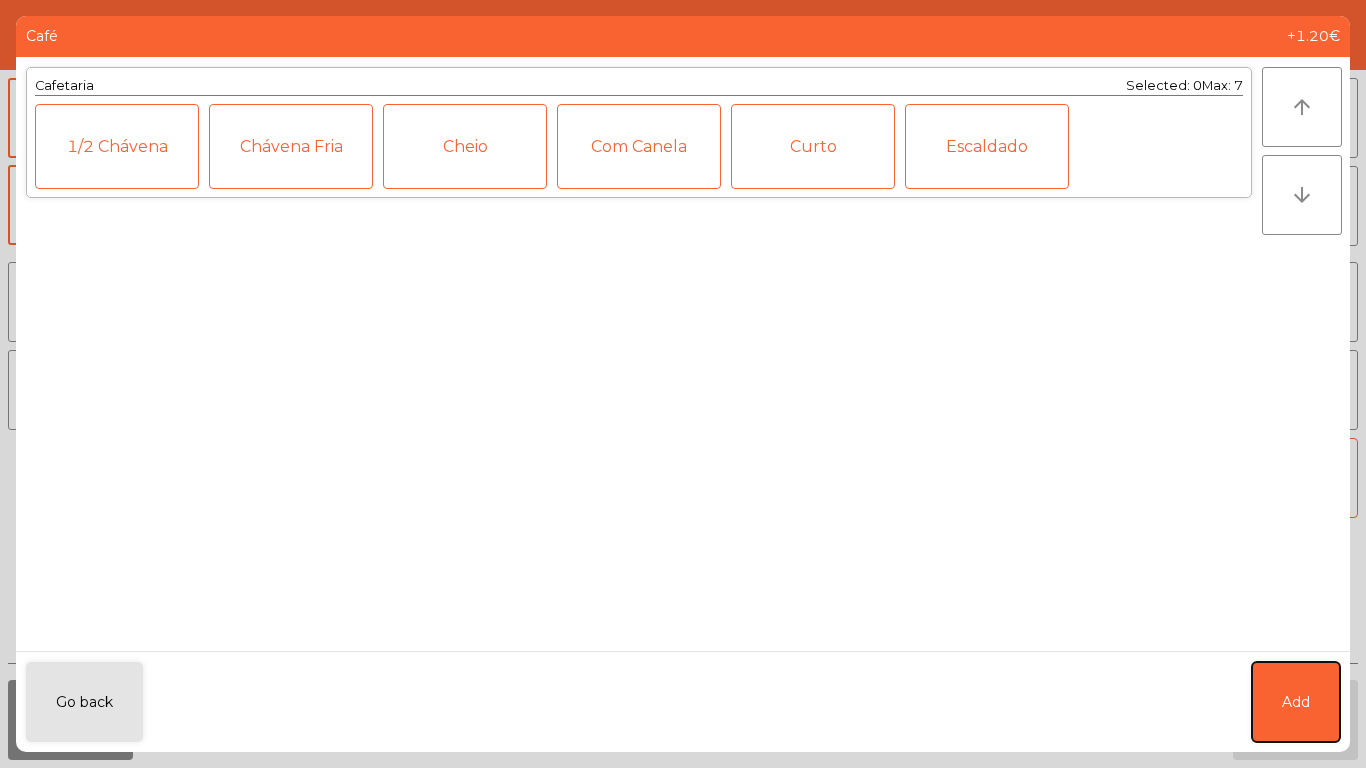 click on "Add" 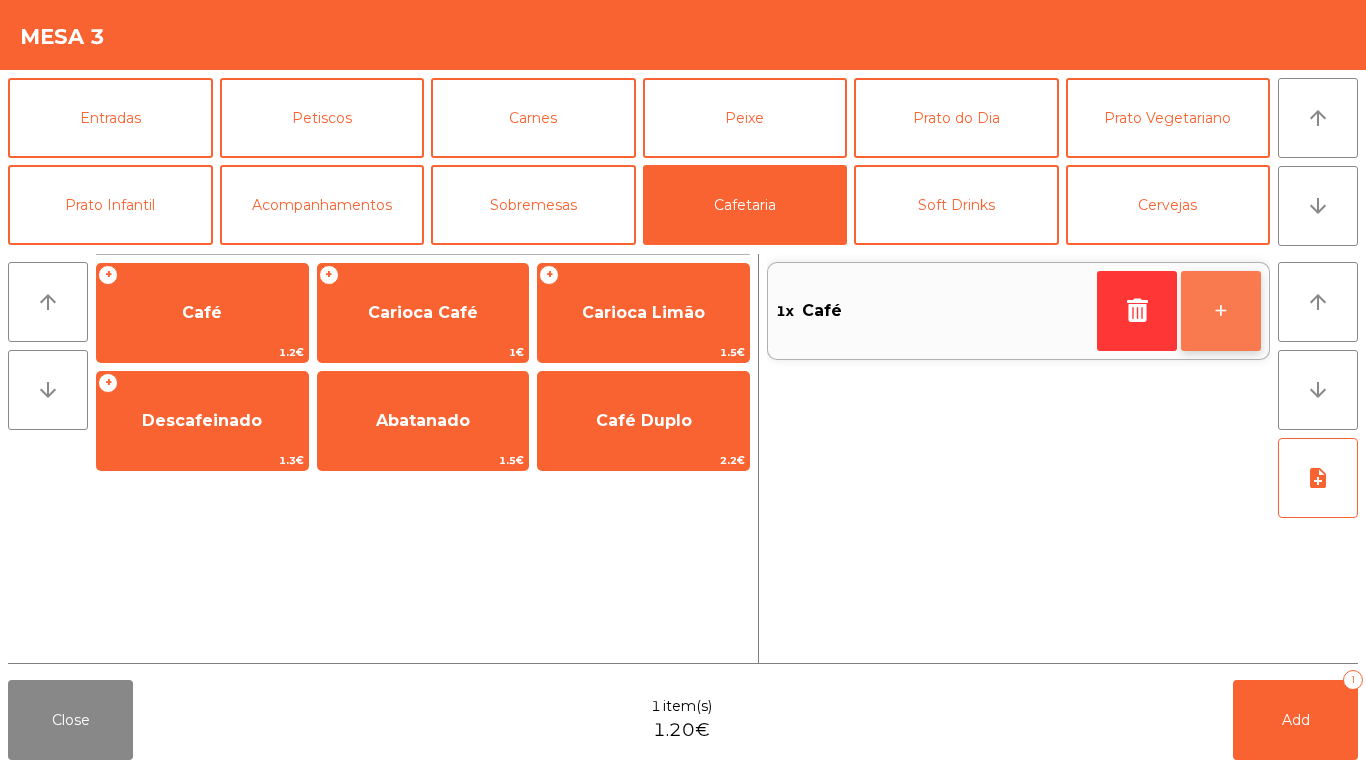 click on "+" 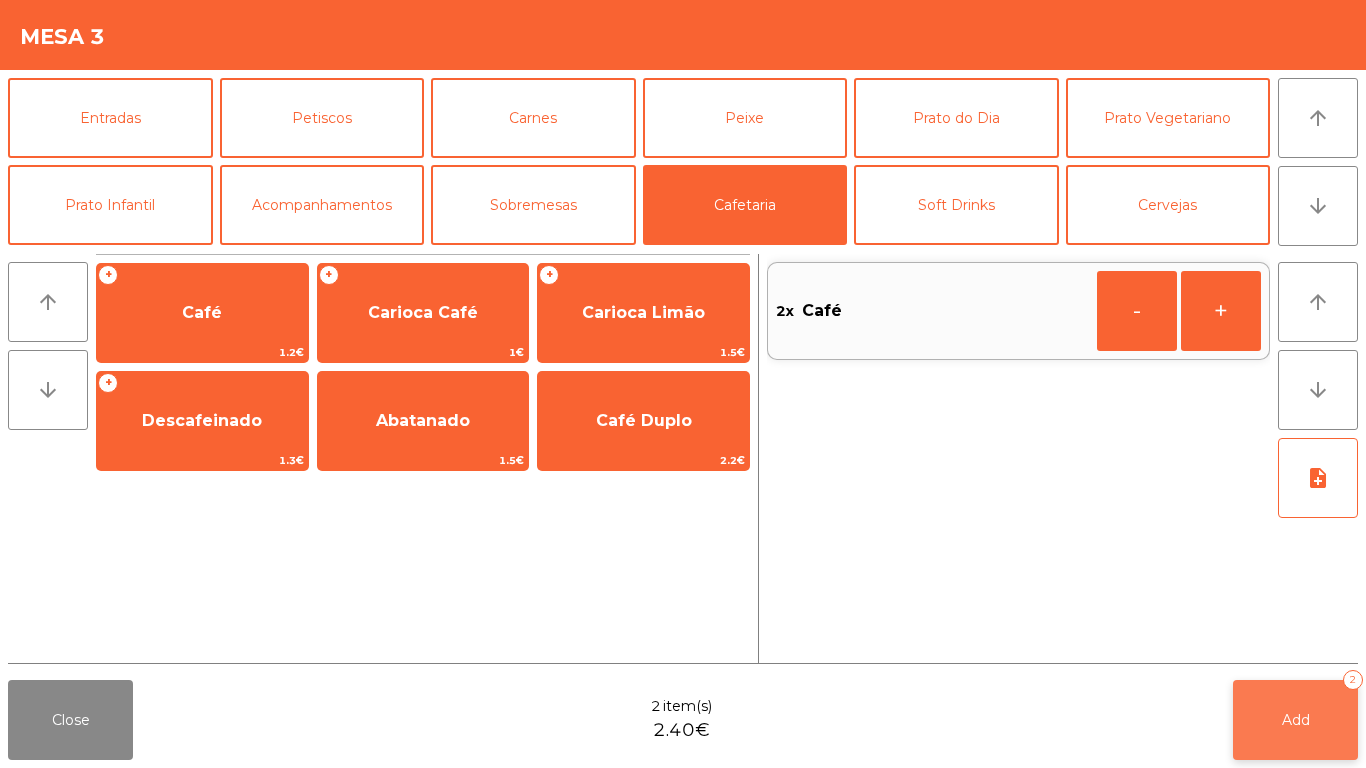 click on "Add" 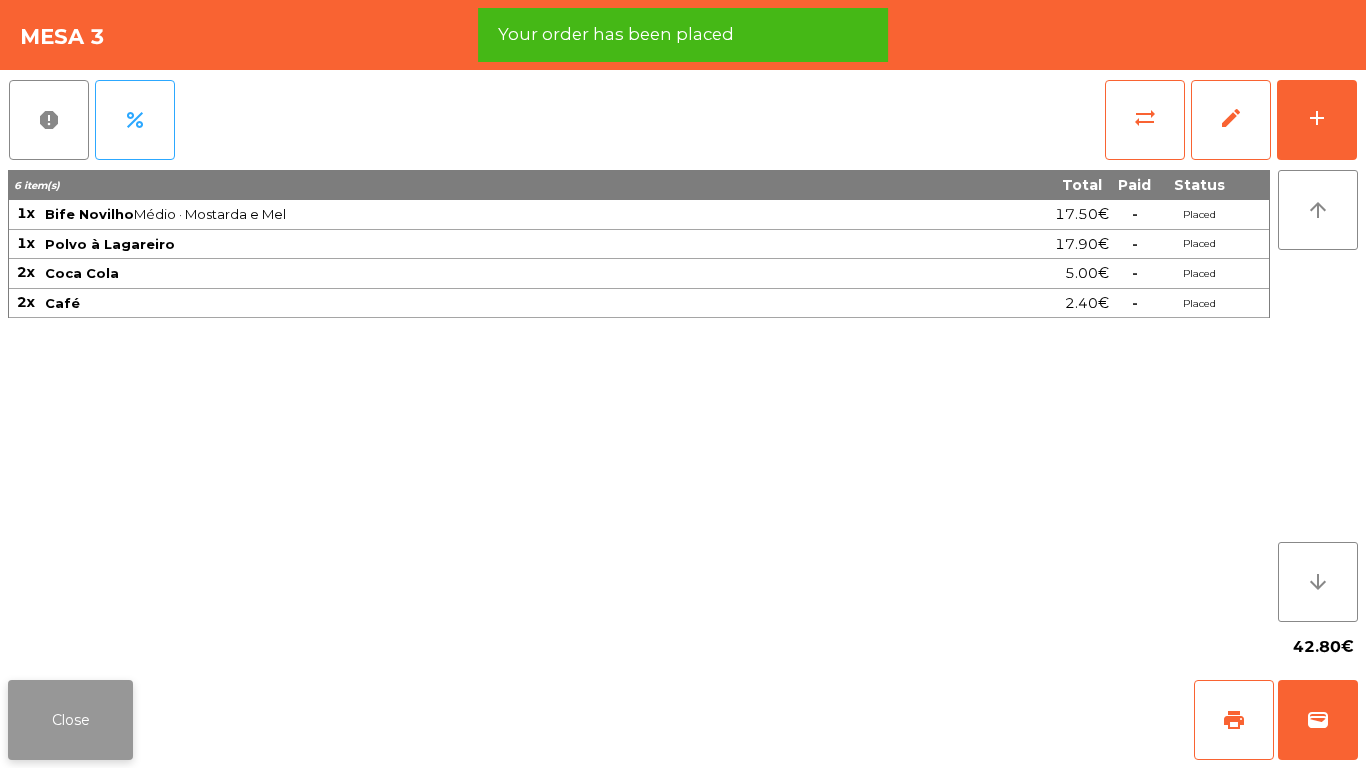 click on "Close" 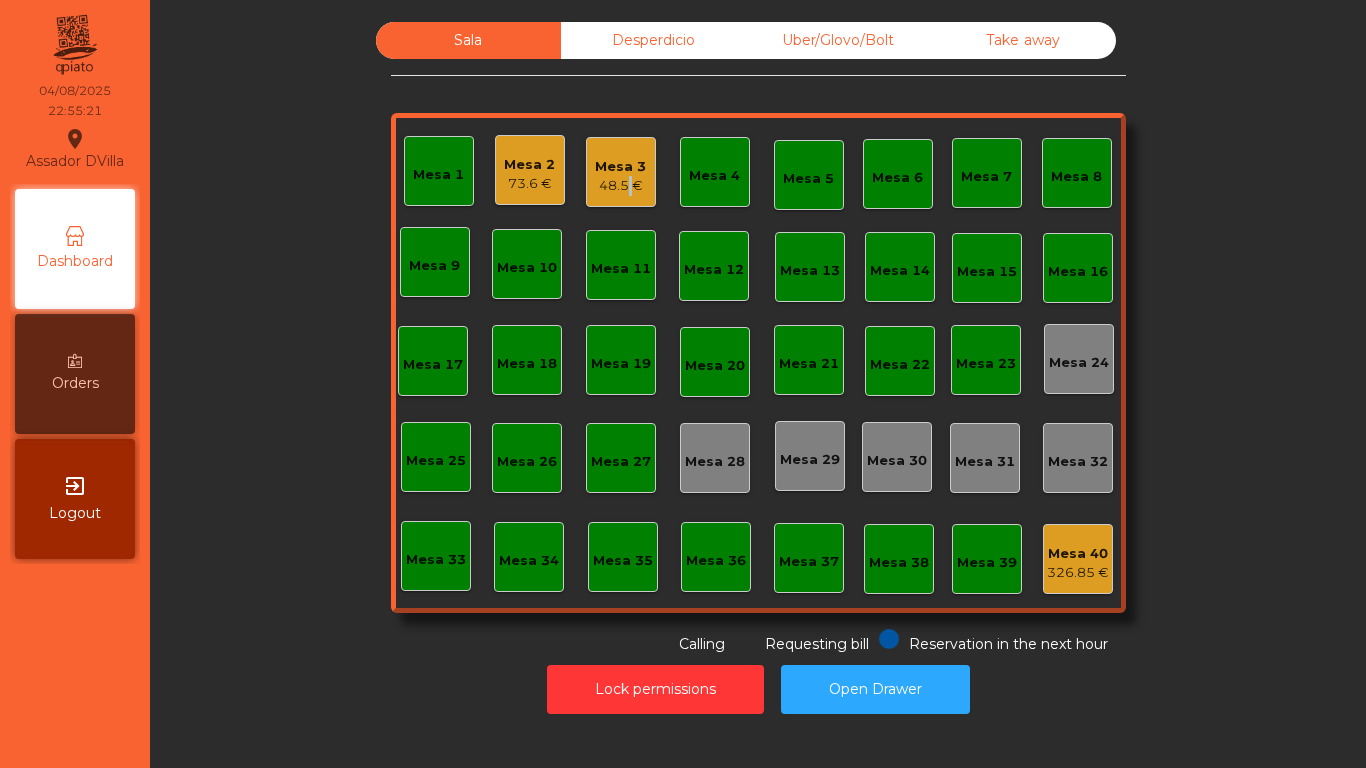 click on "48.5 €" 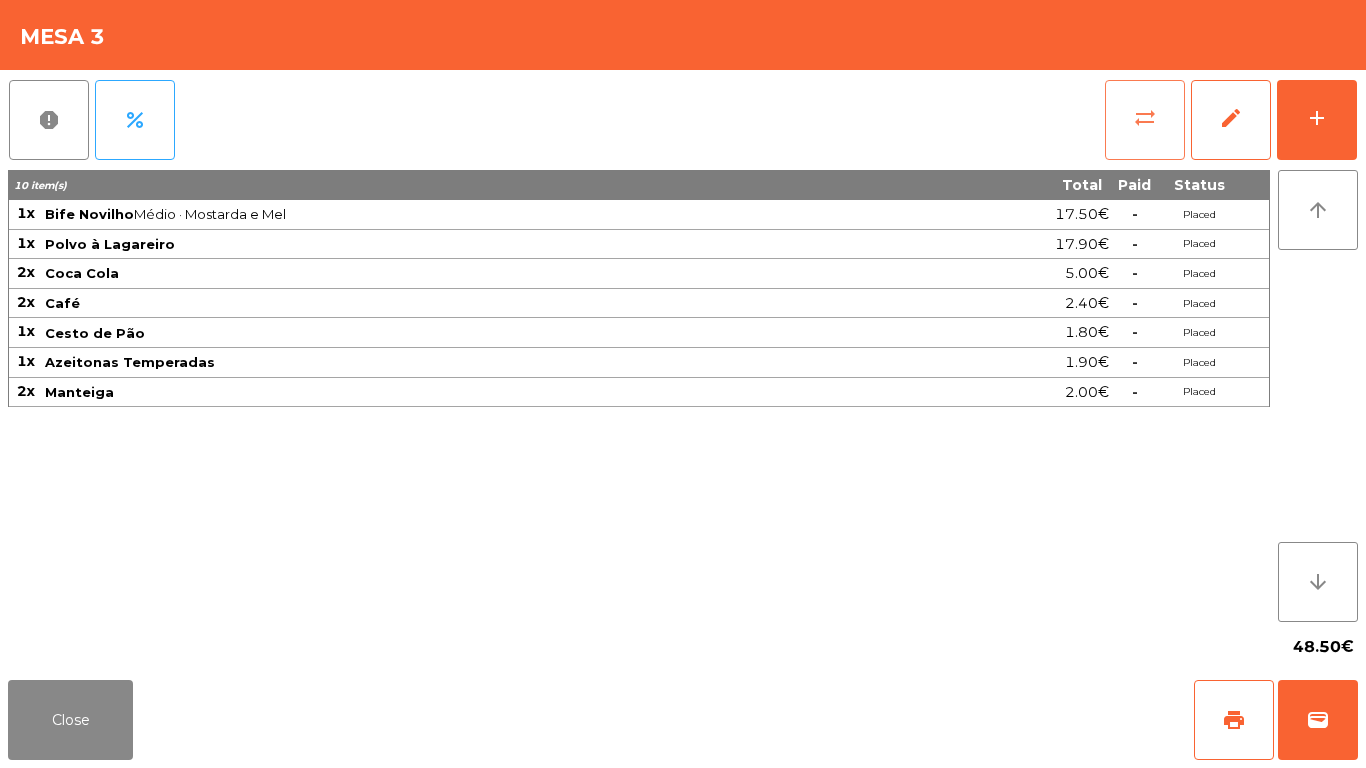 click on "sync_alt" 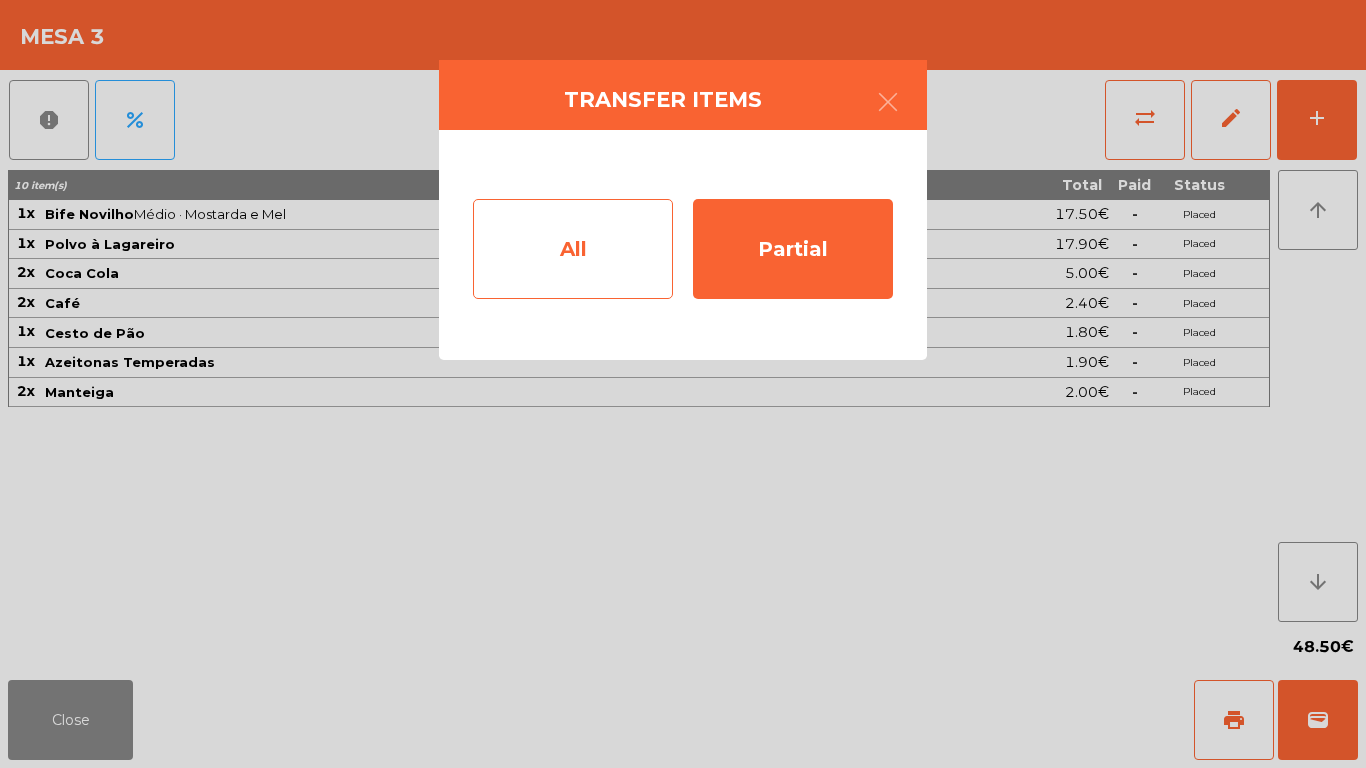 click on "All" 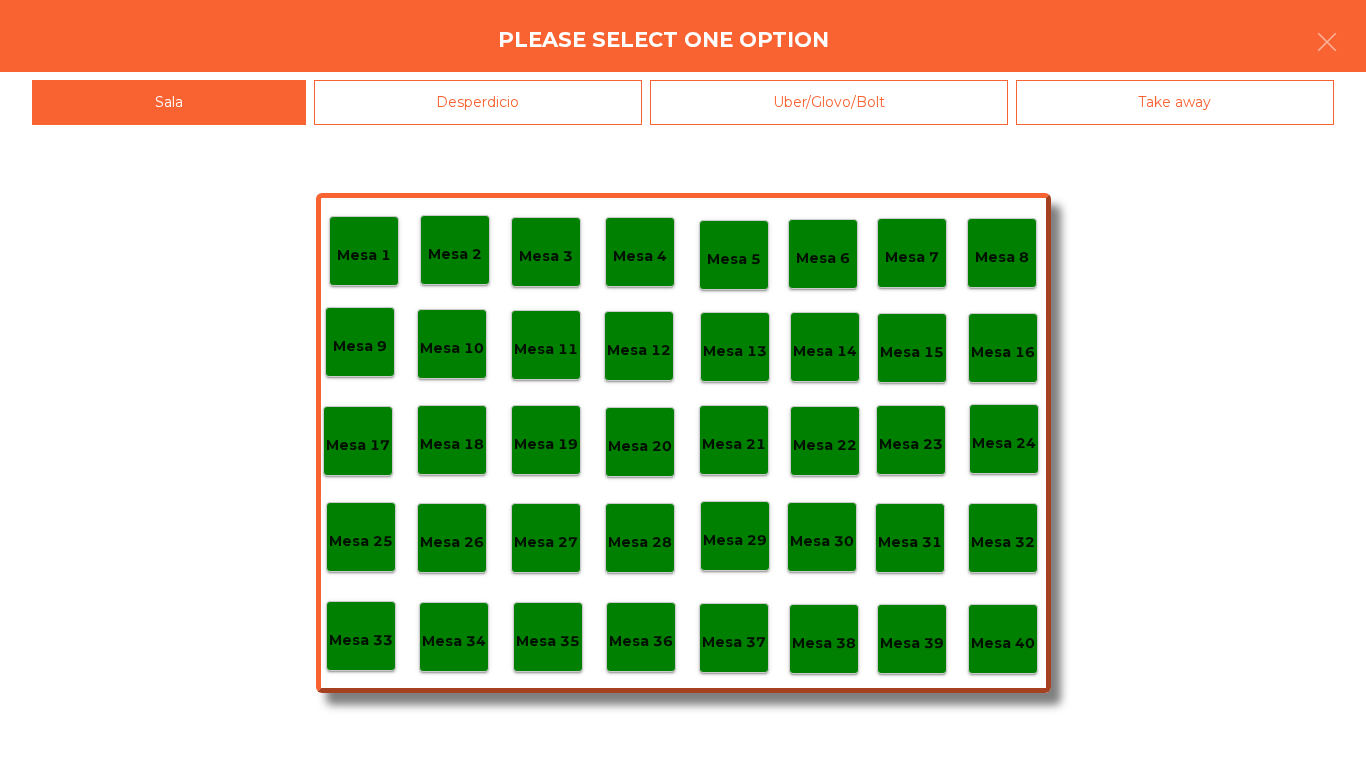click on "Mesa 39" 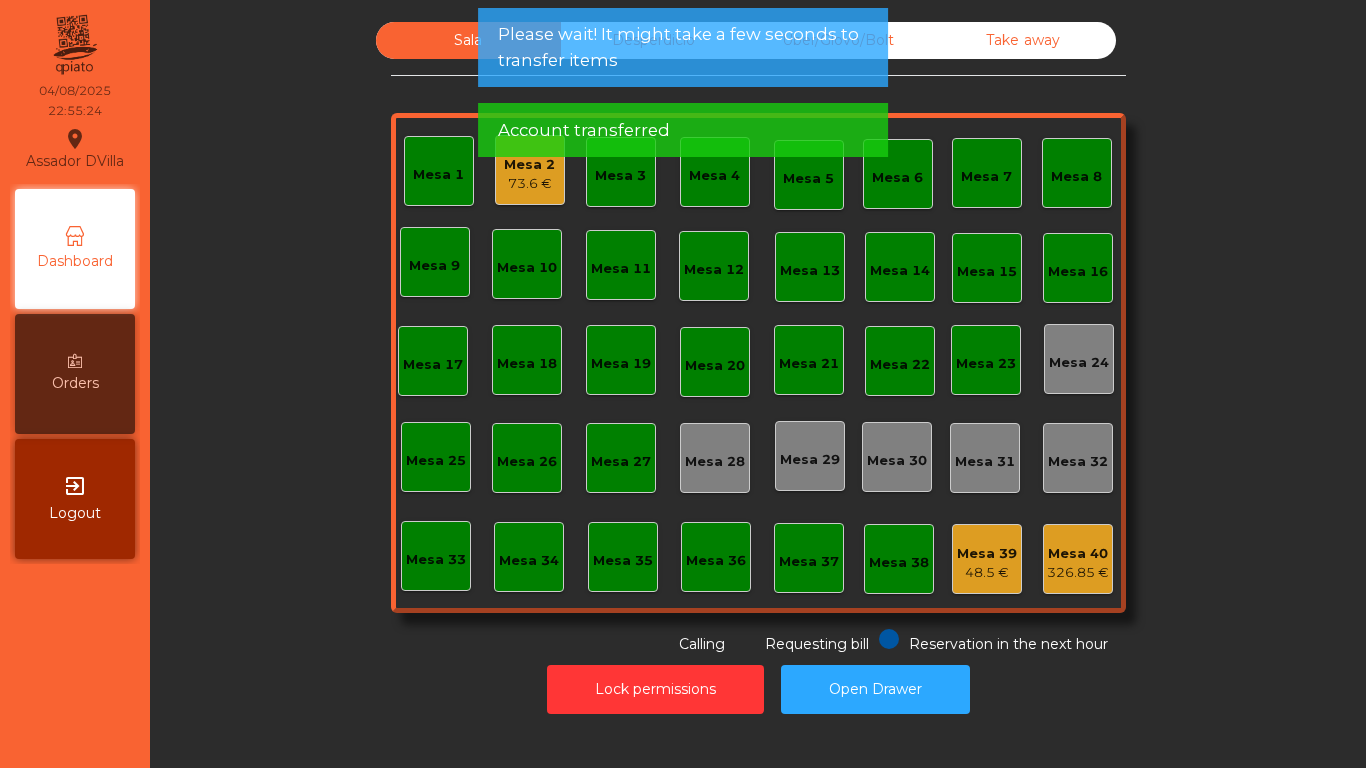 click on "Please wait! It might take a few seconds to transfer items Account transferred" 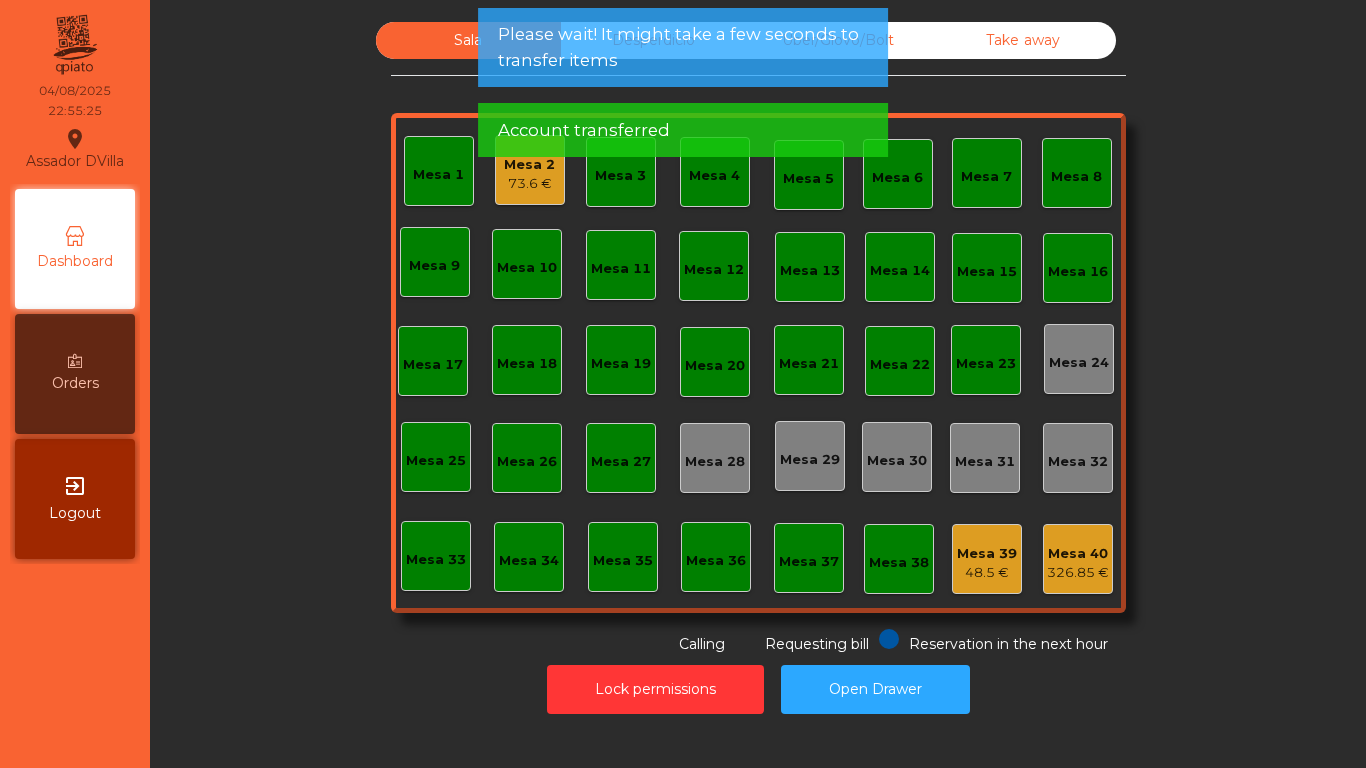 click on "Please wait! It might take a few seconds to transfer items Account transferred" 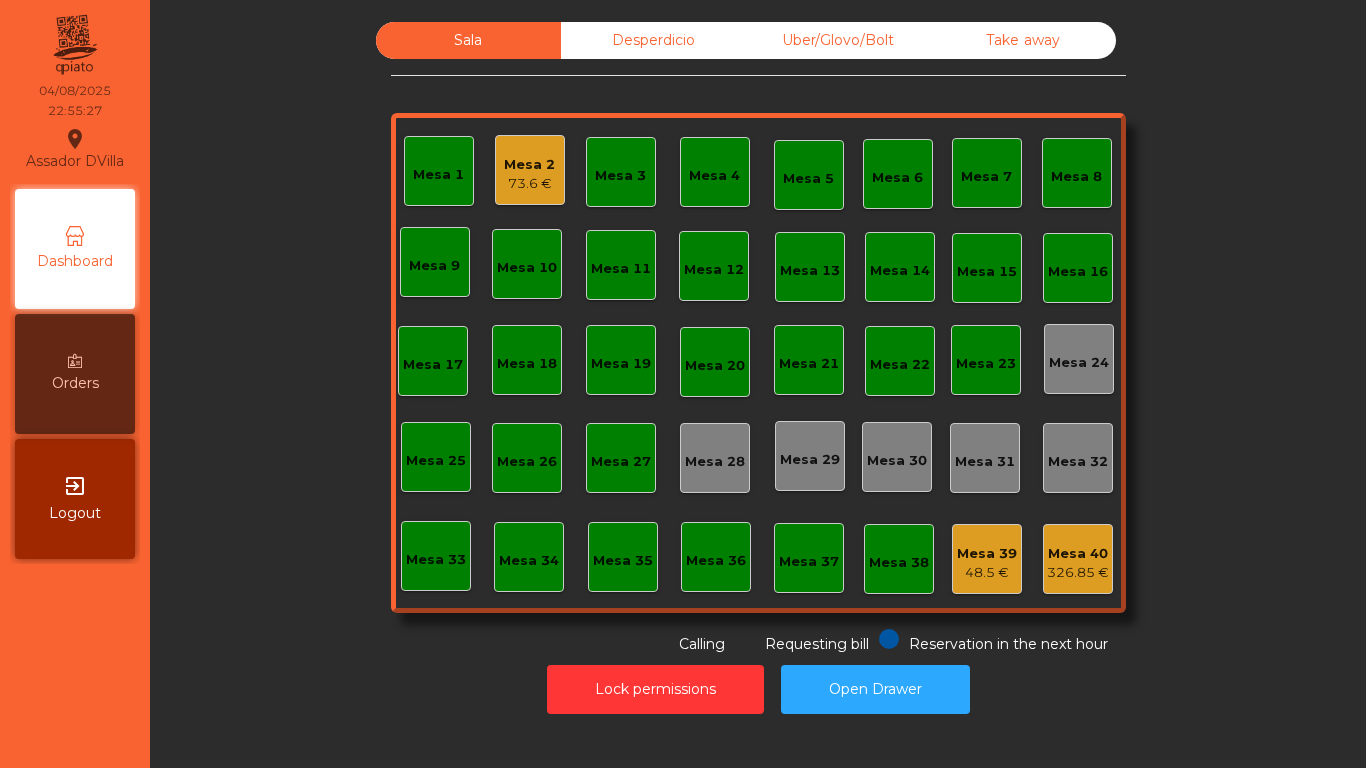 click on "73.6 €" 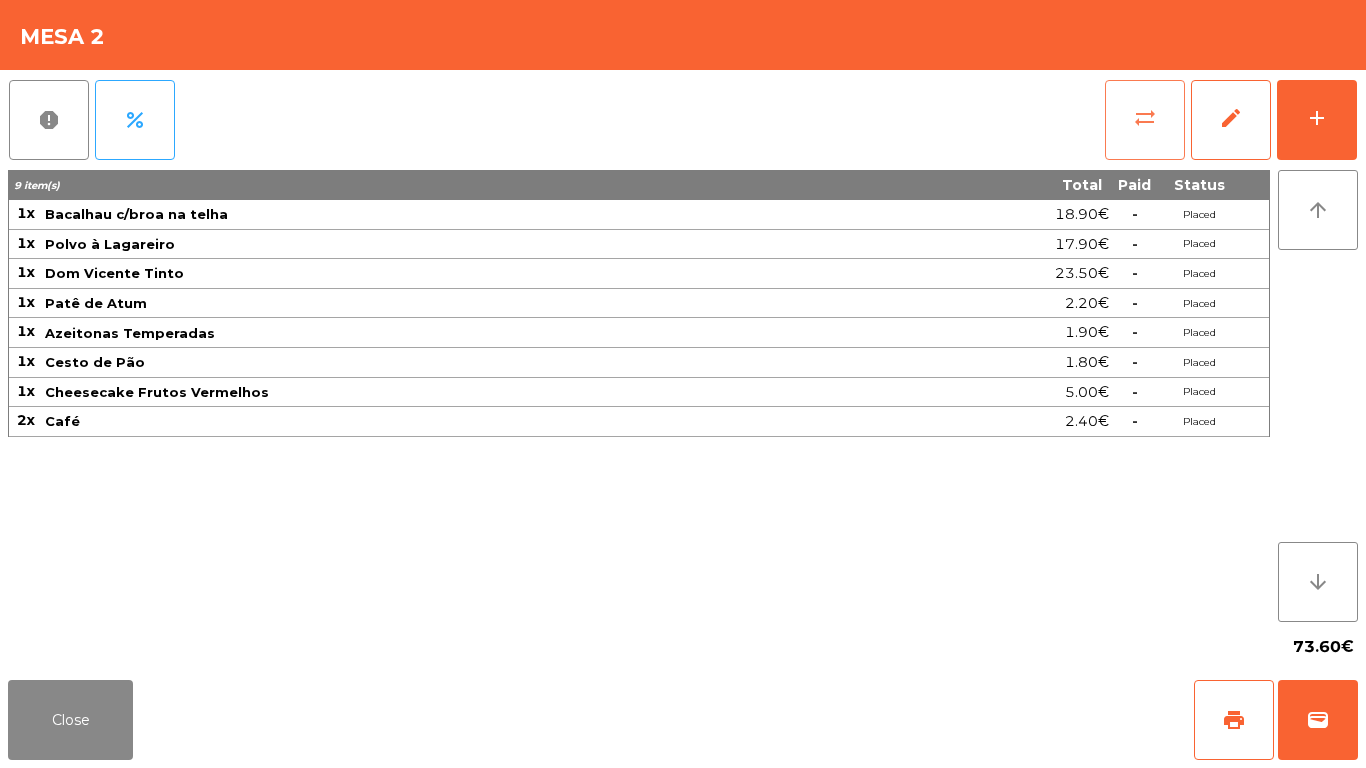click on "sync_alt" 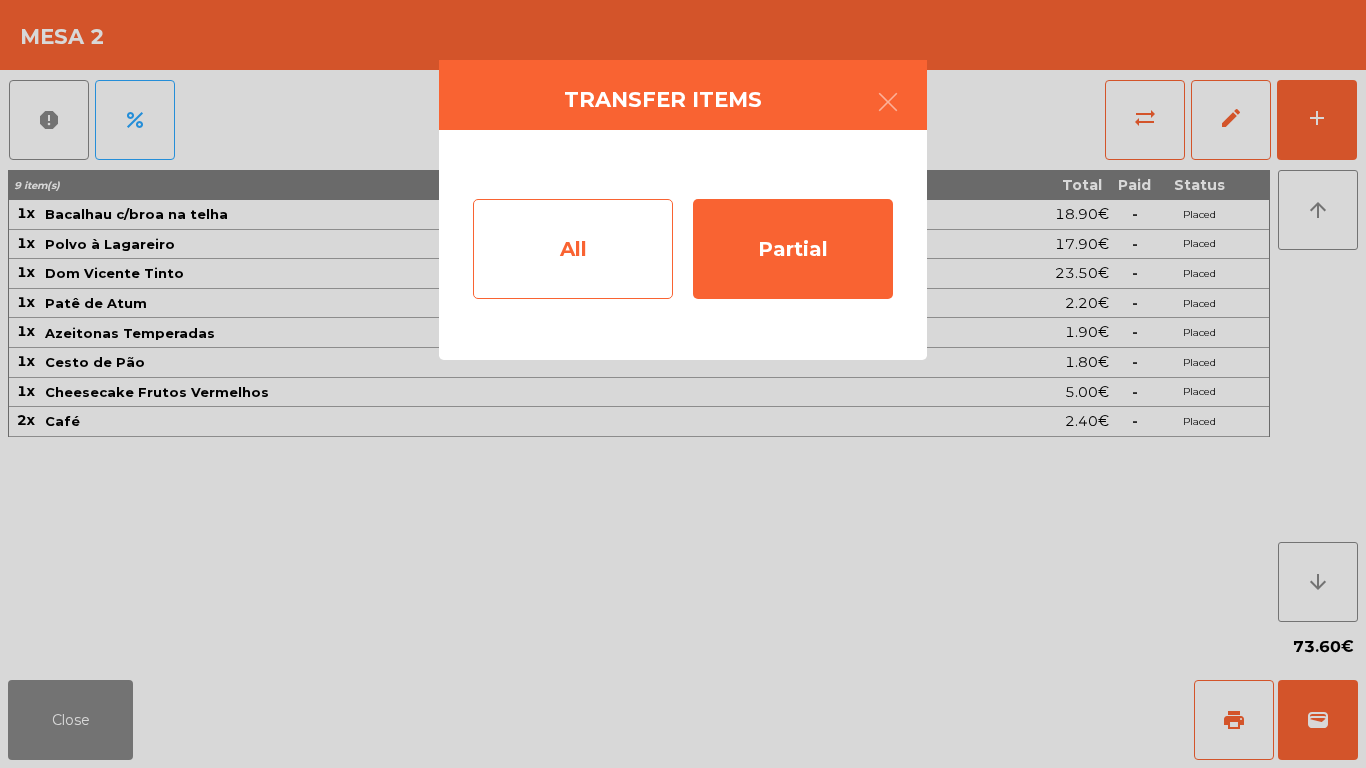 click on "All" 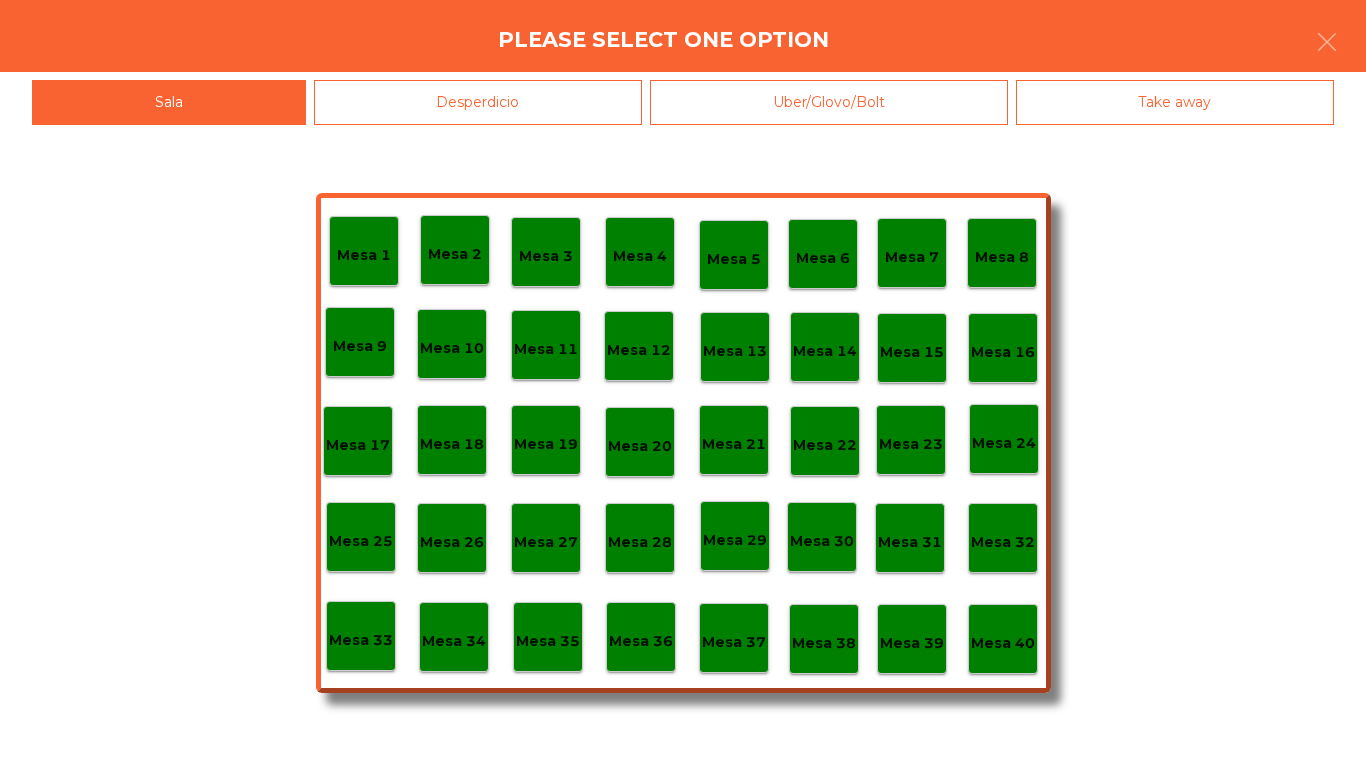 click on "Mesa 39" 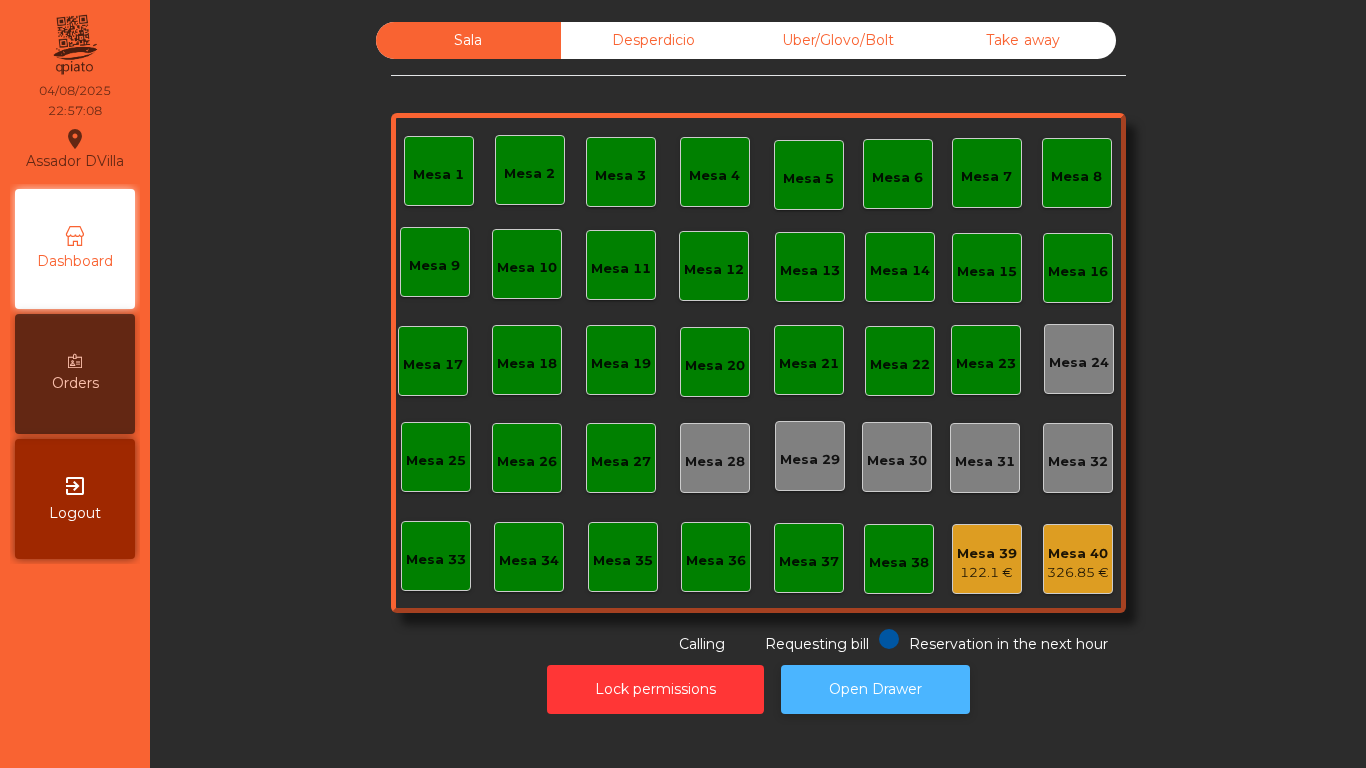 click on "Open Drawer" 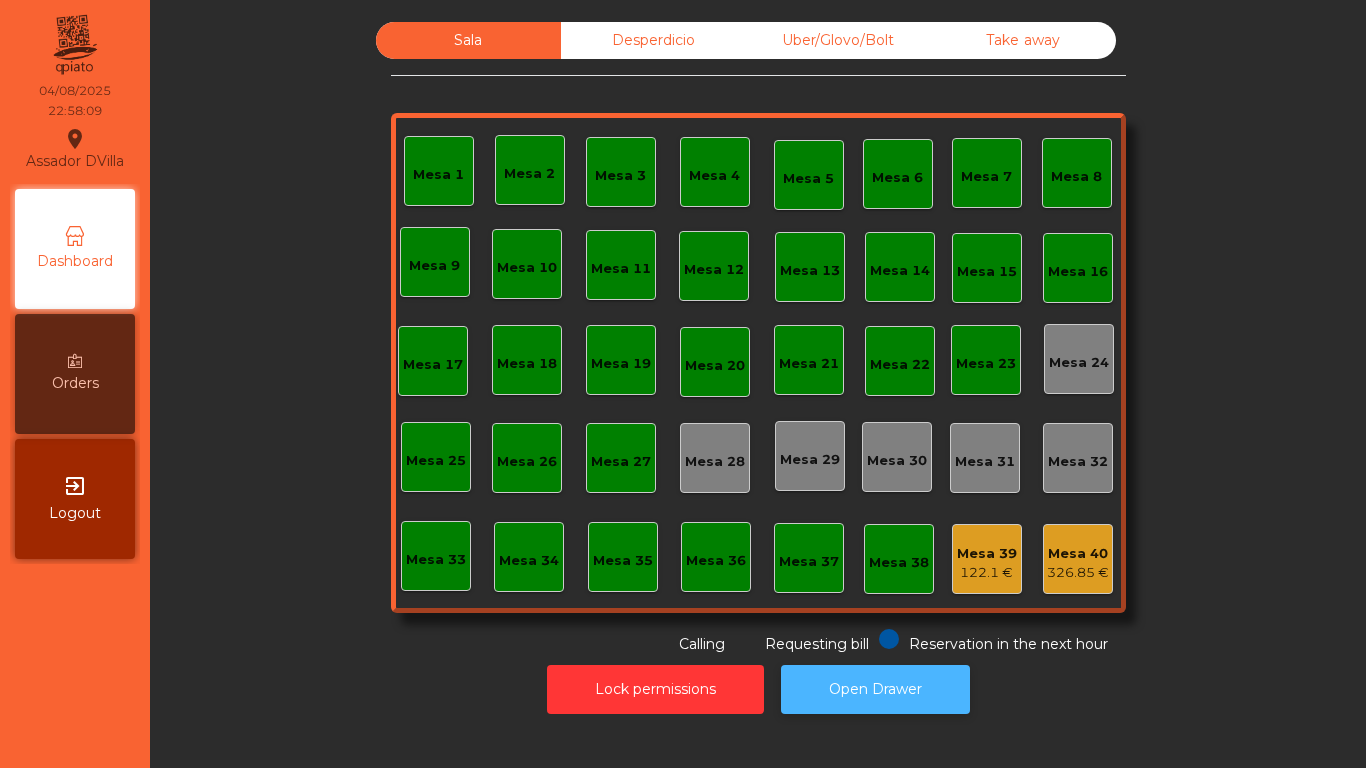 click on "Open Drawer" 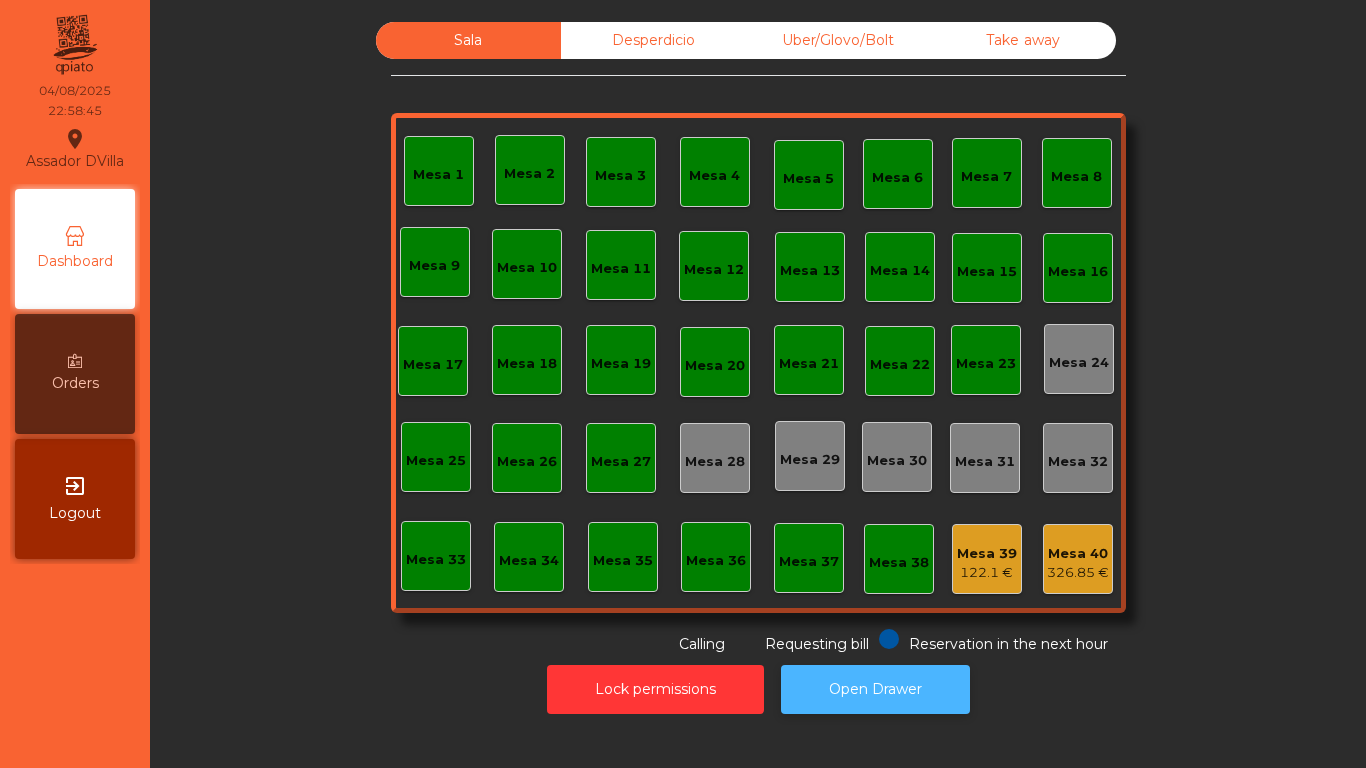 click on "Open Drawer" 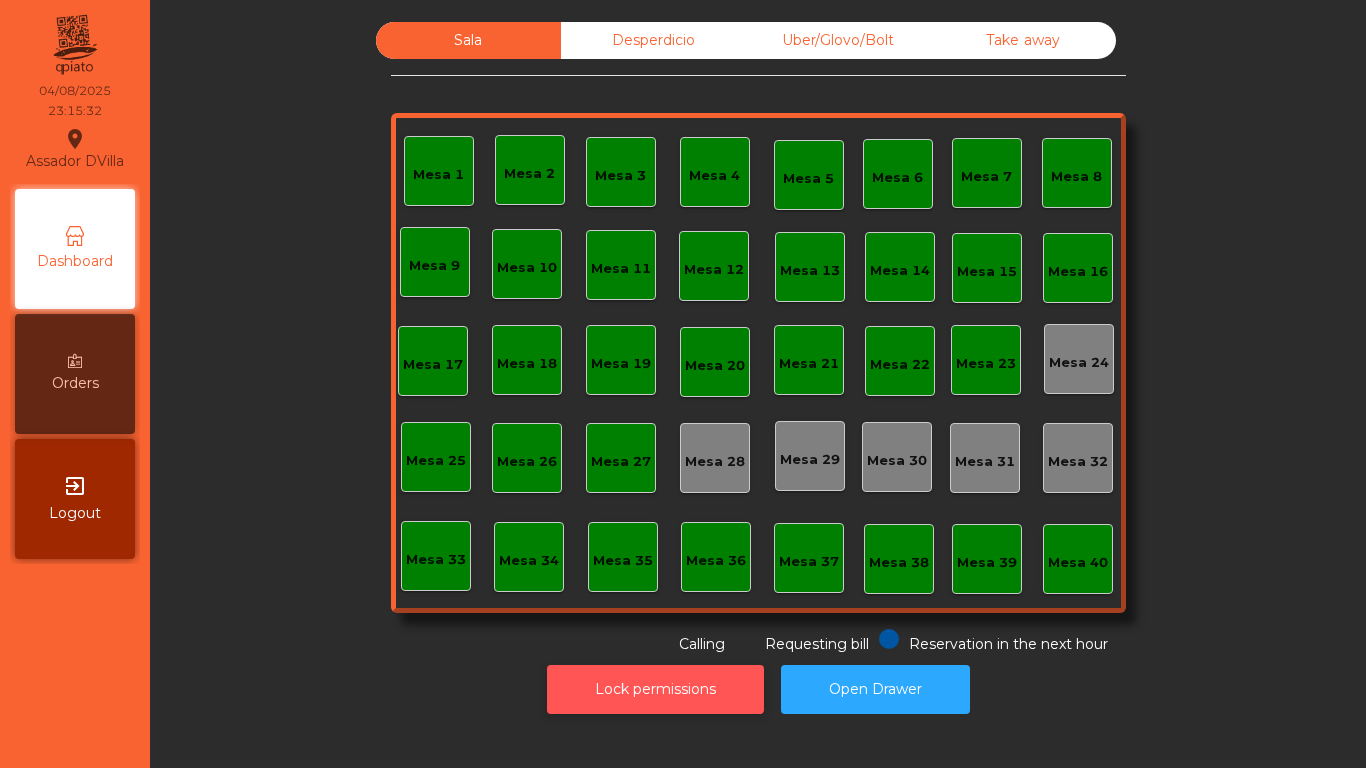 click on "Lock permissions" 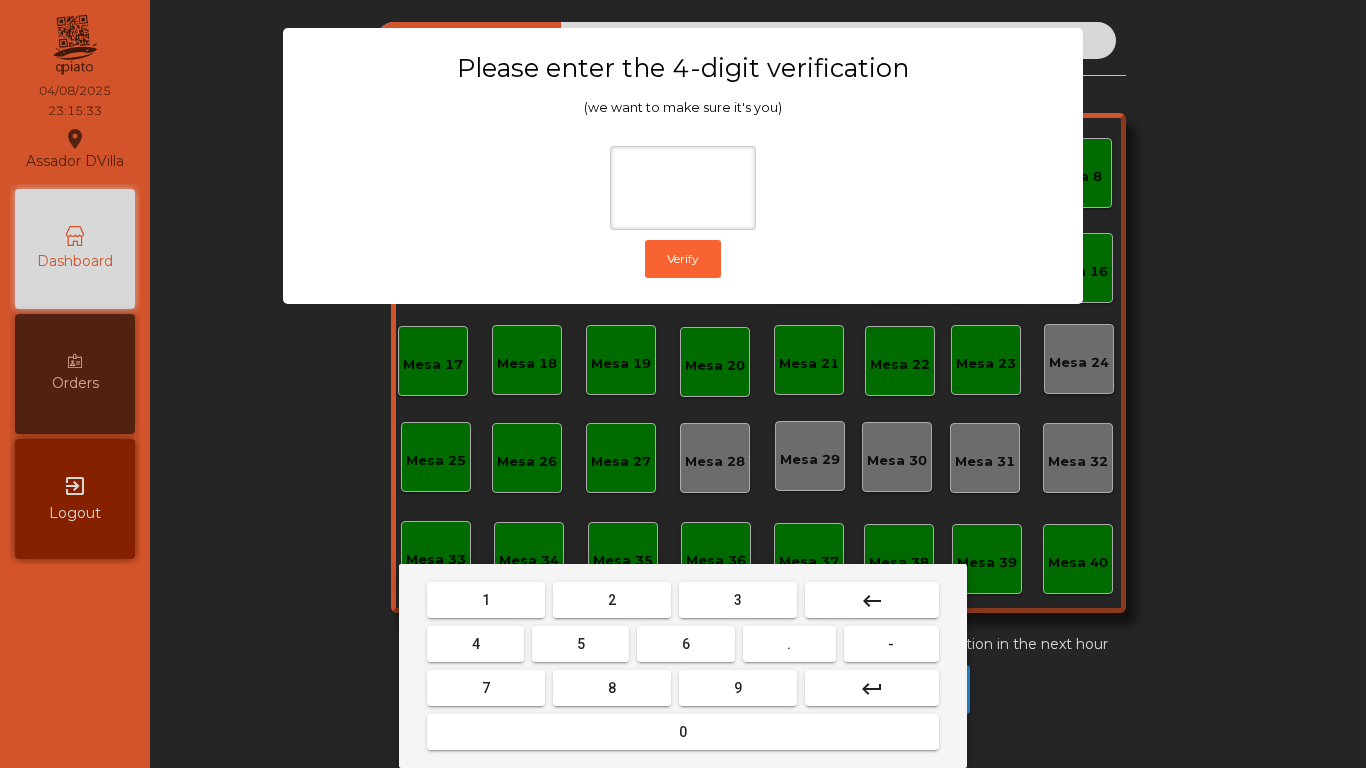 click on "2" at bounding box center (612, 600) 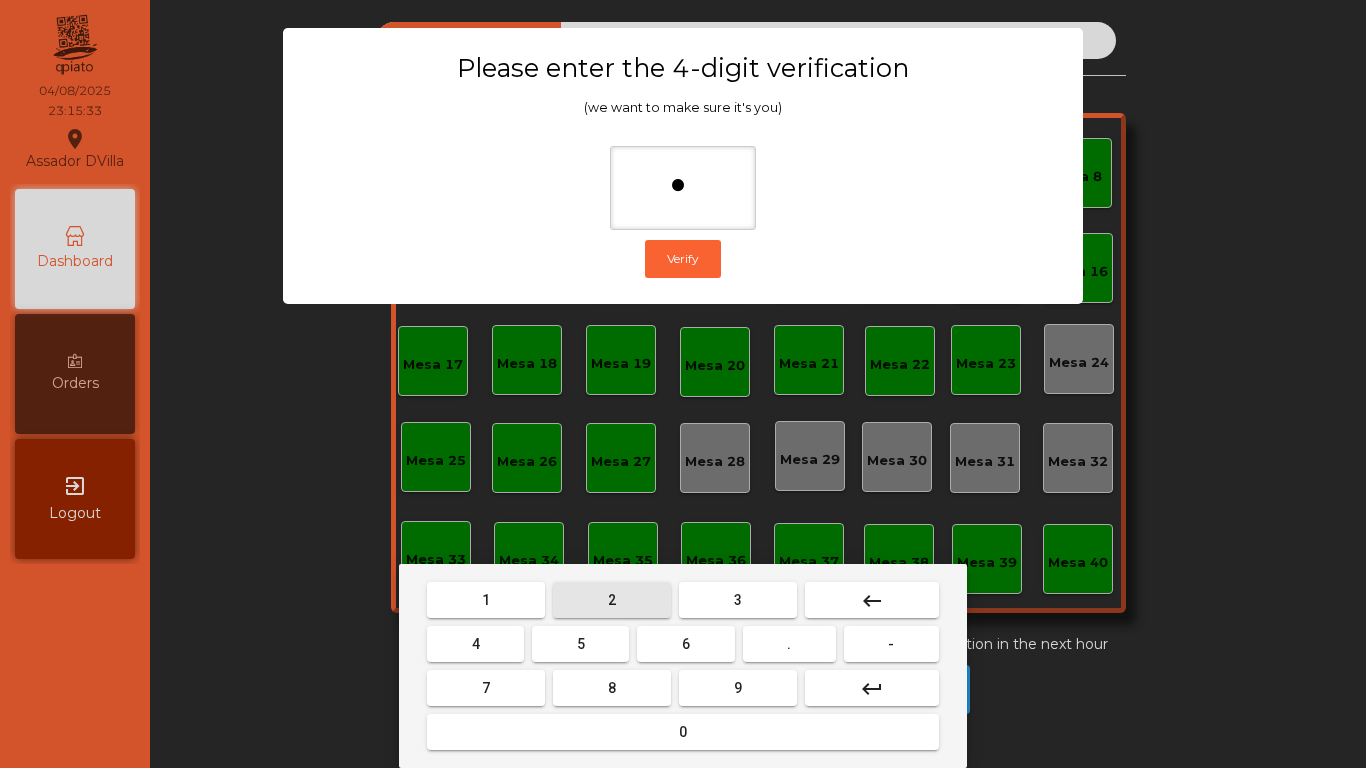 drag, startPoint x: 509, startPoint y: 651, endPoint x: 571, endPoint y: 652, distance: 62.008064 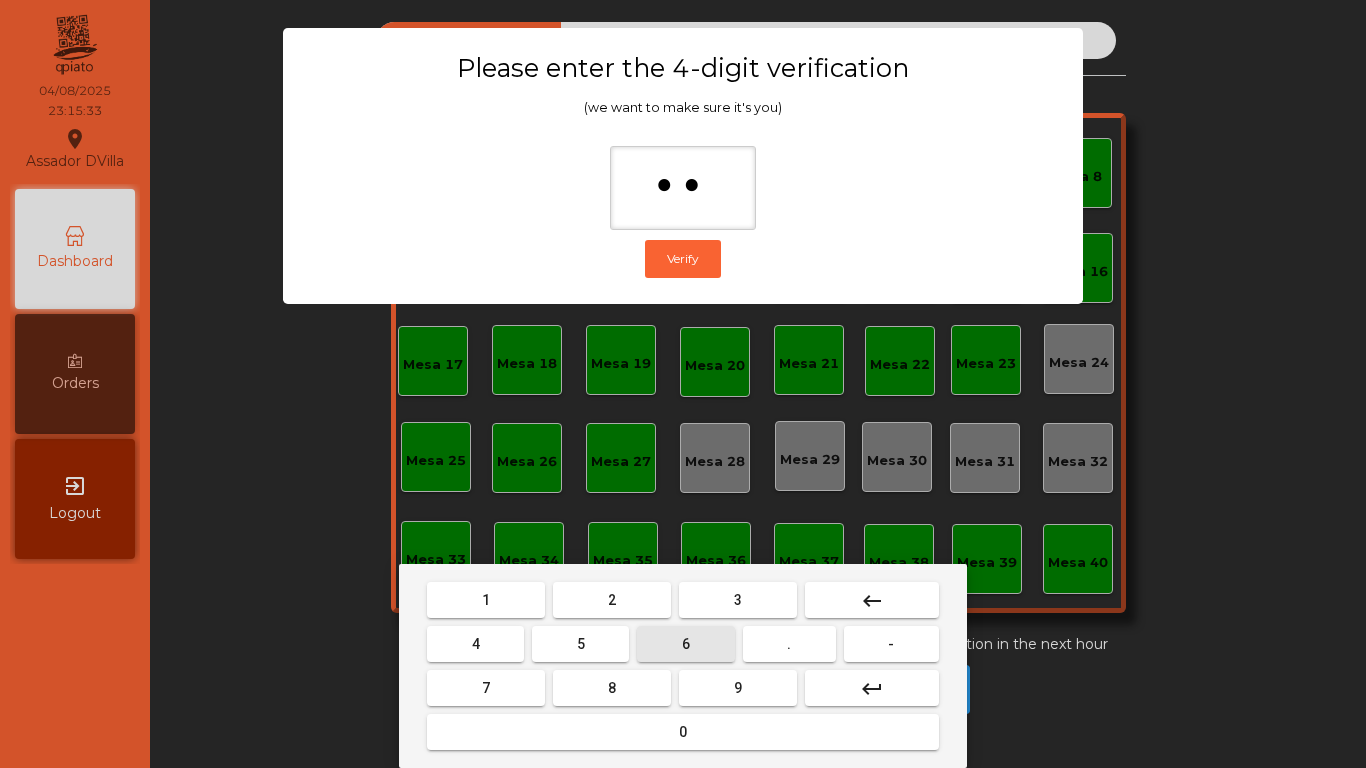 click on "6" at bounding box center [685, 644] 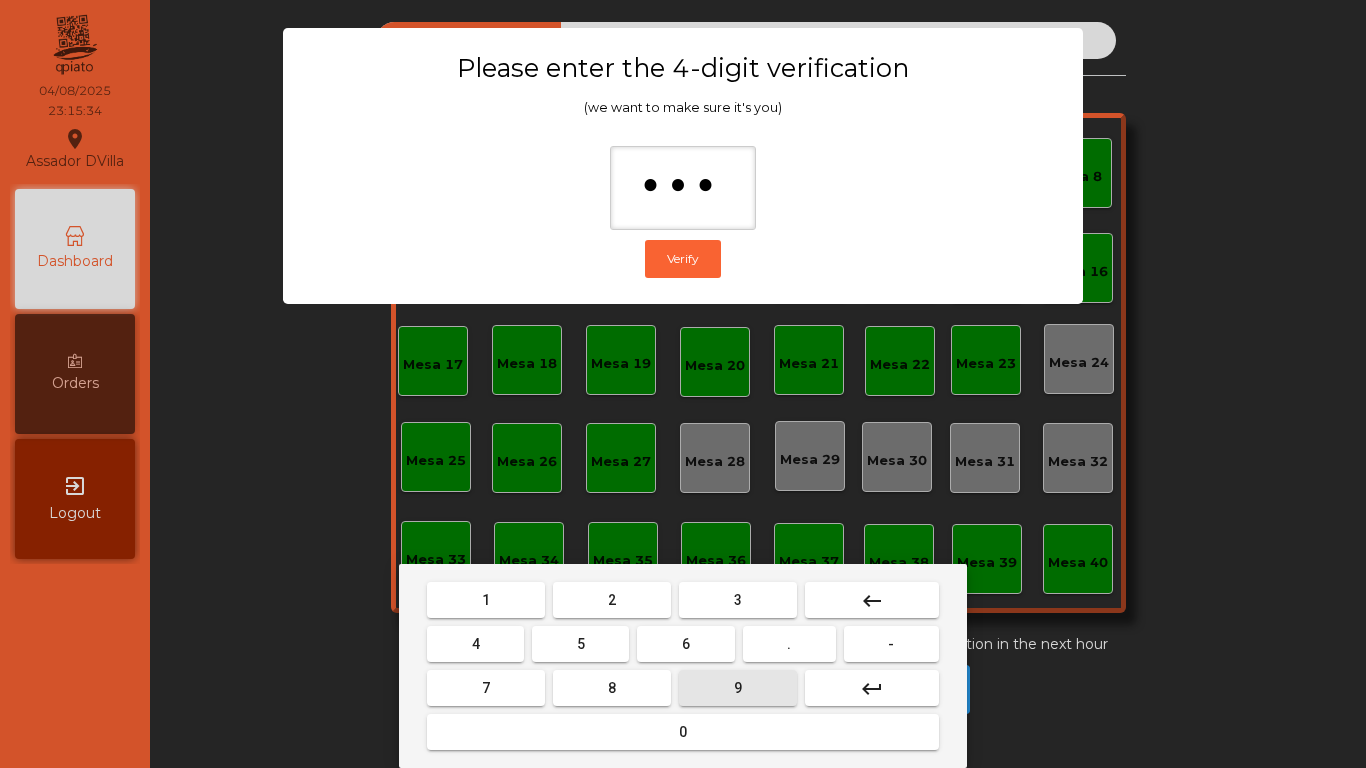 click on "9" at bounding box center [738, 688] 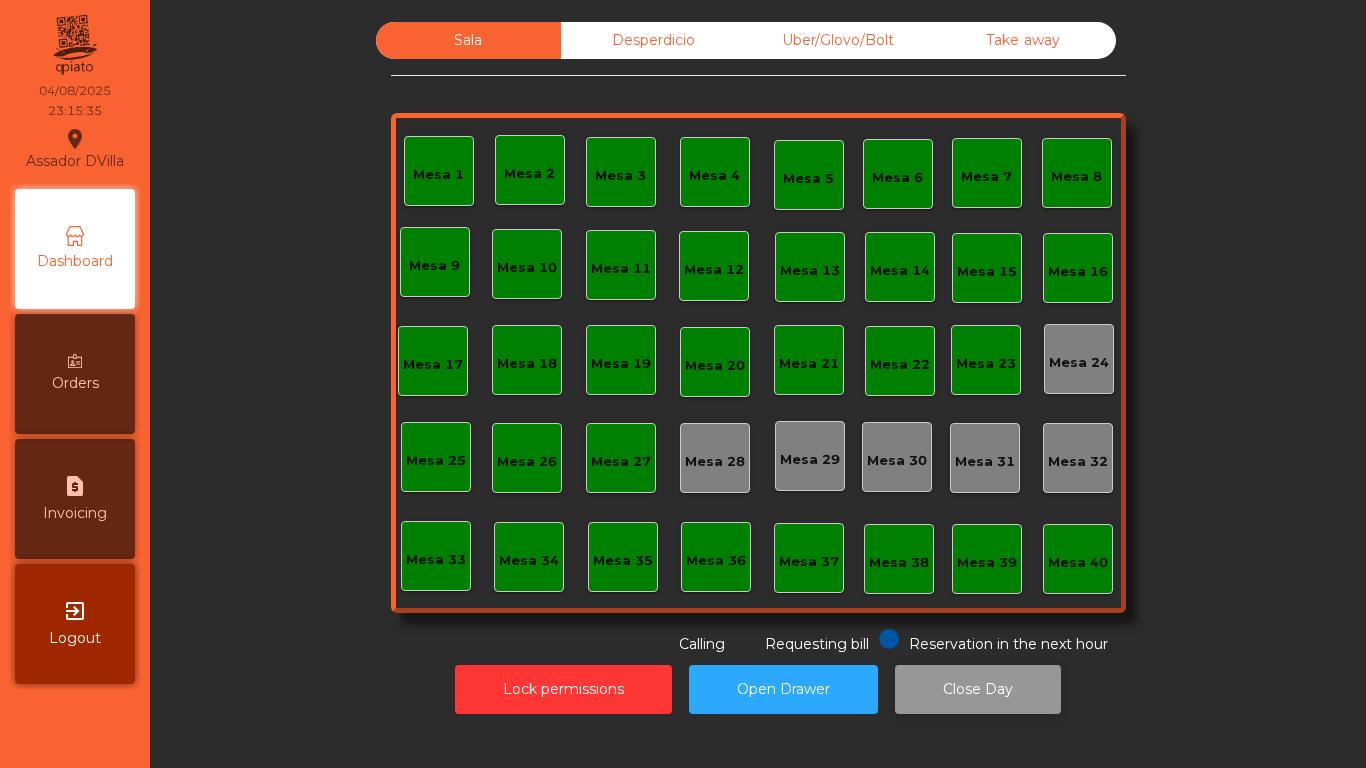 click on "Close Day" 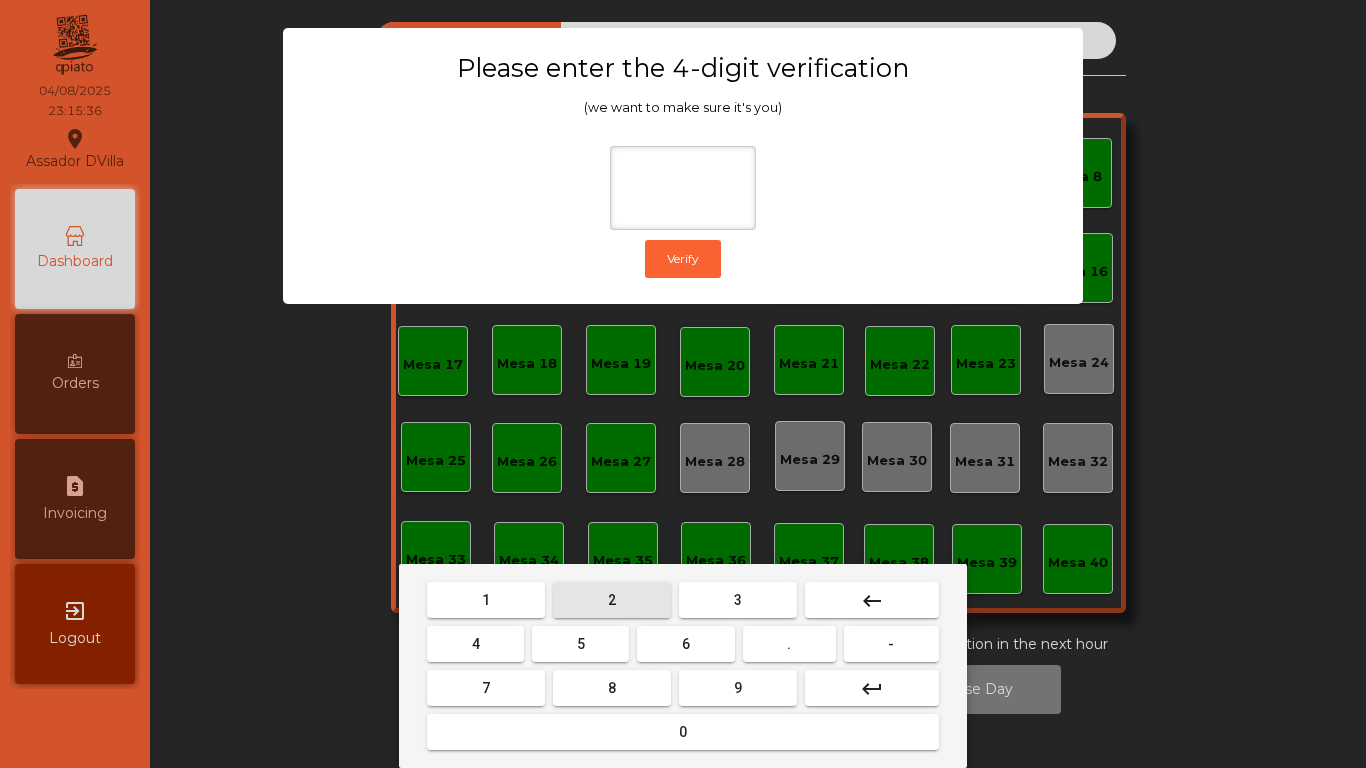click on "2" at bounding box center [612, 600] 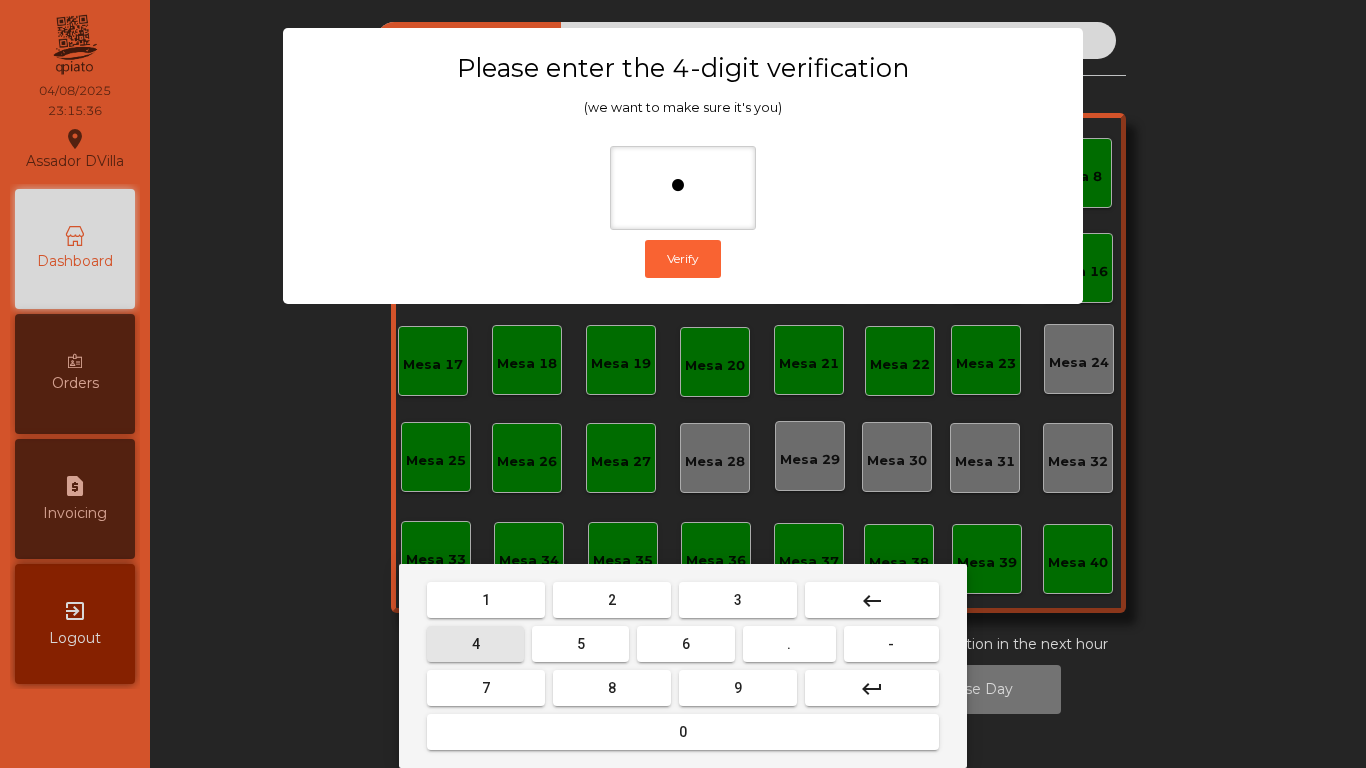 click on "4" at bounding box center [475, 644] 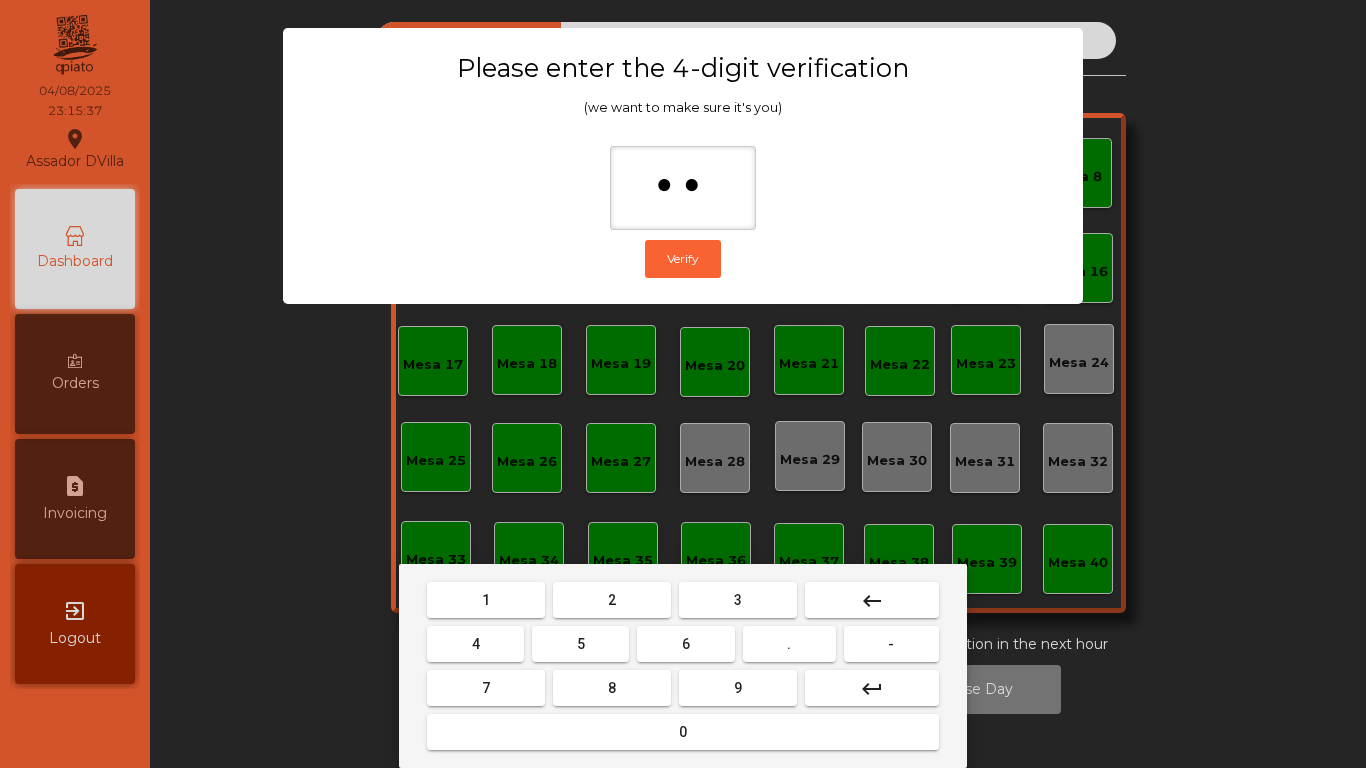 click on "6" at bounding box center (685, 644) 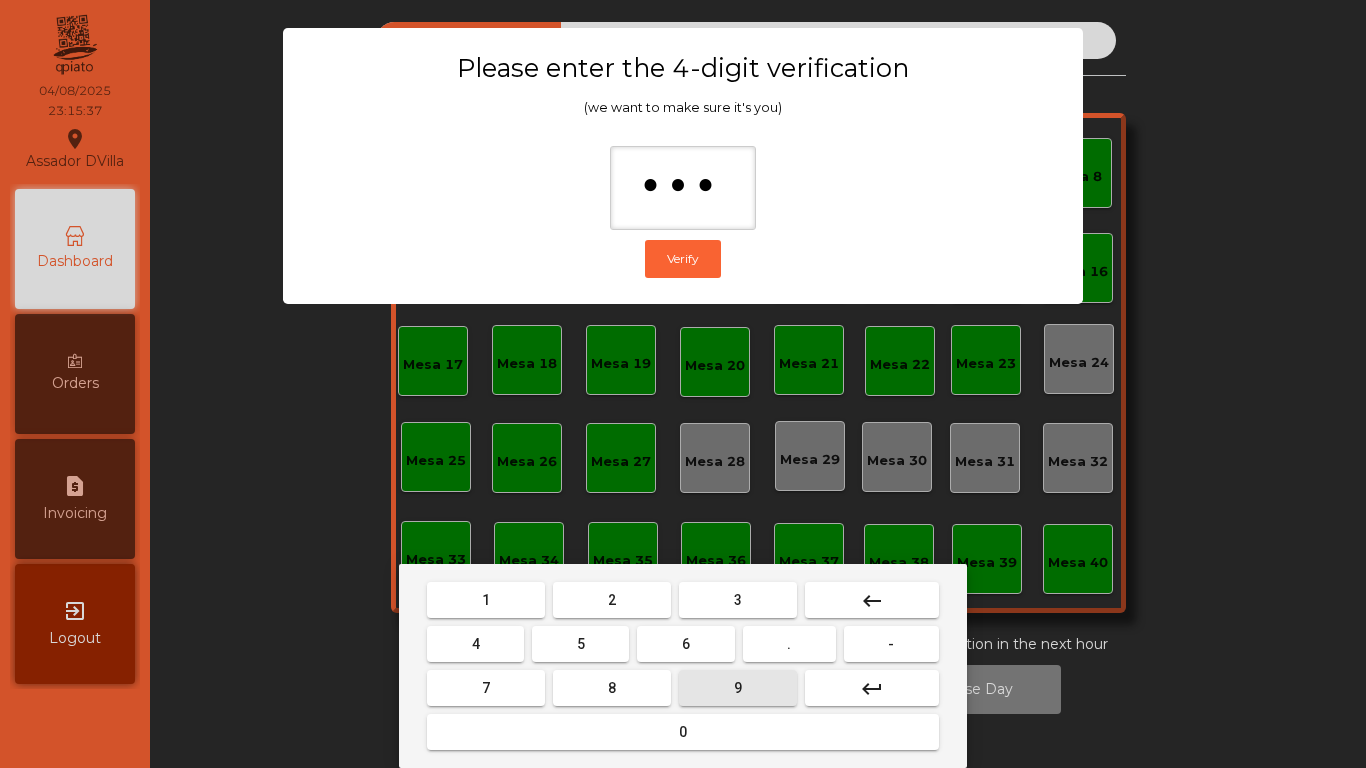 drag, startPoint x: 736, startPoint y: 677, endPoint x: 706, endPoint y: 230, distance: 448.00558 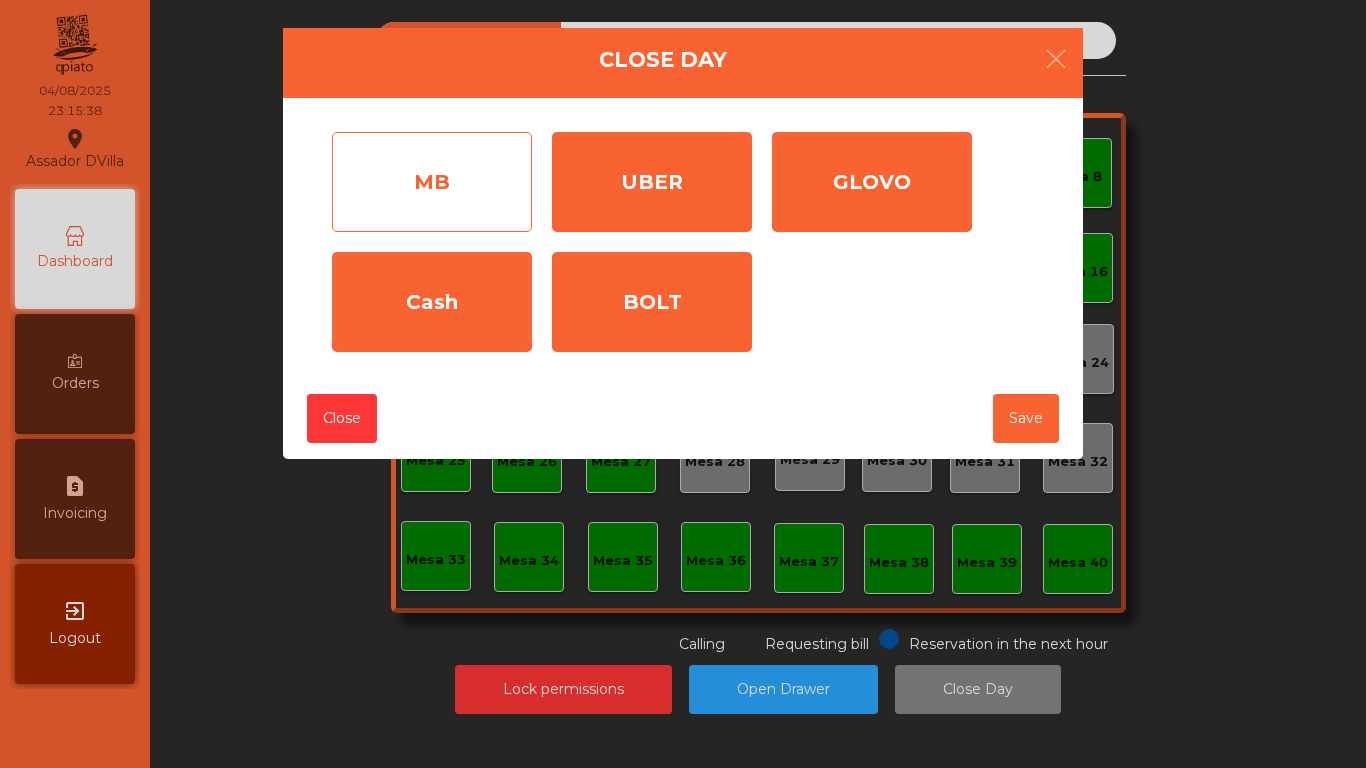 drag, startPoint x: 433, startPoint y: 174, endPoint x: 445, endPoint y: 177, distance: 12.369317 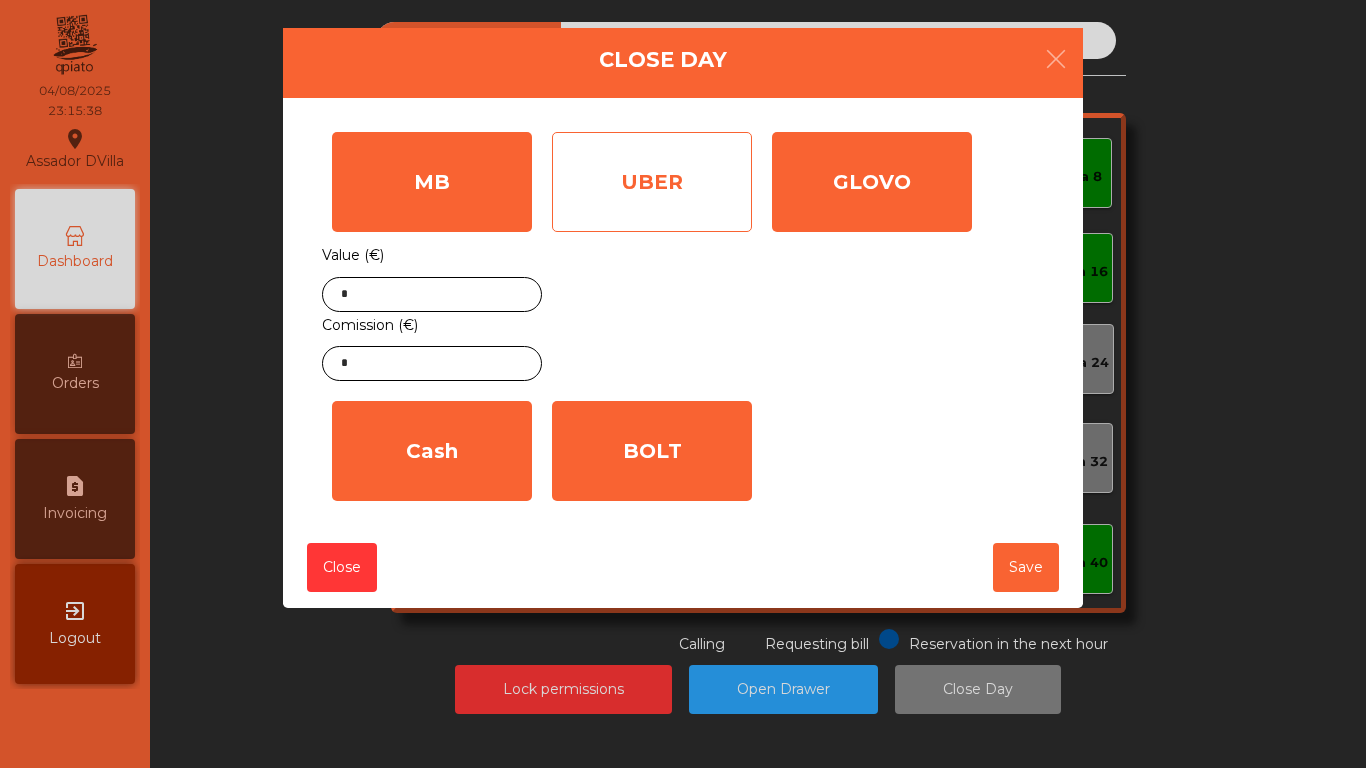 click on "UBER" 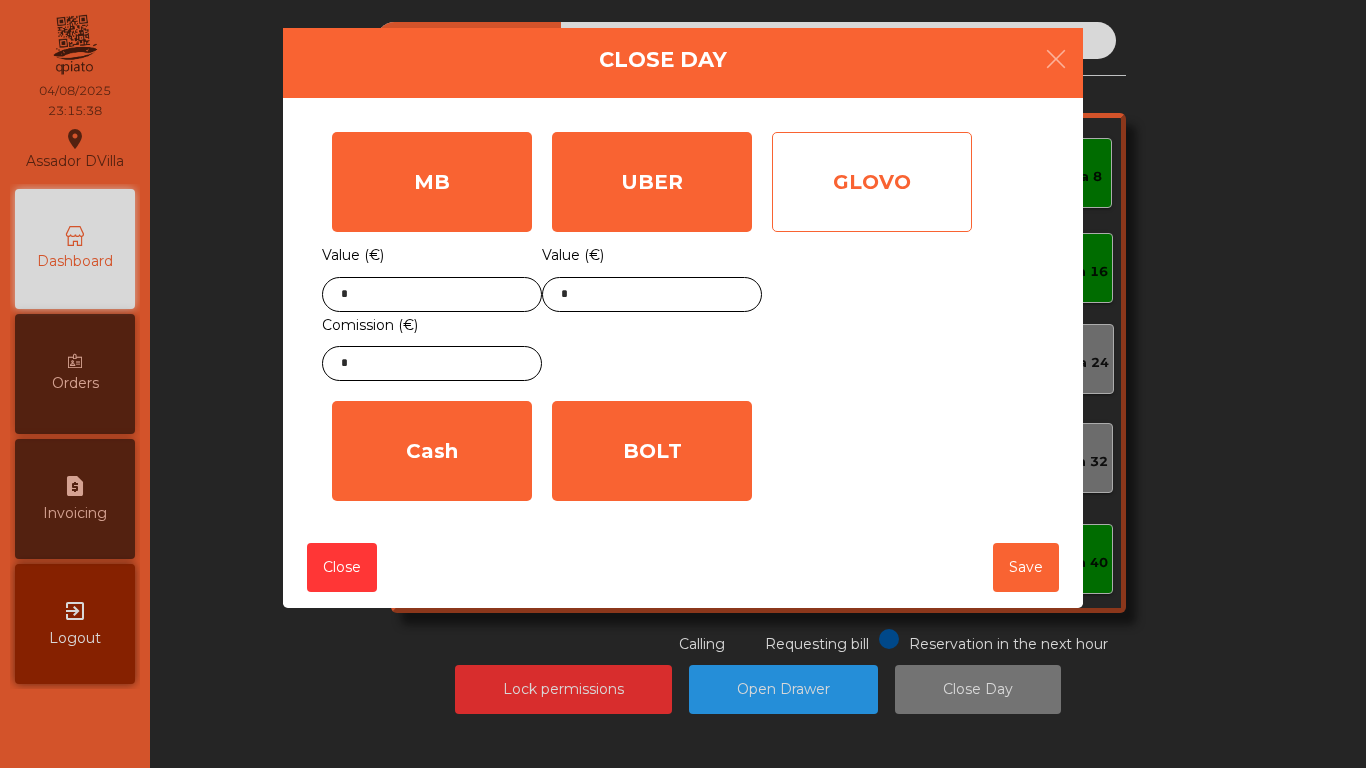 click on "GLOVO" 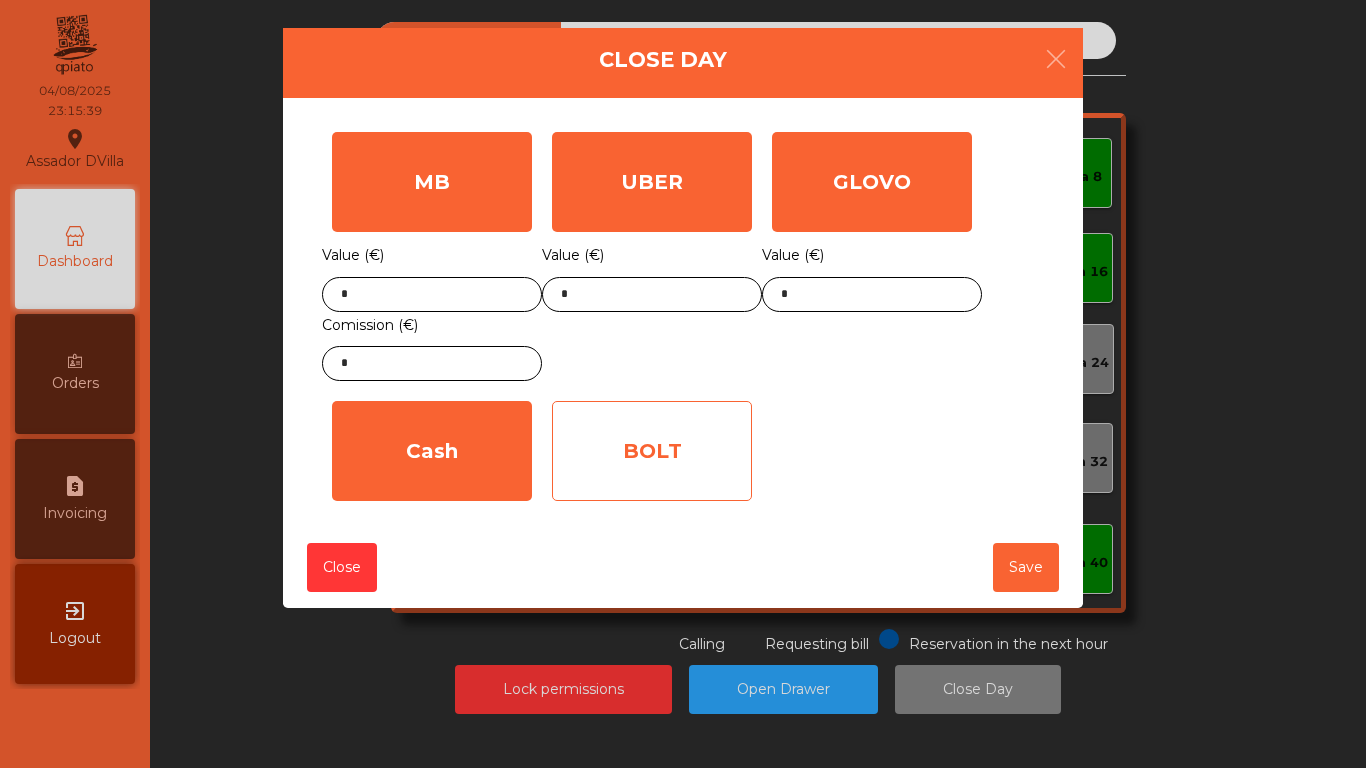 click on "BOLT" 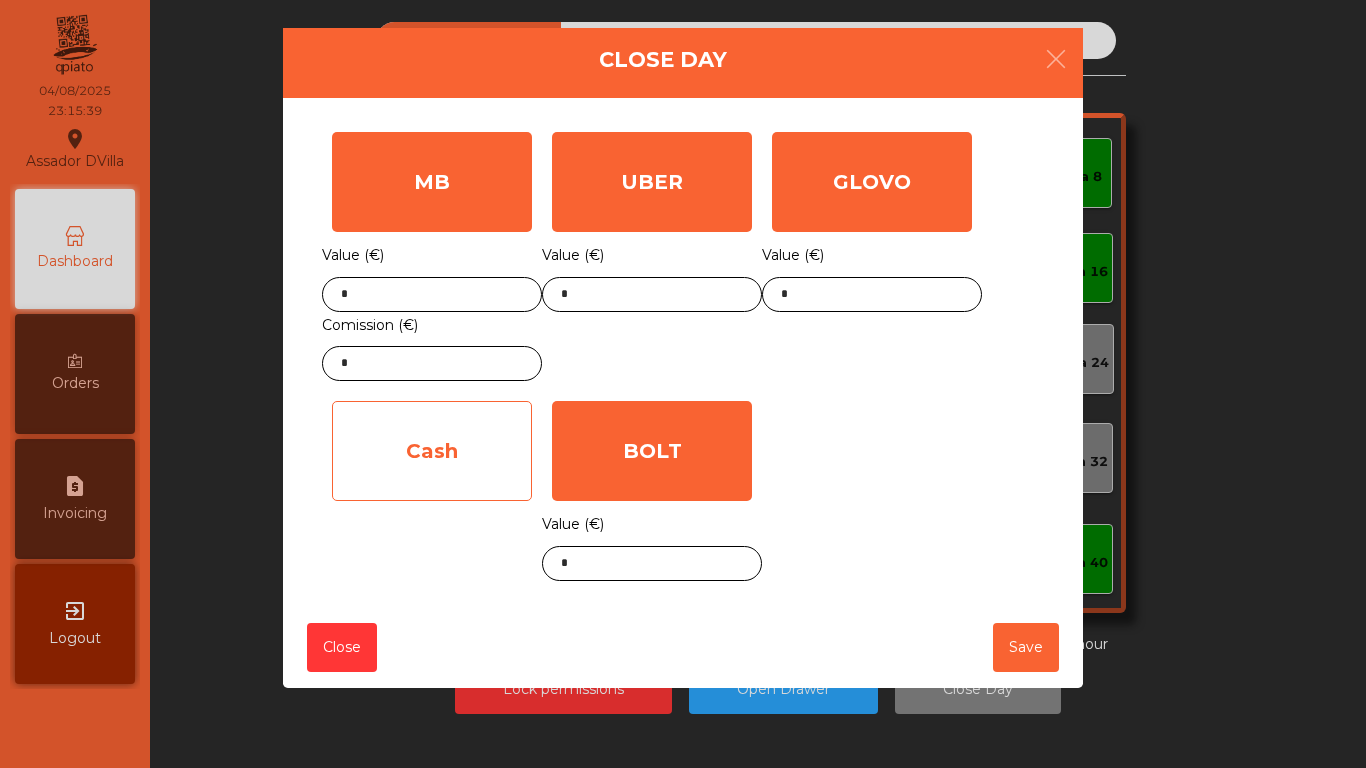 drag, startPoint x: 472, startPoint y: 464, endPoint x: 531, endPoint y: 418, distance: 74.8131 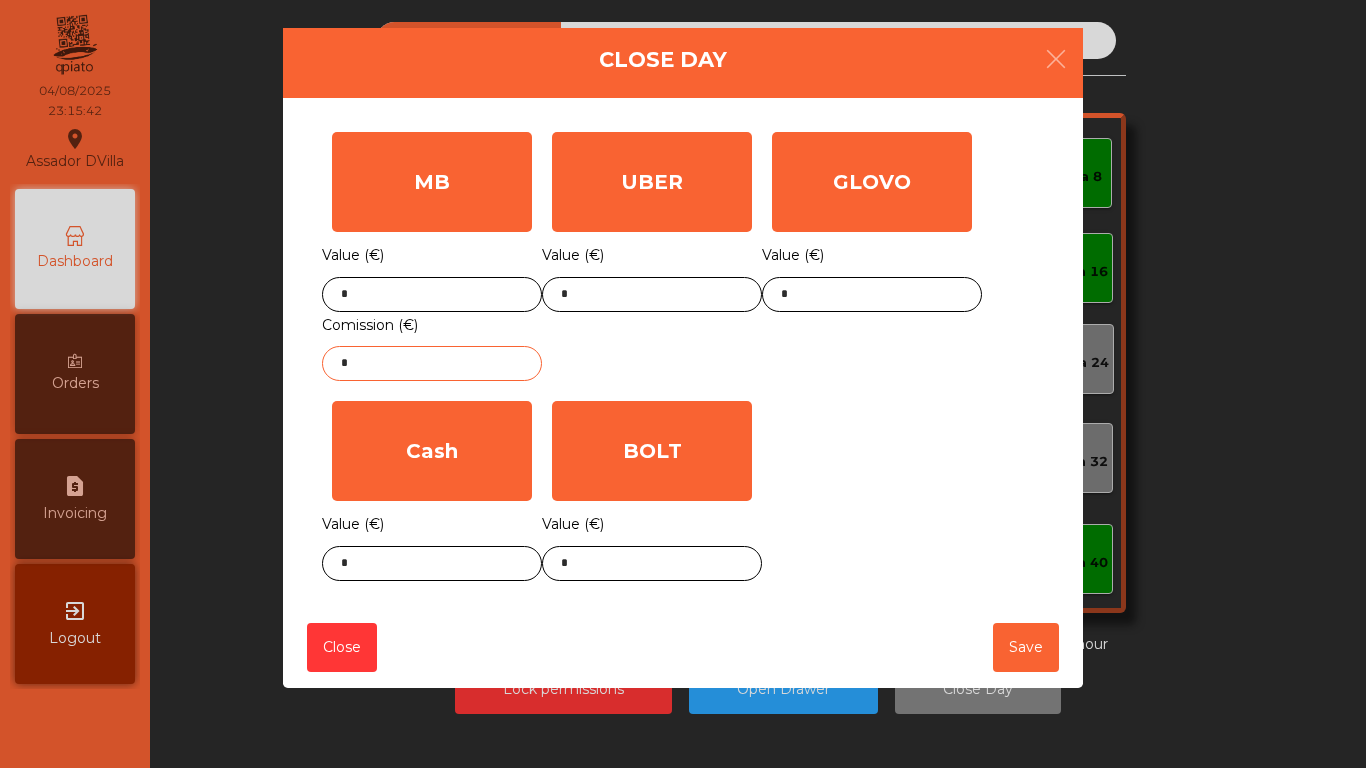 click on "*" 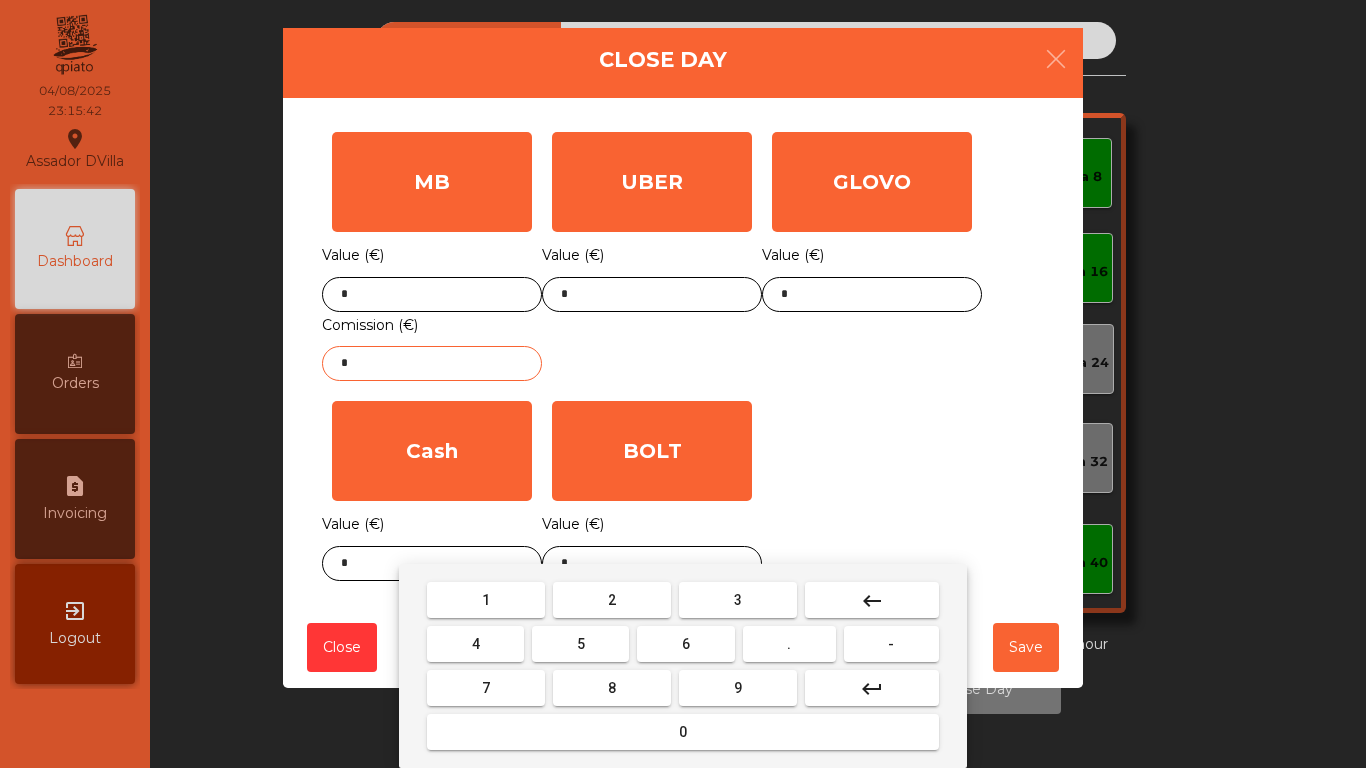 click on "*" 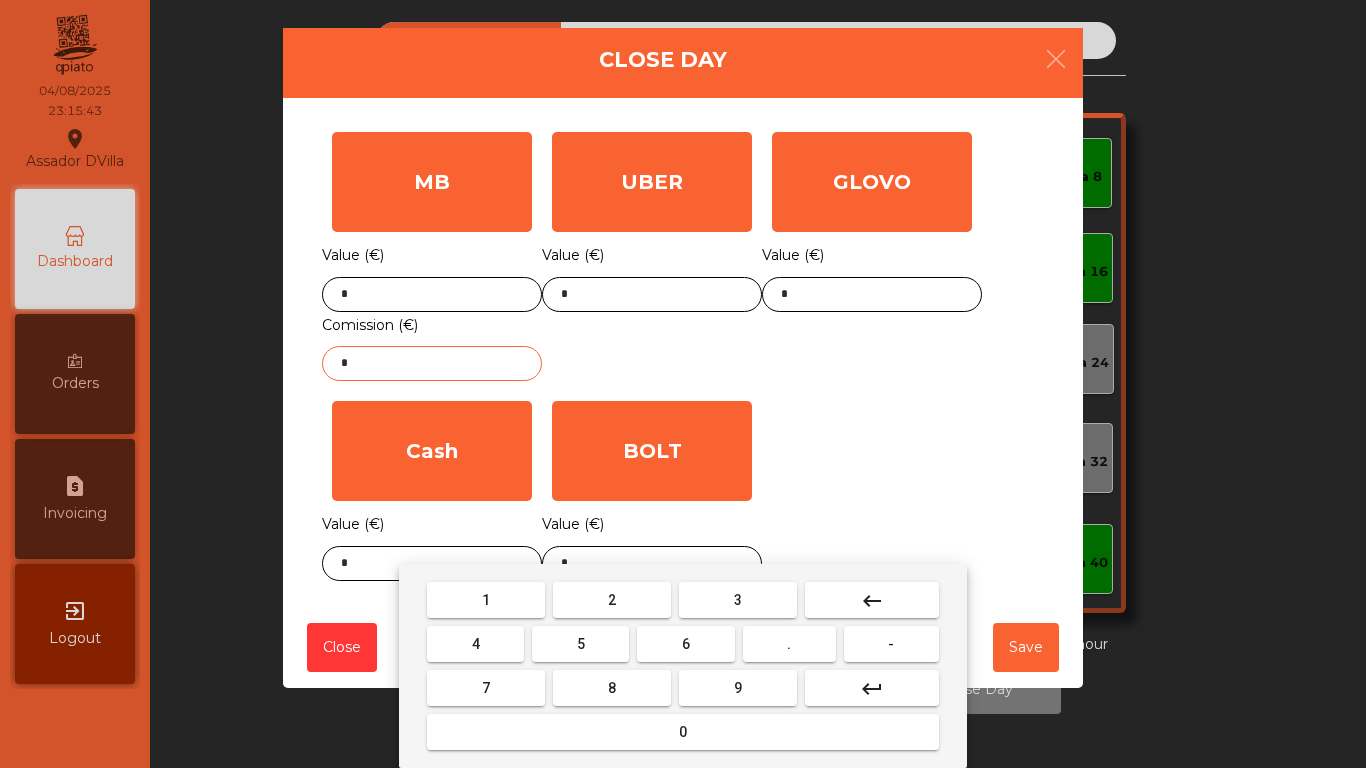 drag, startPoint x: 529, startPoint y: 735, endPoint x: 540, endPoint y: 731, distance: 11.7046995 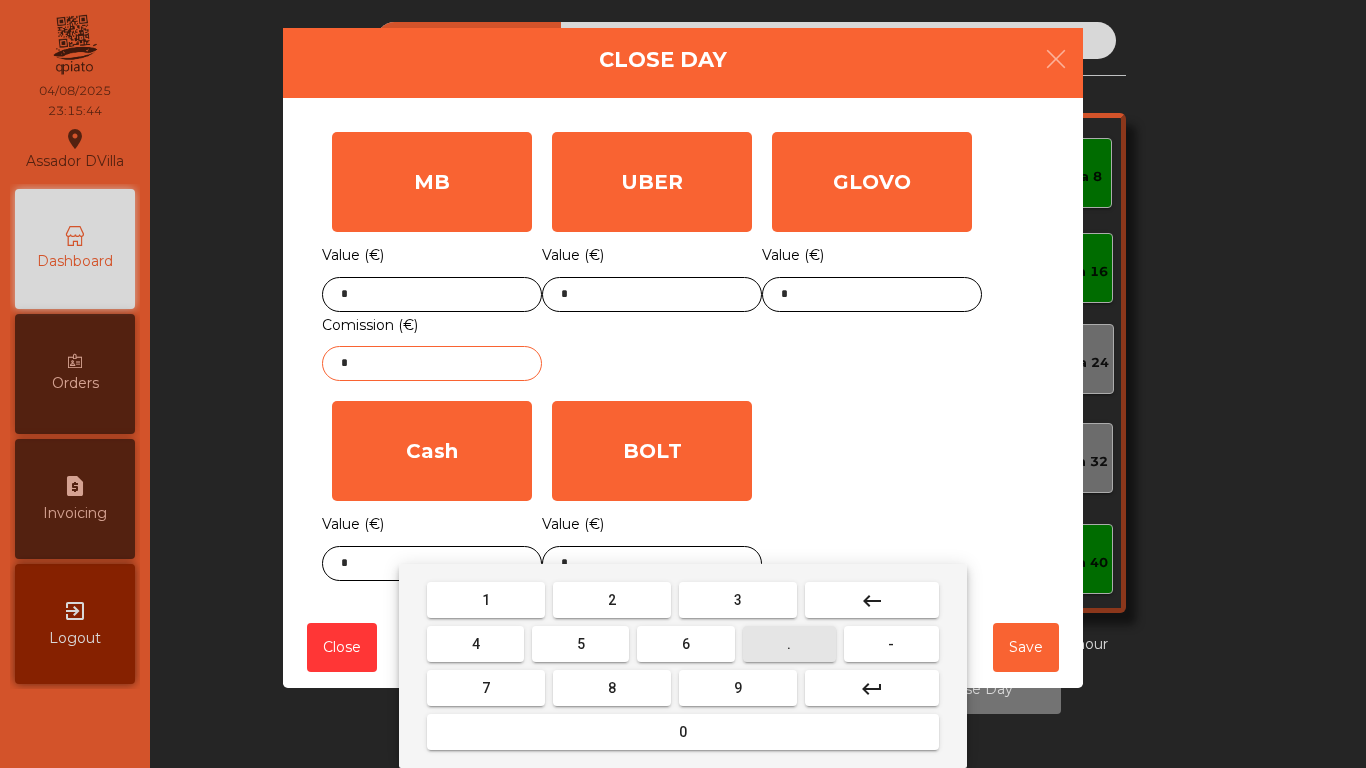 drag, startPoint x: 761, startPoint y: 641, endPoint x: 683, endPoint y: 649, distance: 78.40918 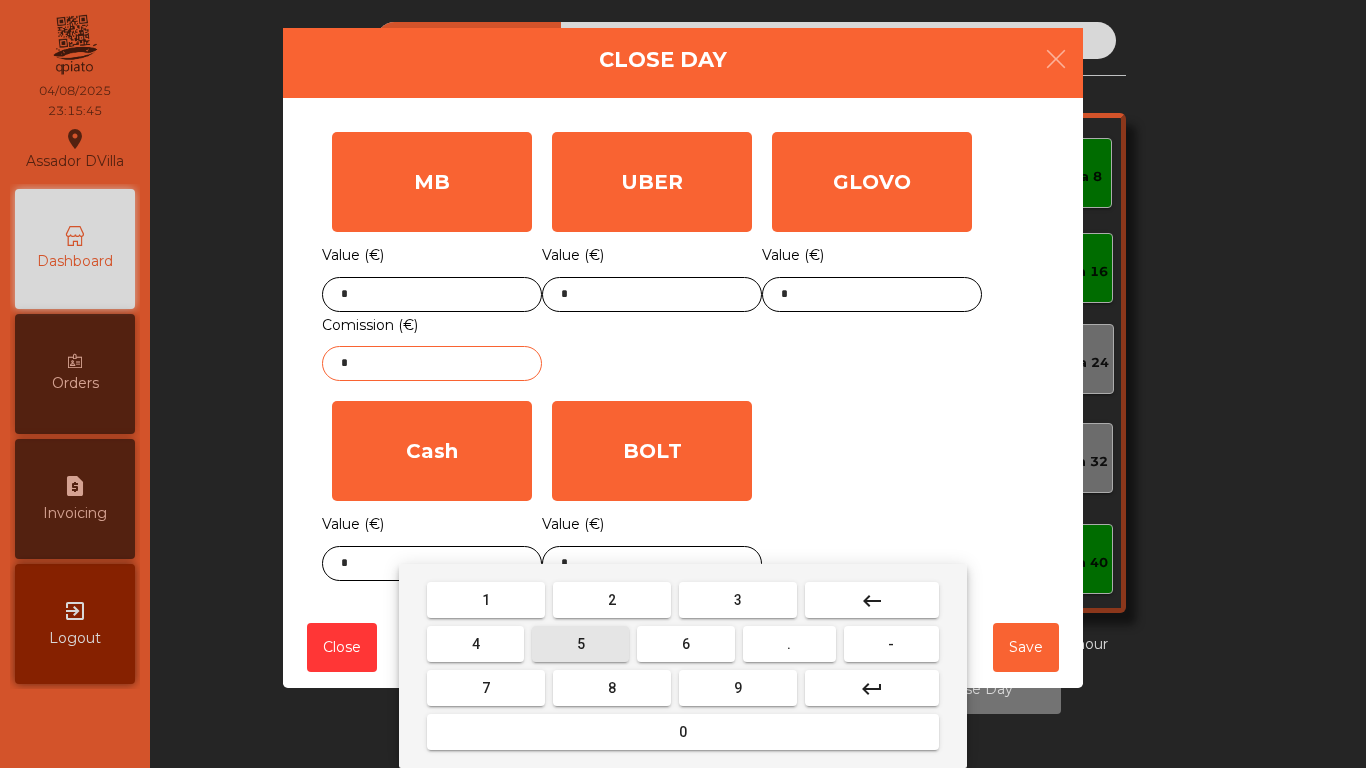 drag, startPoint x: 615, startPoint y: 639, endPoint x: 615, endPoint y: 652, distance: 13 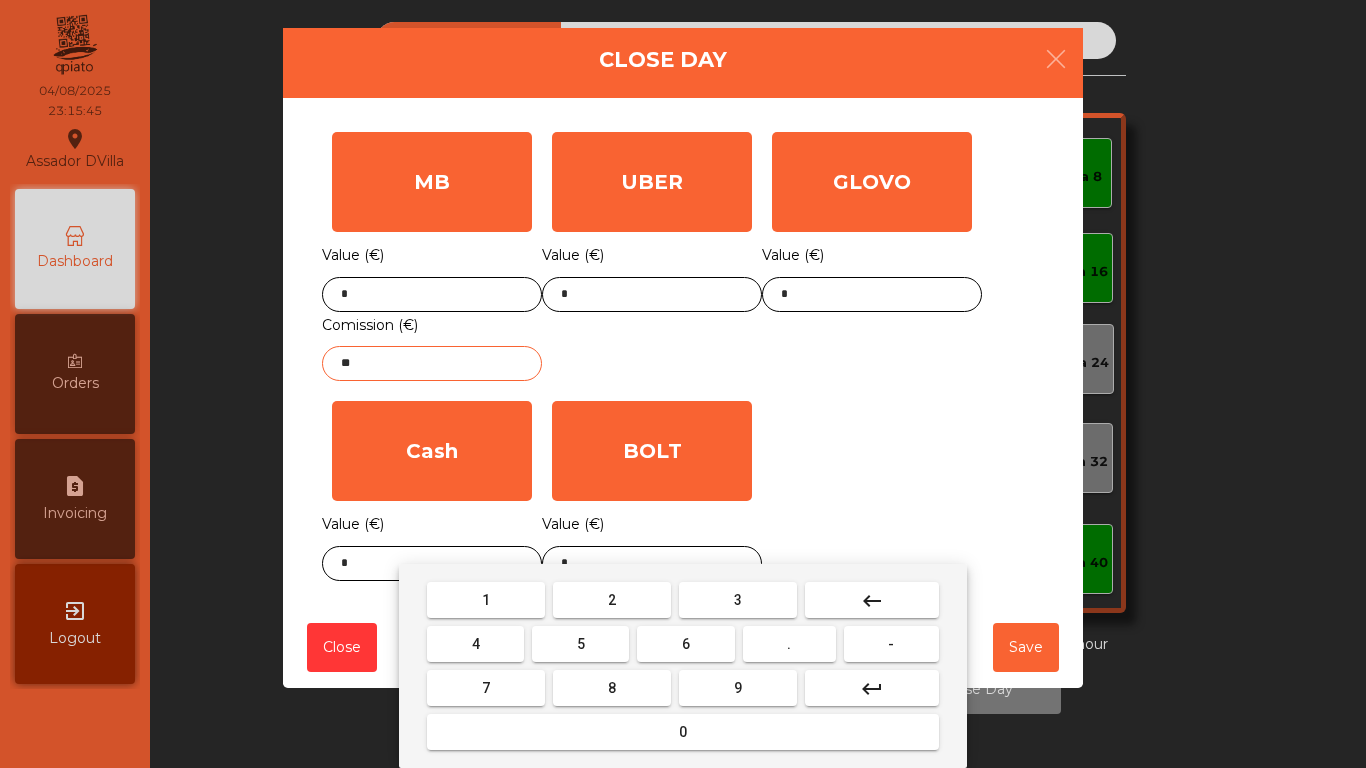 click on "0" at bounding box center (683, 732) 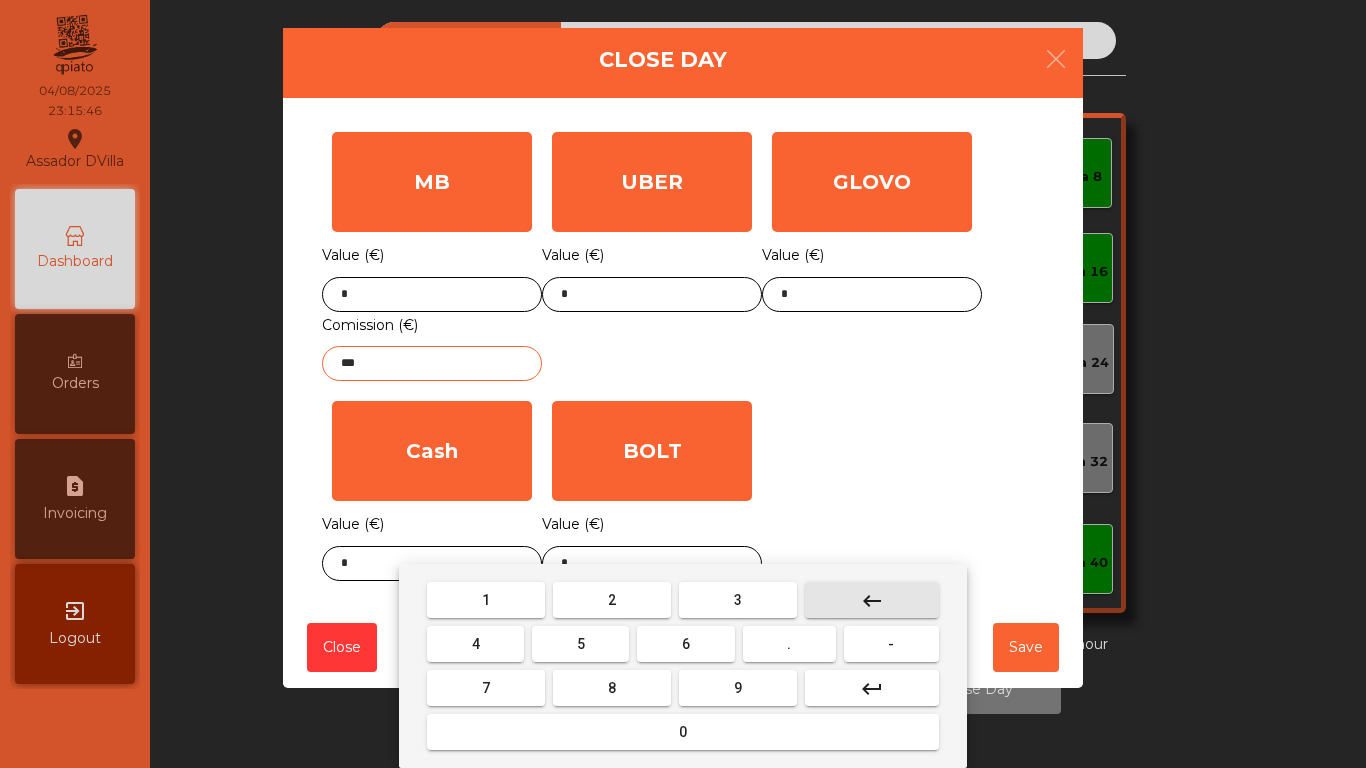 click on "keyboard_backspace" at bounding box center [872, 600] 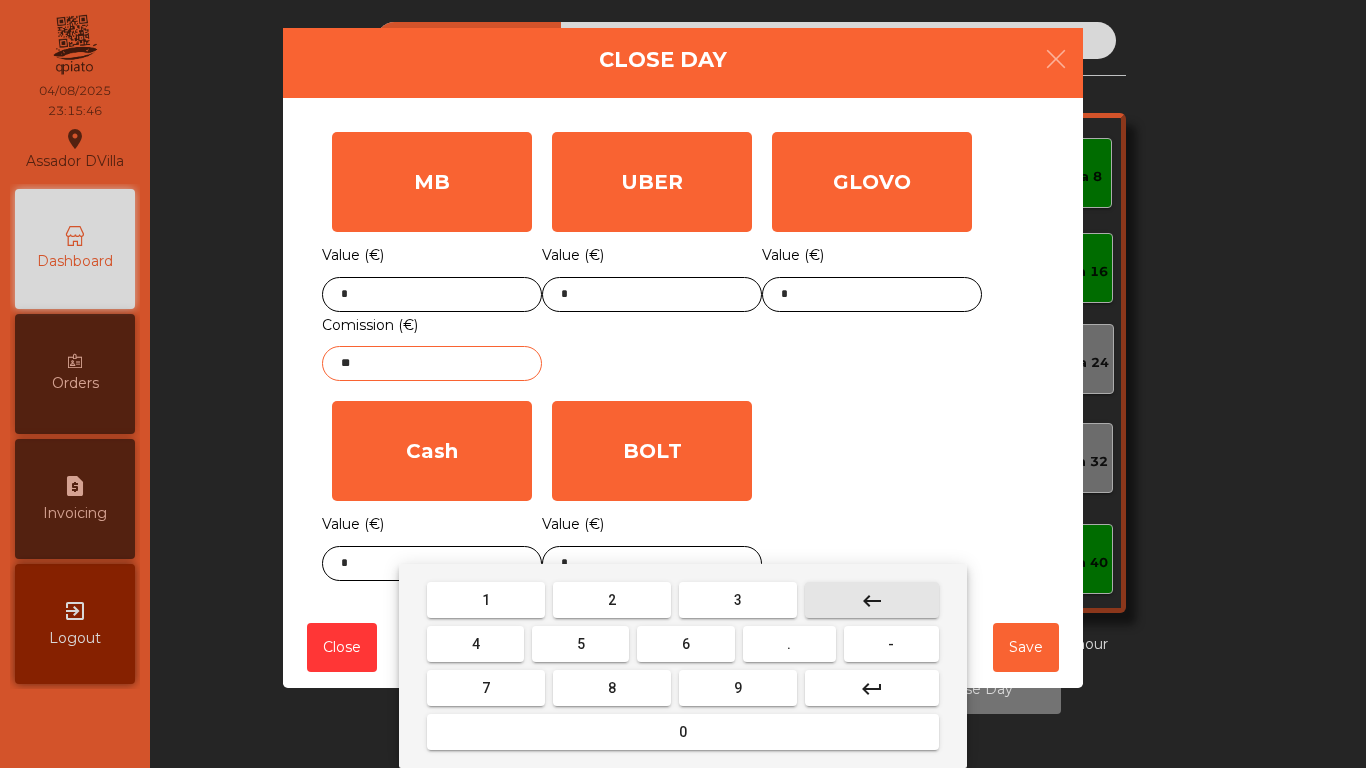 click on "keyboard_backspace" at bounding box center [872, 600] 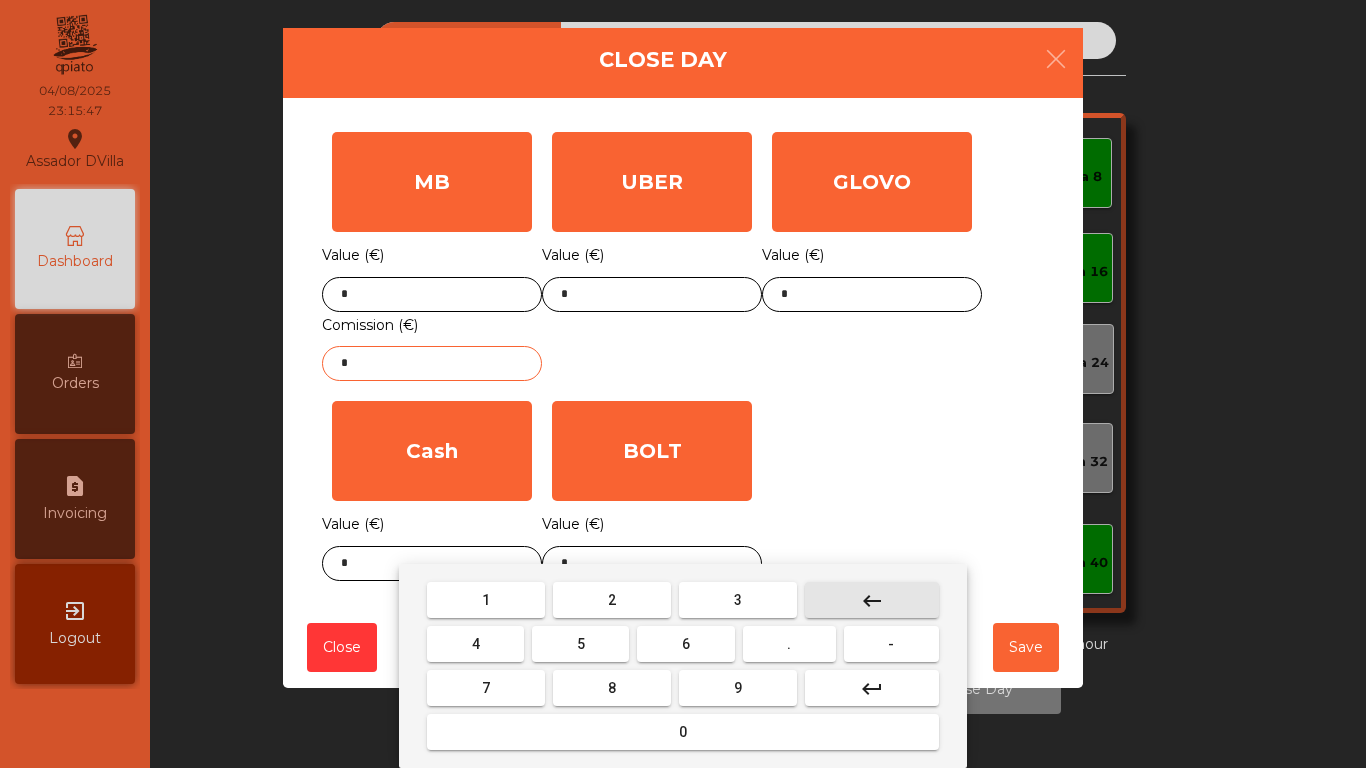 click on "keyboard_backspace" at bounding box center (872, 600) 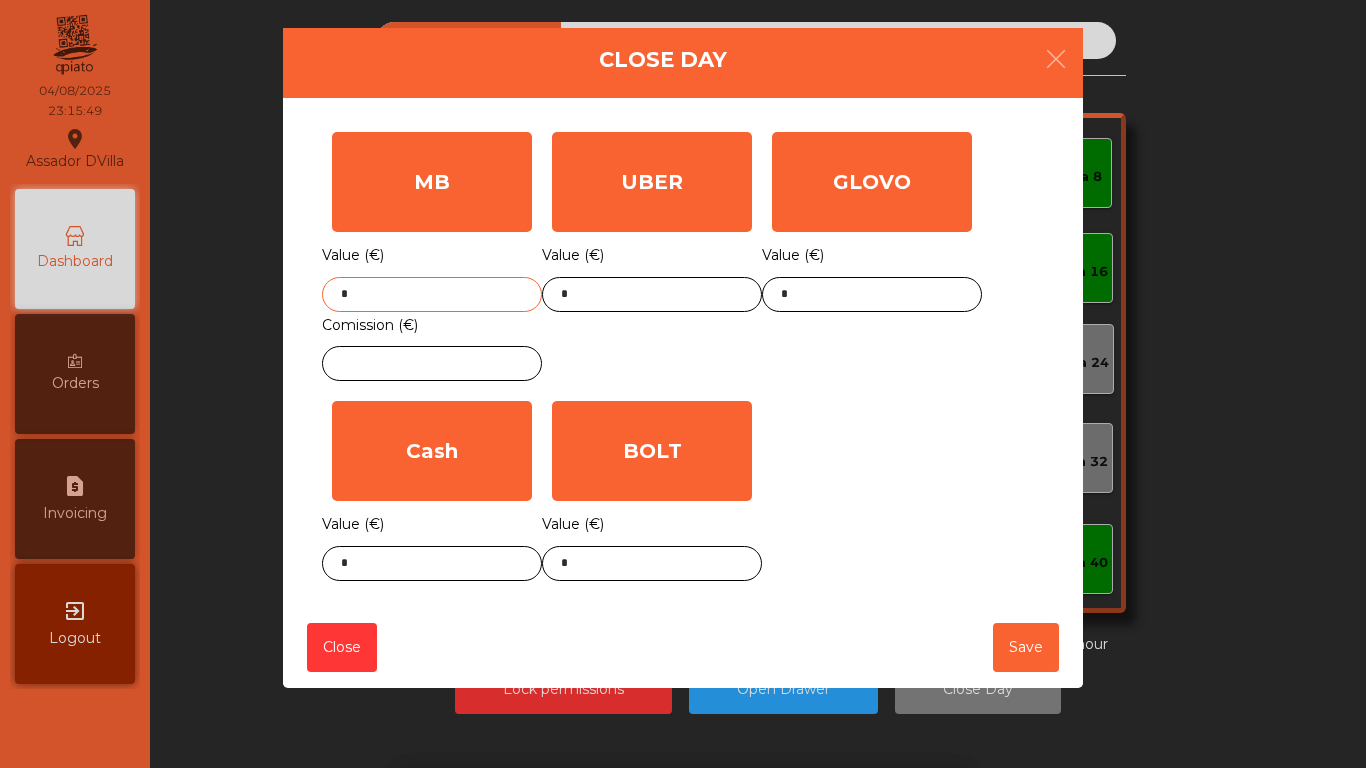 click on "*" 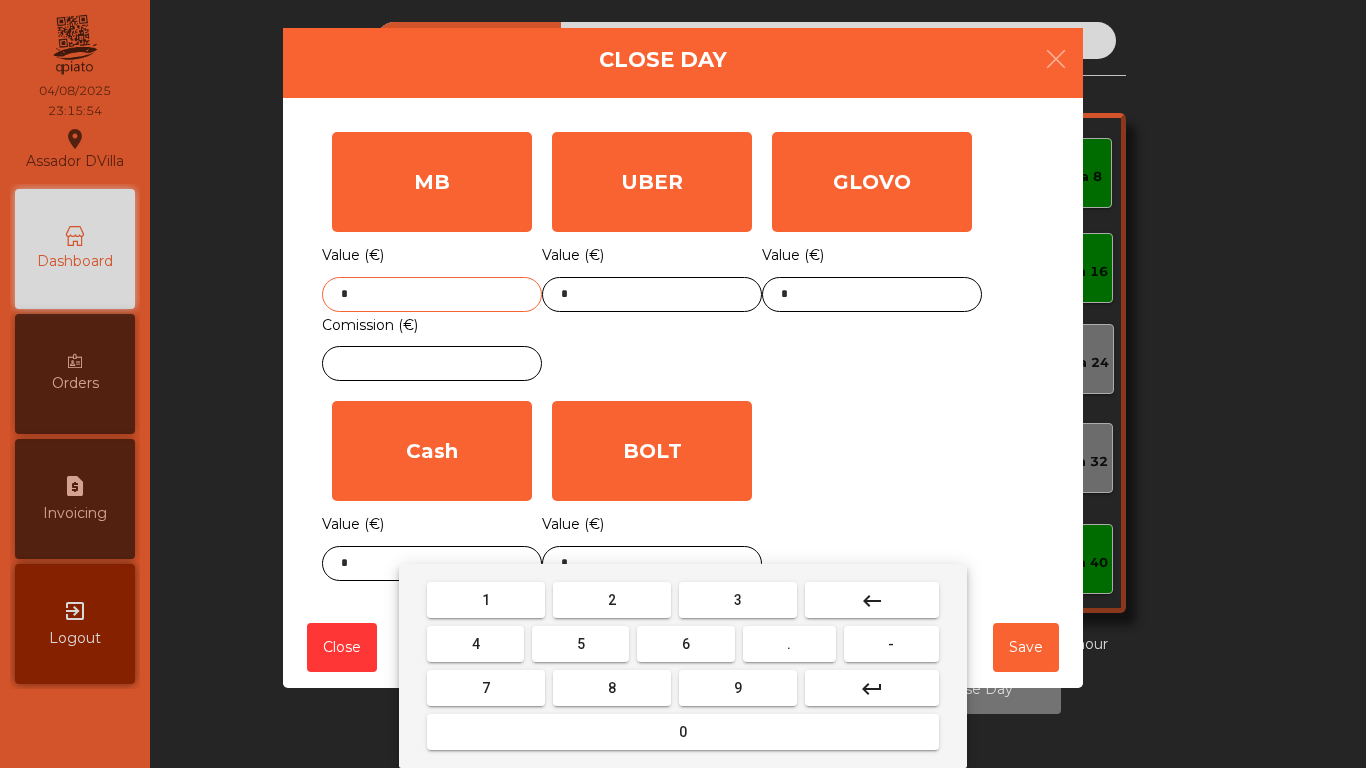drag, startPoint x: 710, startPoint y: 681, endPoint x: 685, endPoint y: 661, distance: 32.01562 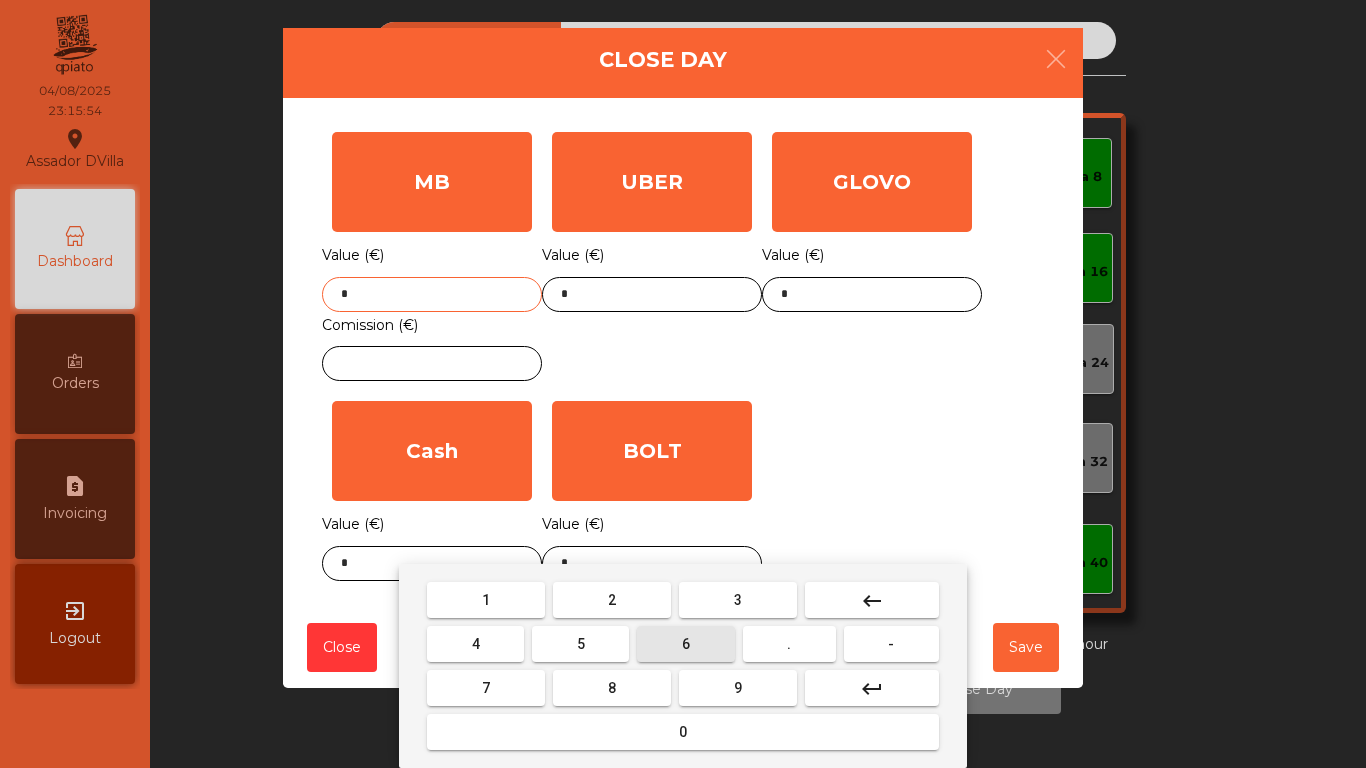drag, startPoint x: 675, startPoint y: 656, endPoint x: 662, endPoint y: 655, distance: 13.038404 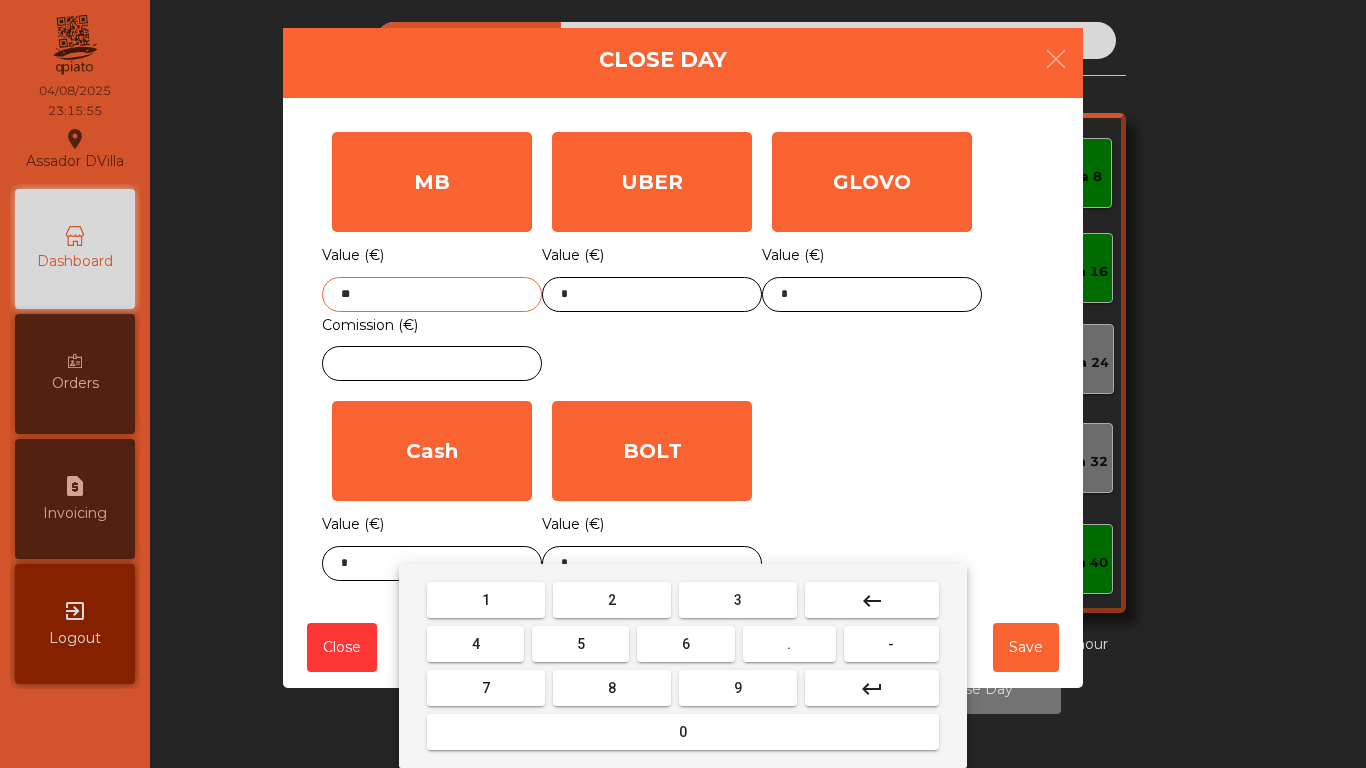 click on "2" at bounding box center [612, 600] 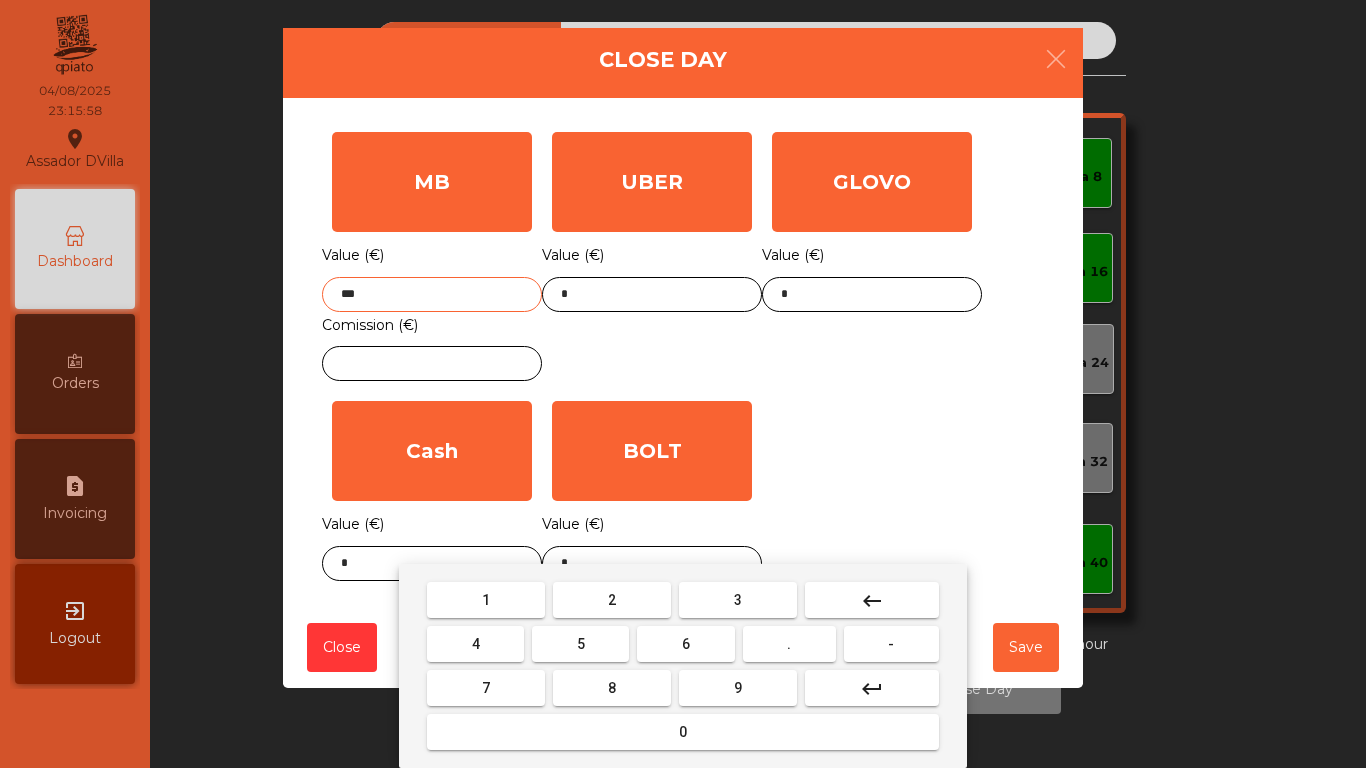 click on "." at bounding box center (789, 644) 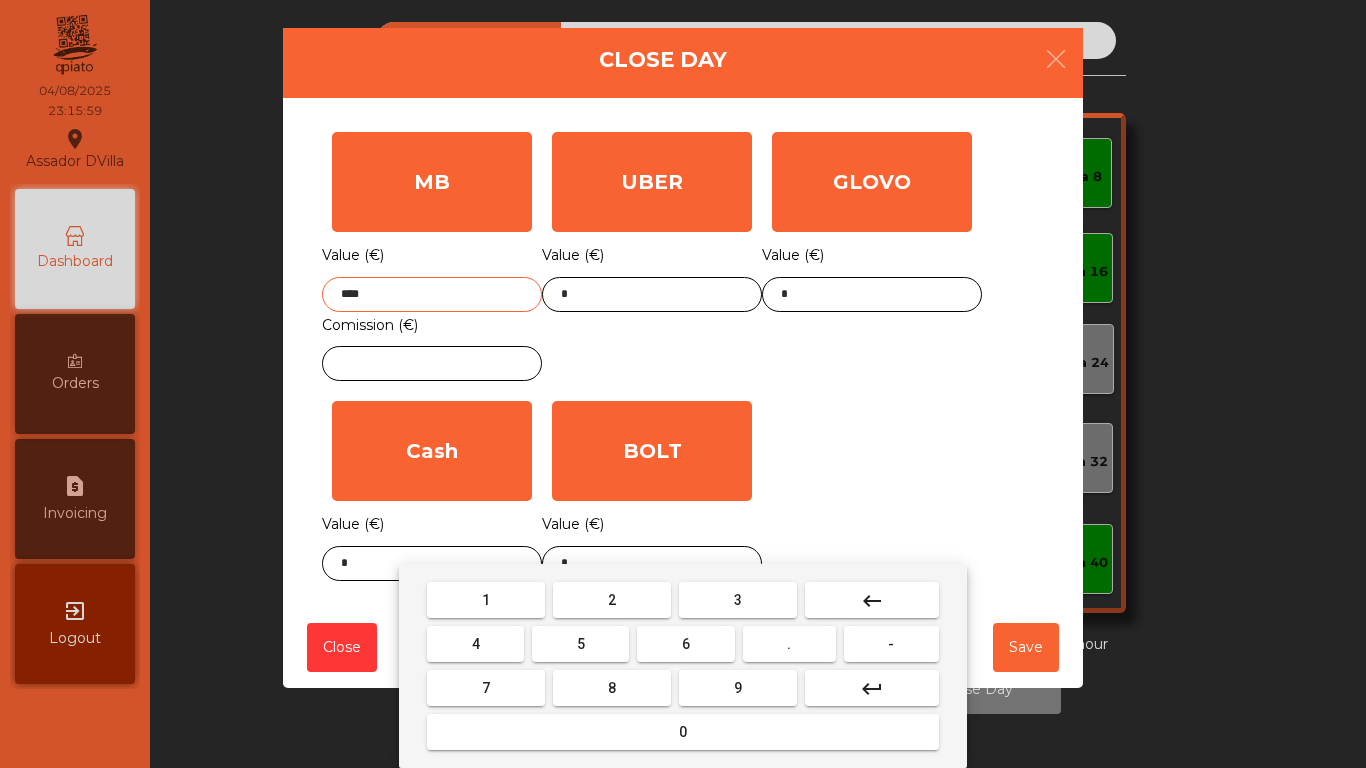 click on "2" at bounding box center [612, 600] 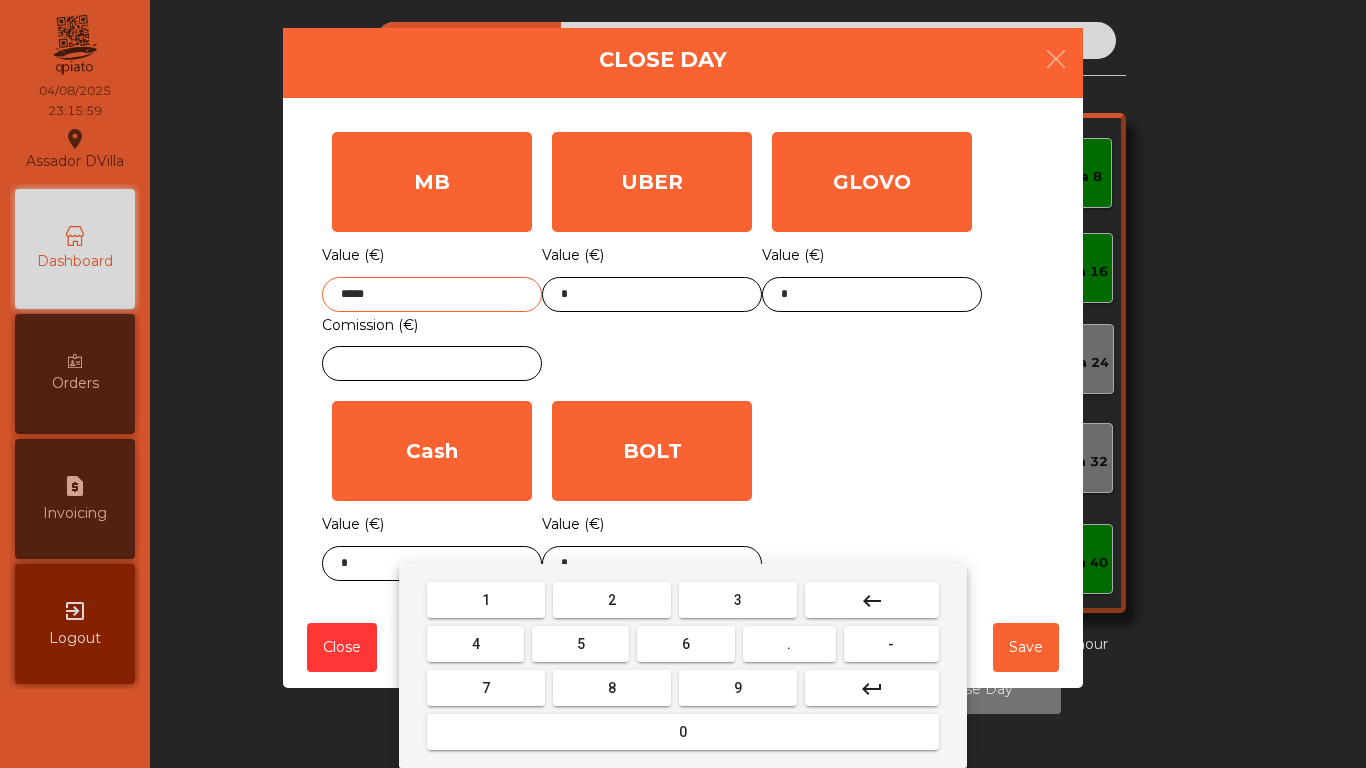 drag, startPoint x: 652, startPoint y: 728, endPoint x: 650, endPoint y: 688, distance: 40.04997 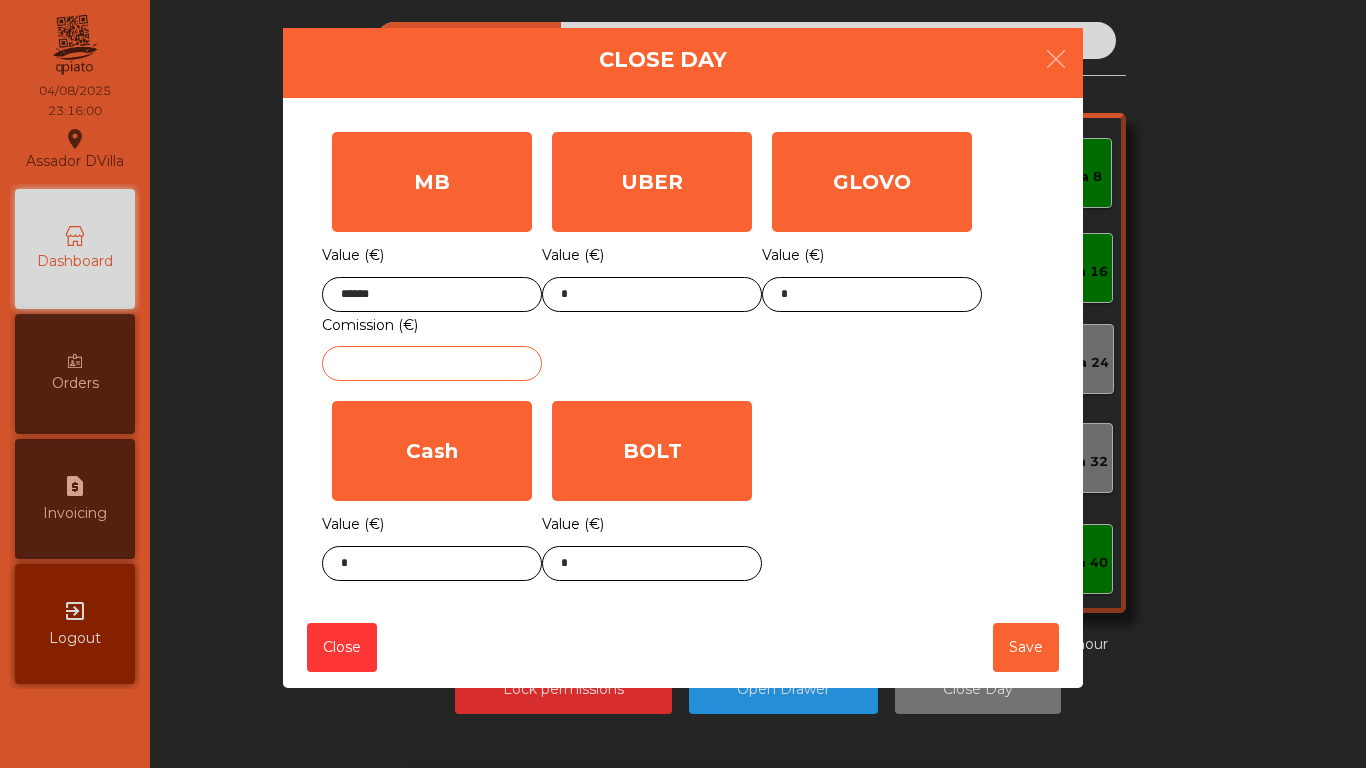 click 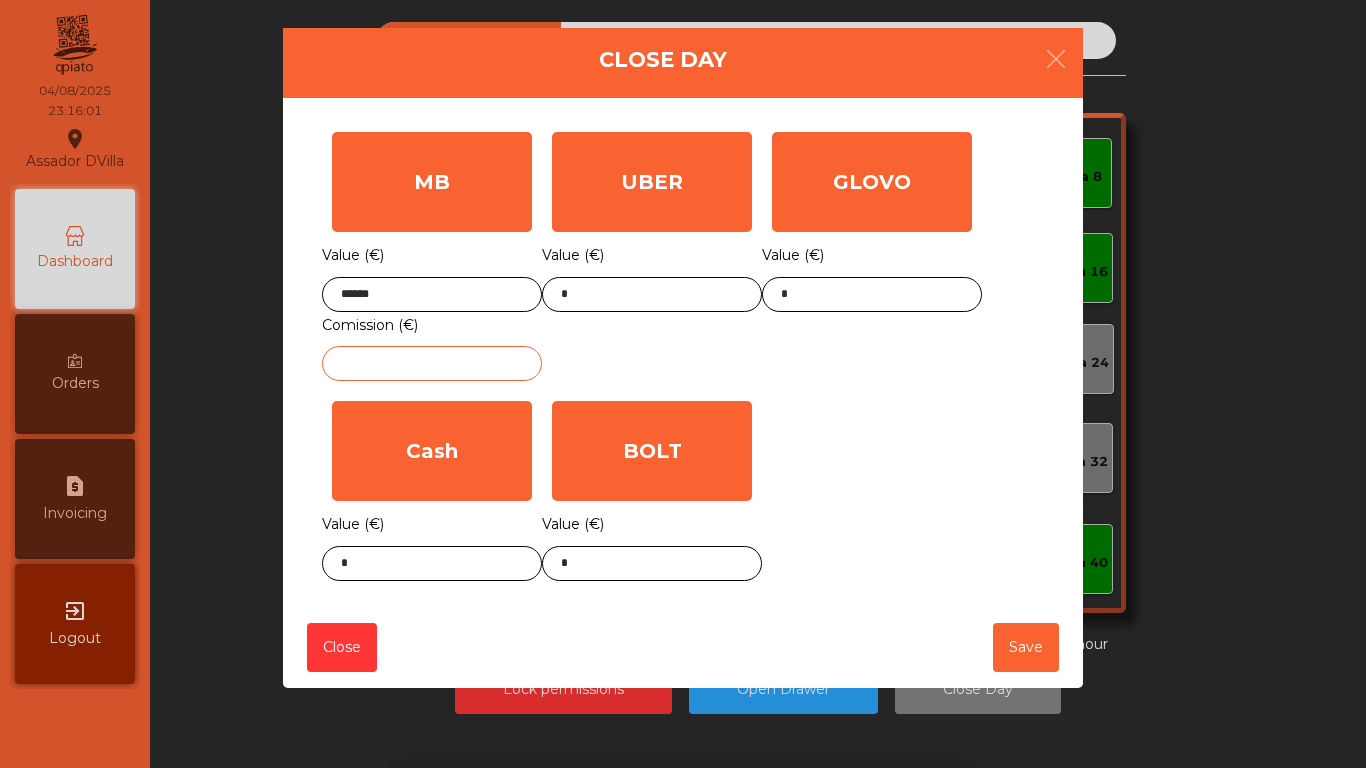 click 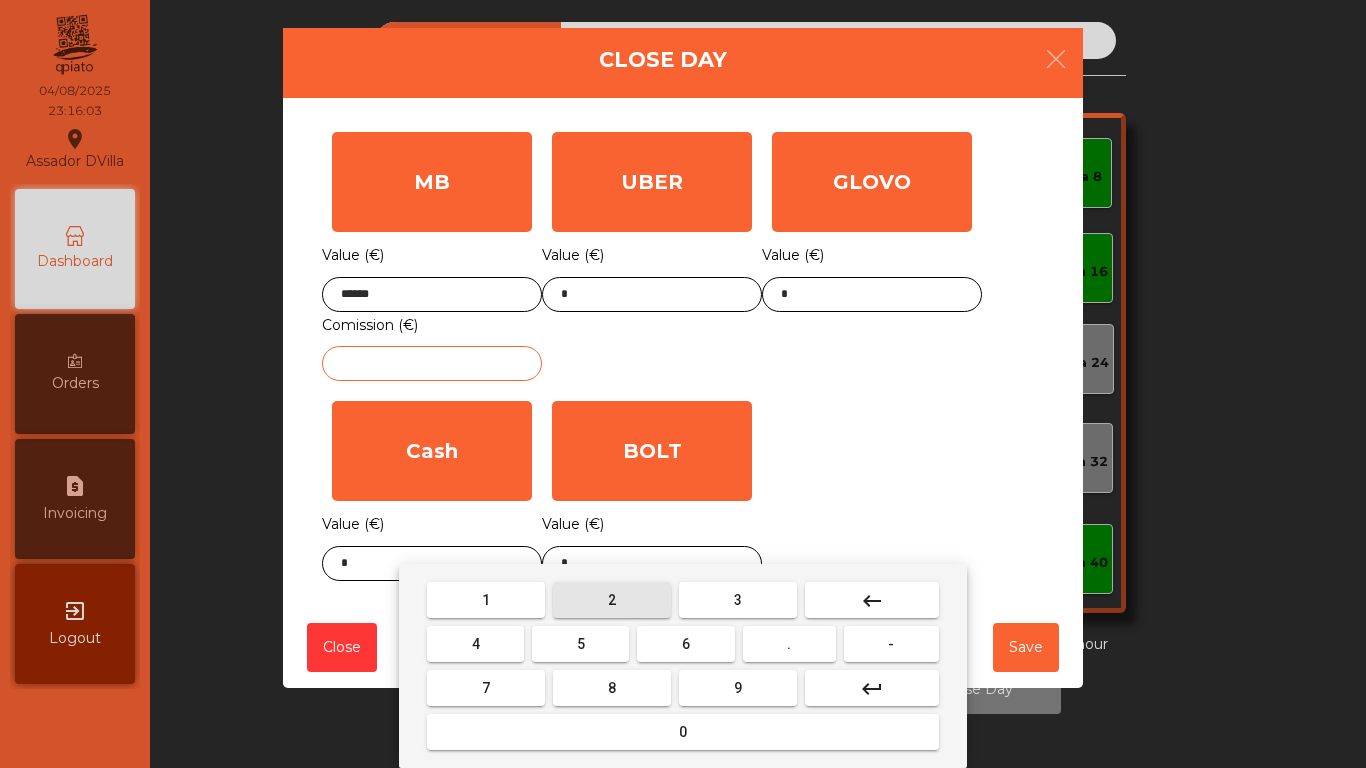 click on "2" at bounding box center [612, 600] 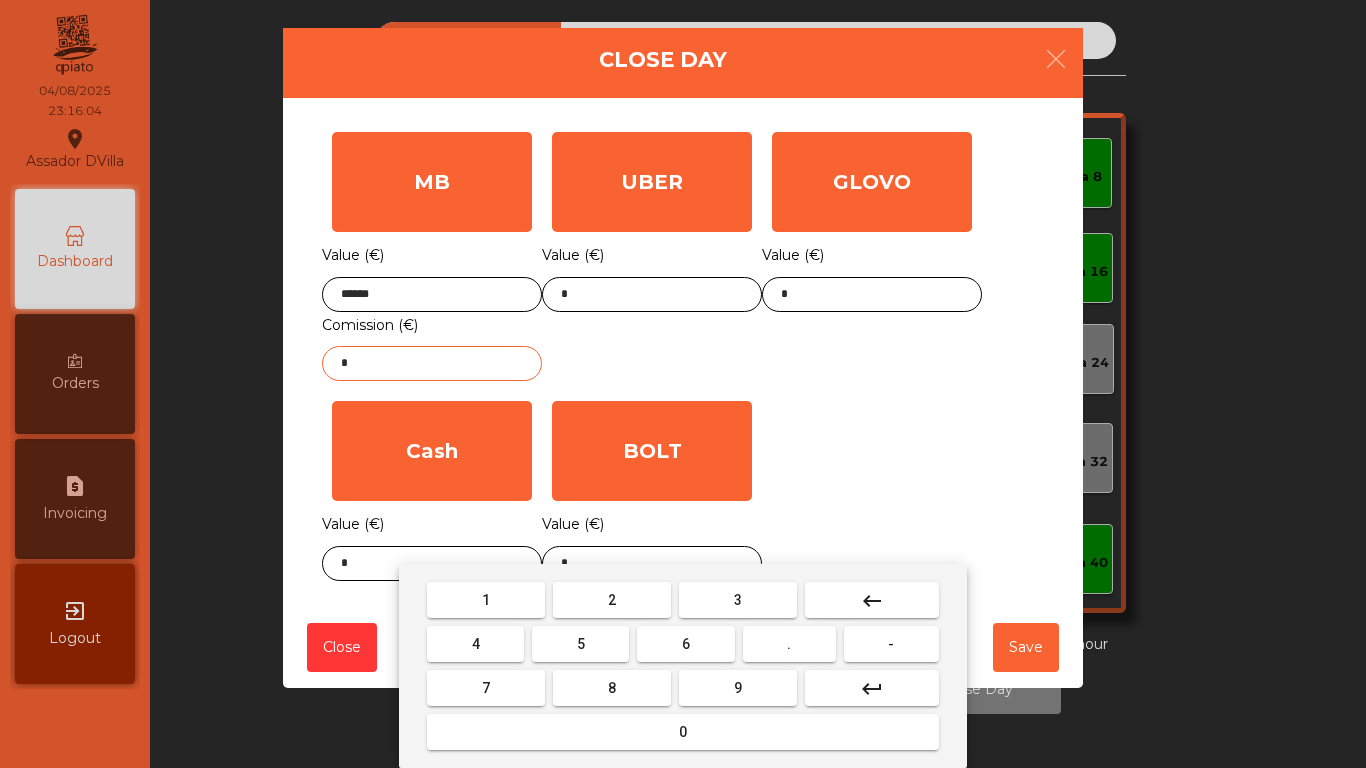 click on "-" at bounding box center [891, 644] 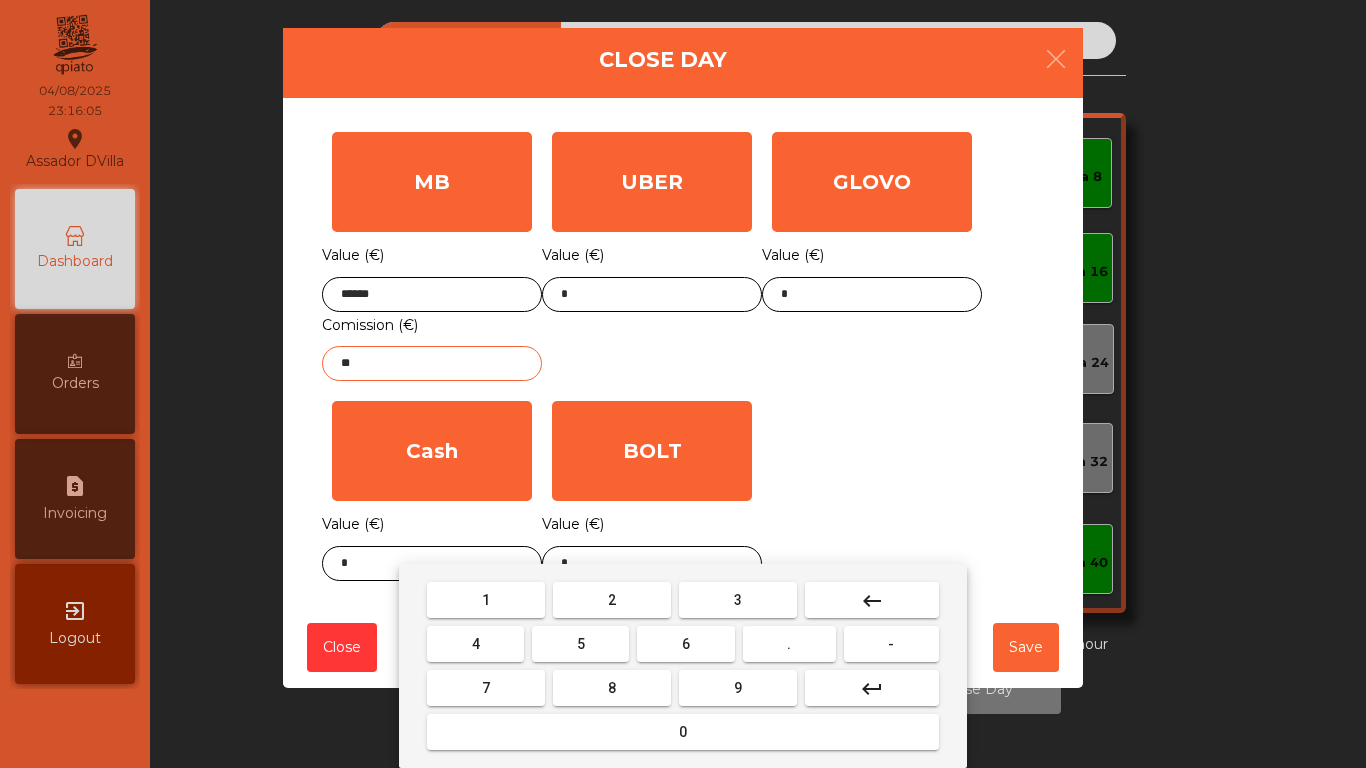 click on "keyboard_backspace" at bounding box center (872, 600) 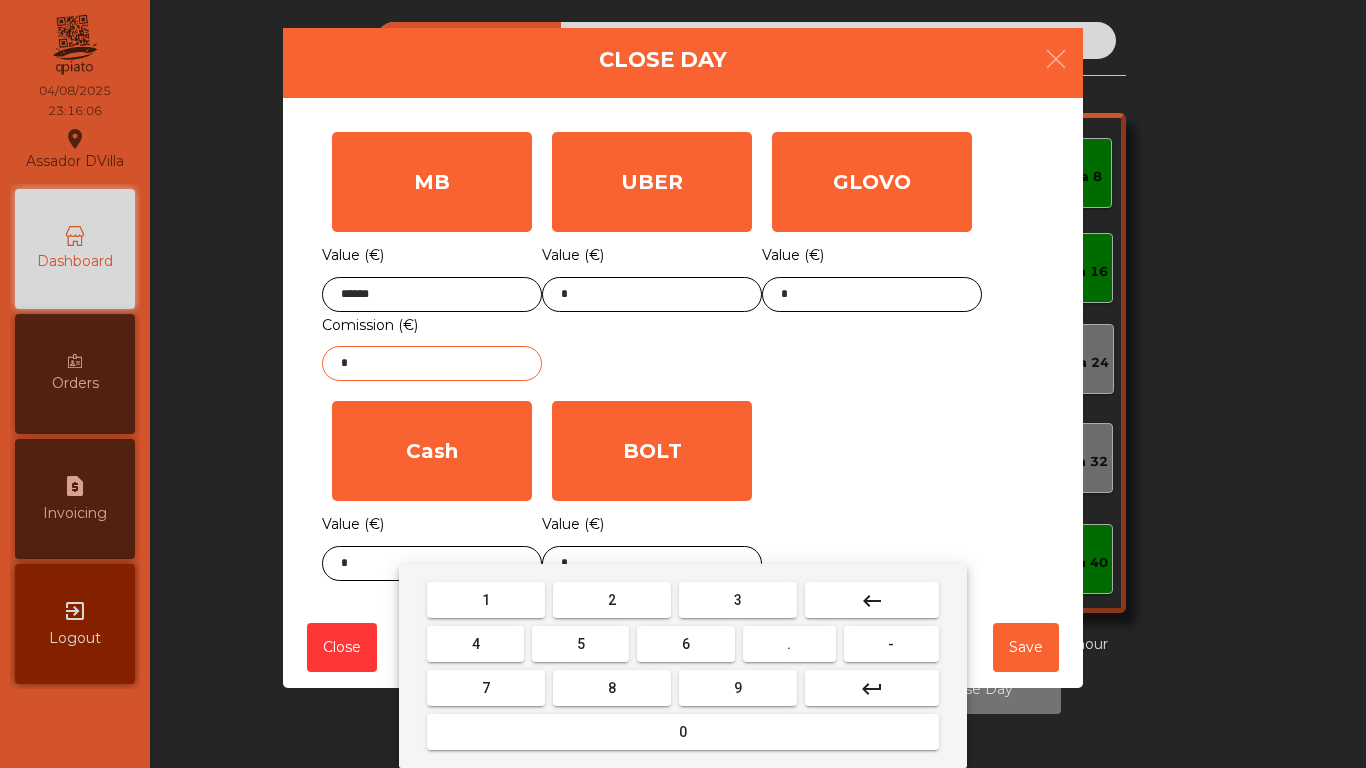 click on "." at bounding box center (789, 644) 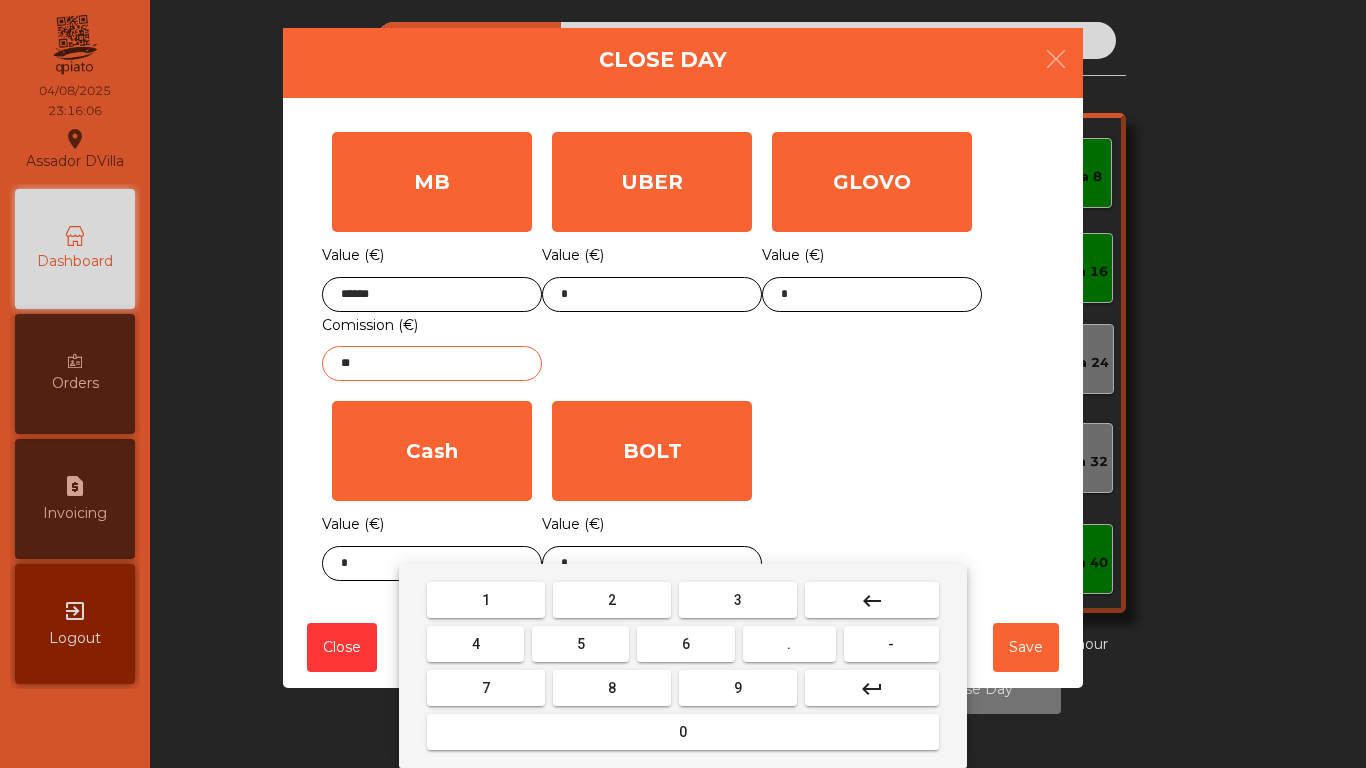 click on "1" at bounding box center [486, 600] 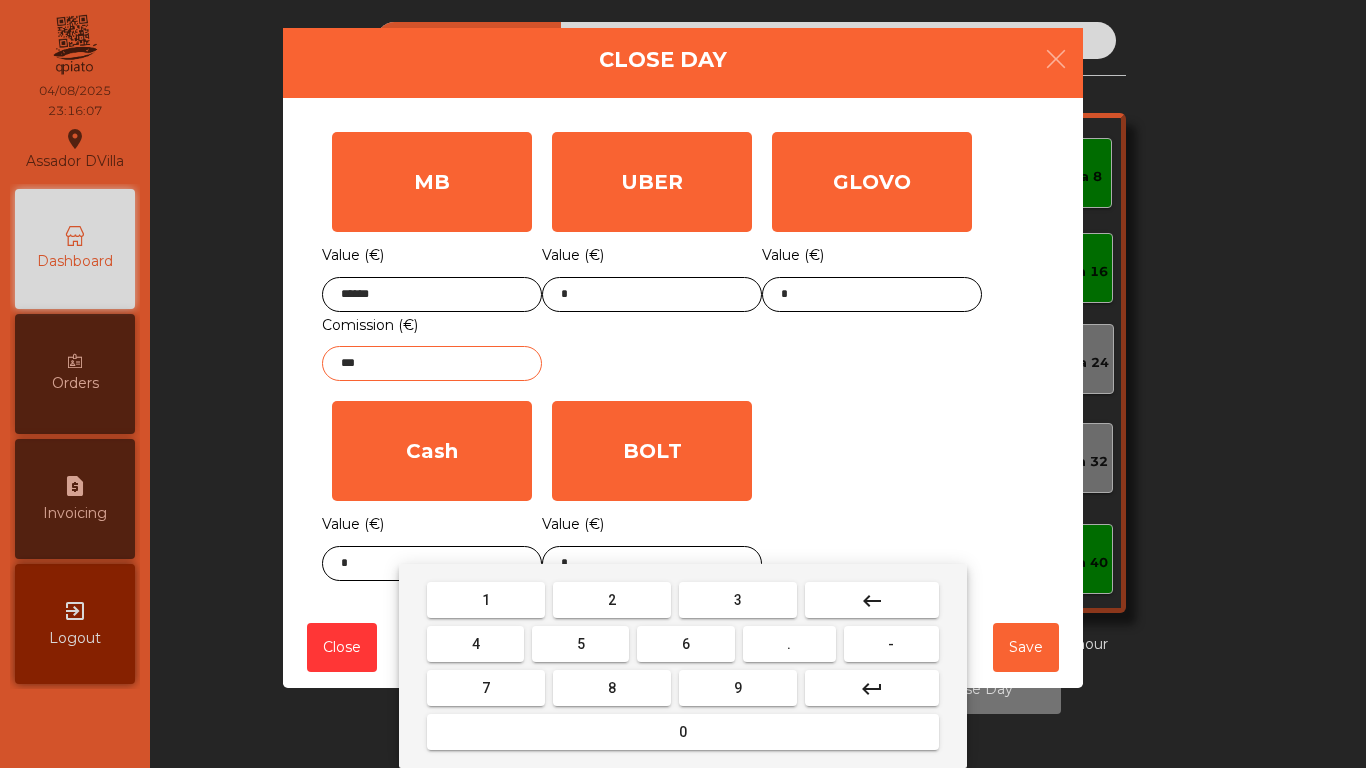 click on "5" at bounding box center [580, 644] 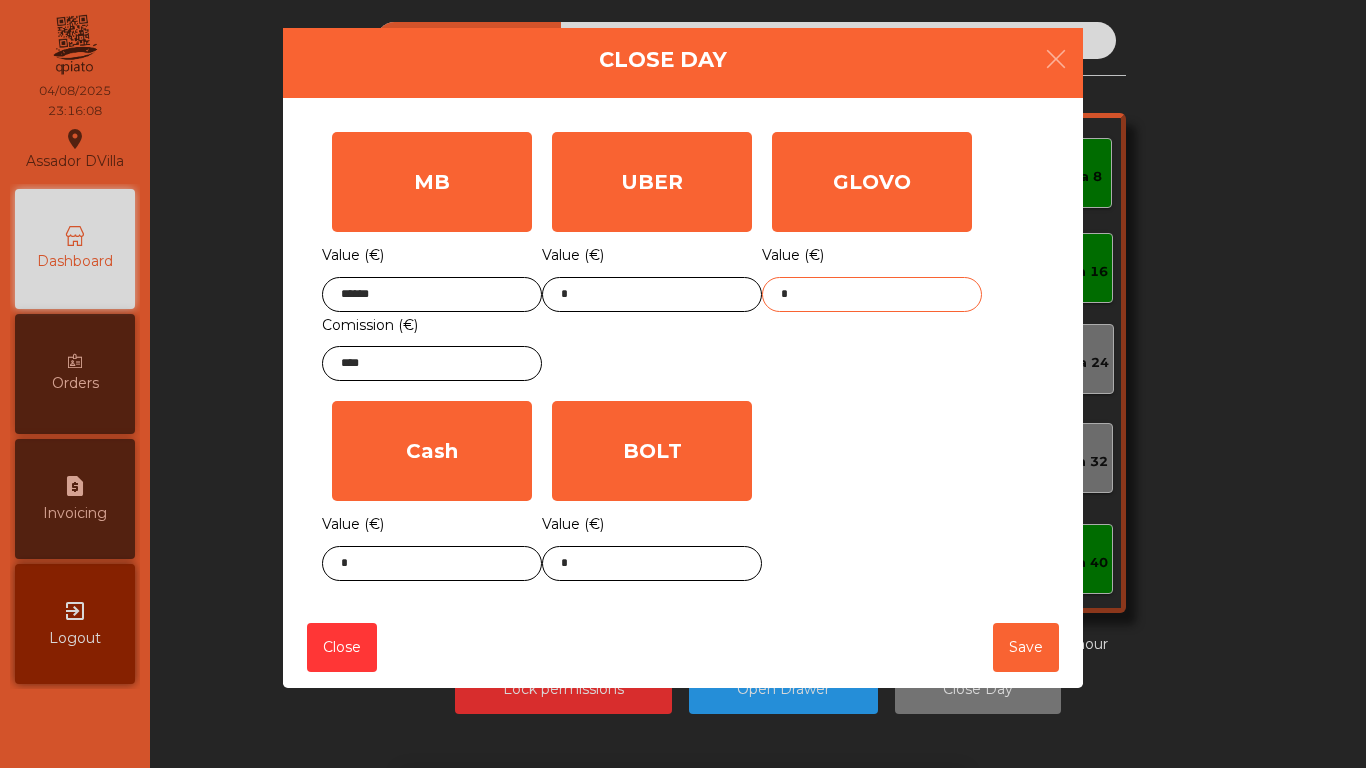 click on "*" 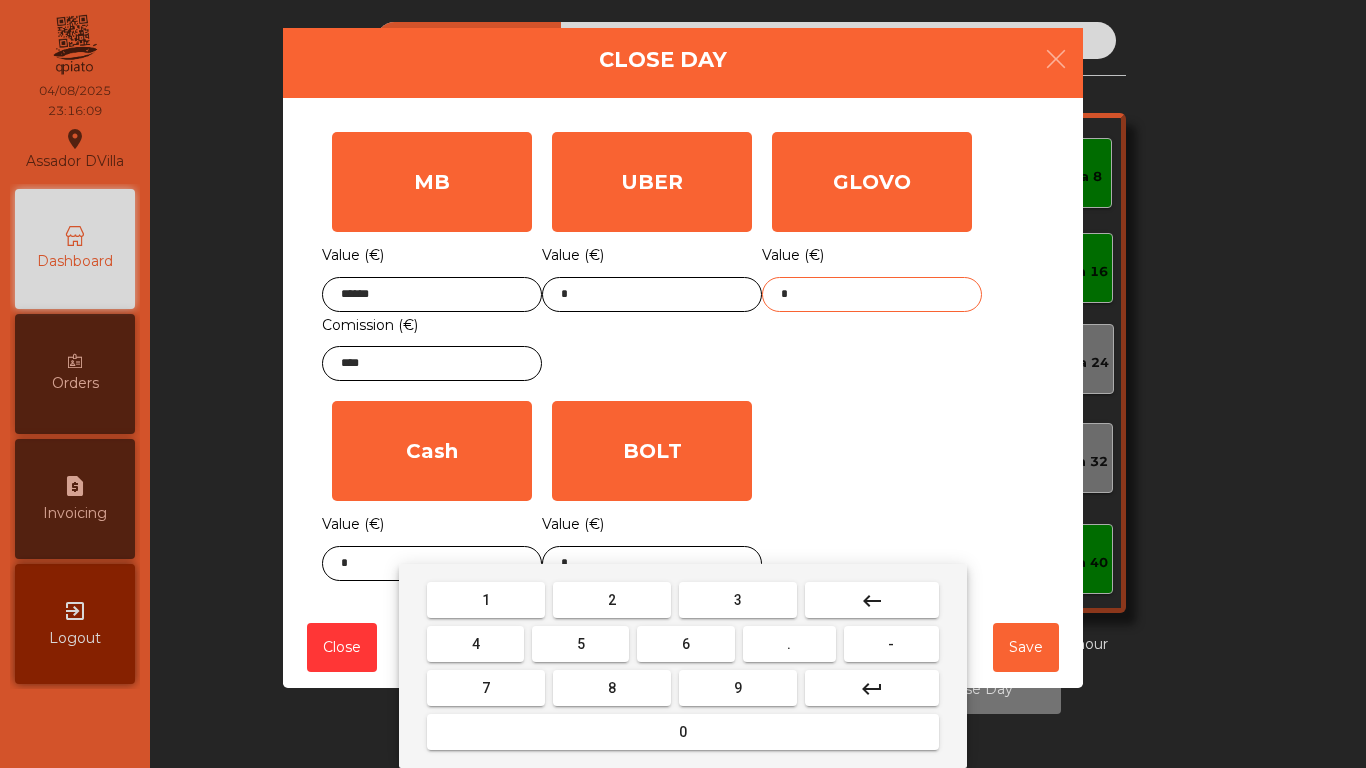 click on "*" 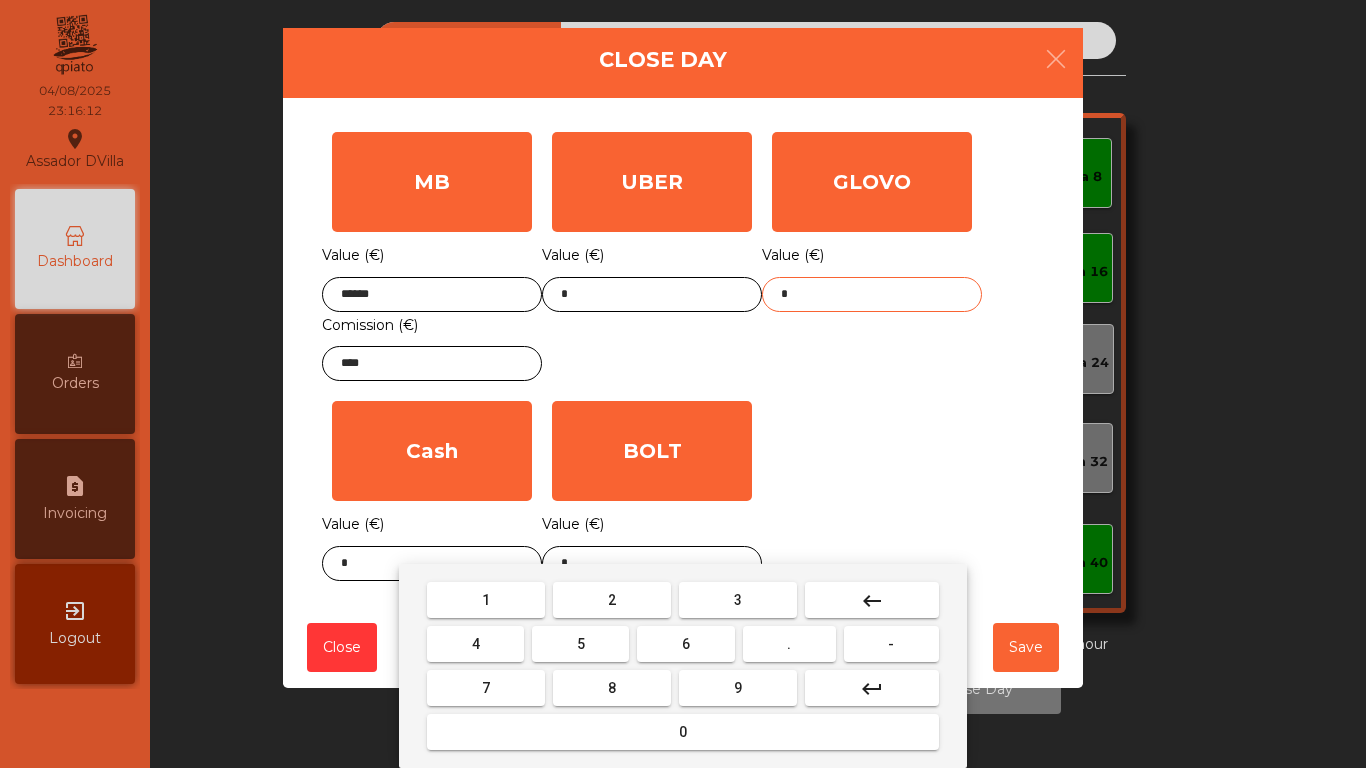 click on "4" at bounding box center (475, 644) 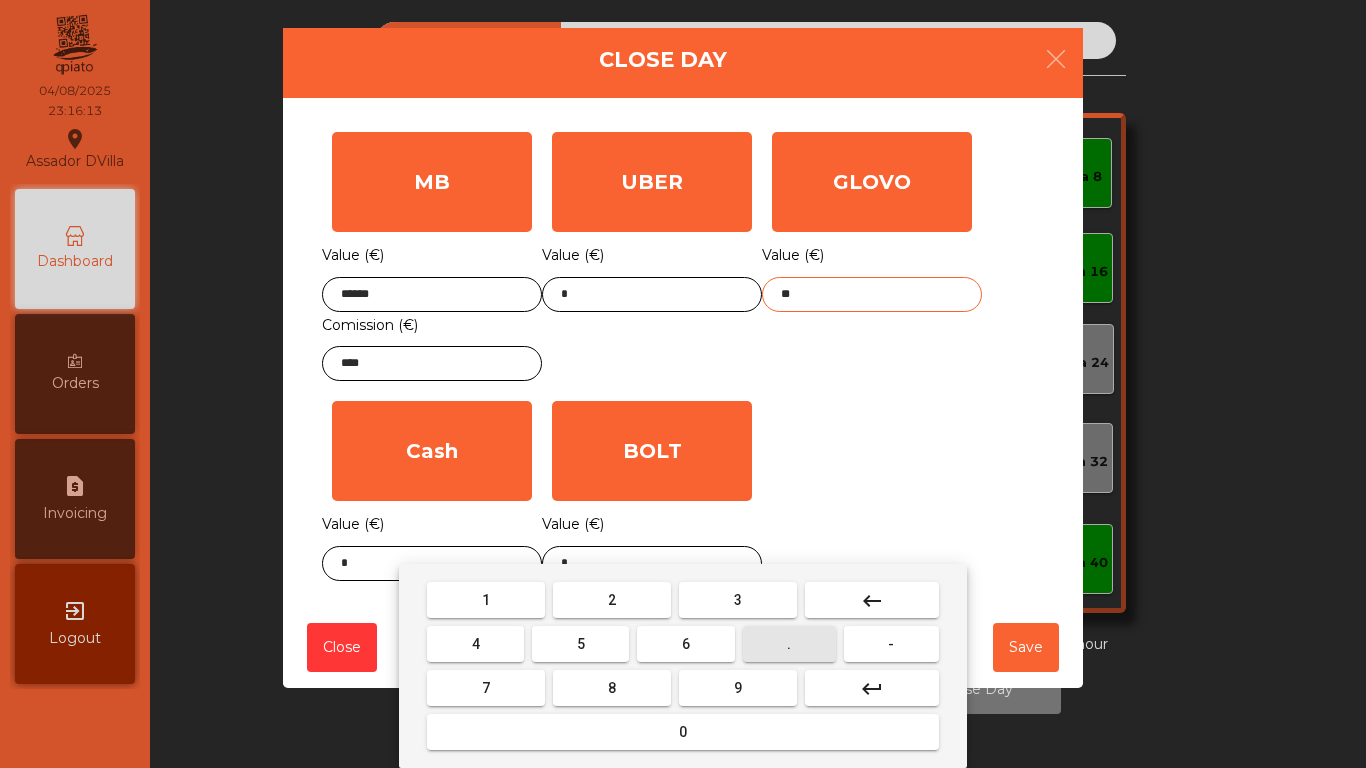 drag, startPoint x: 783, startPoint y: 650, endPoint x: 528, endPoint y: 655, distance: 255.04901 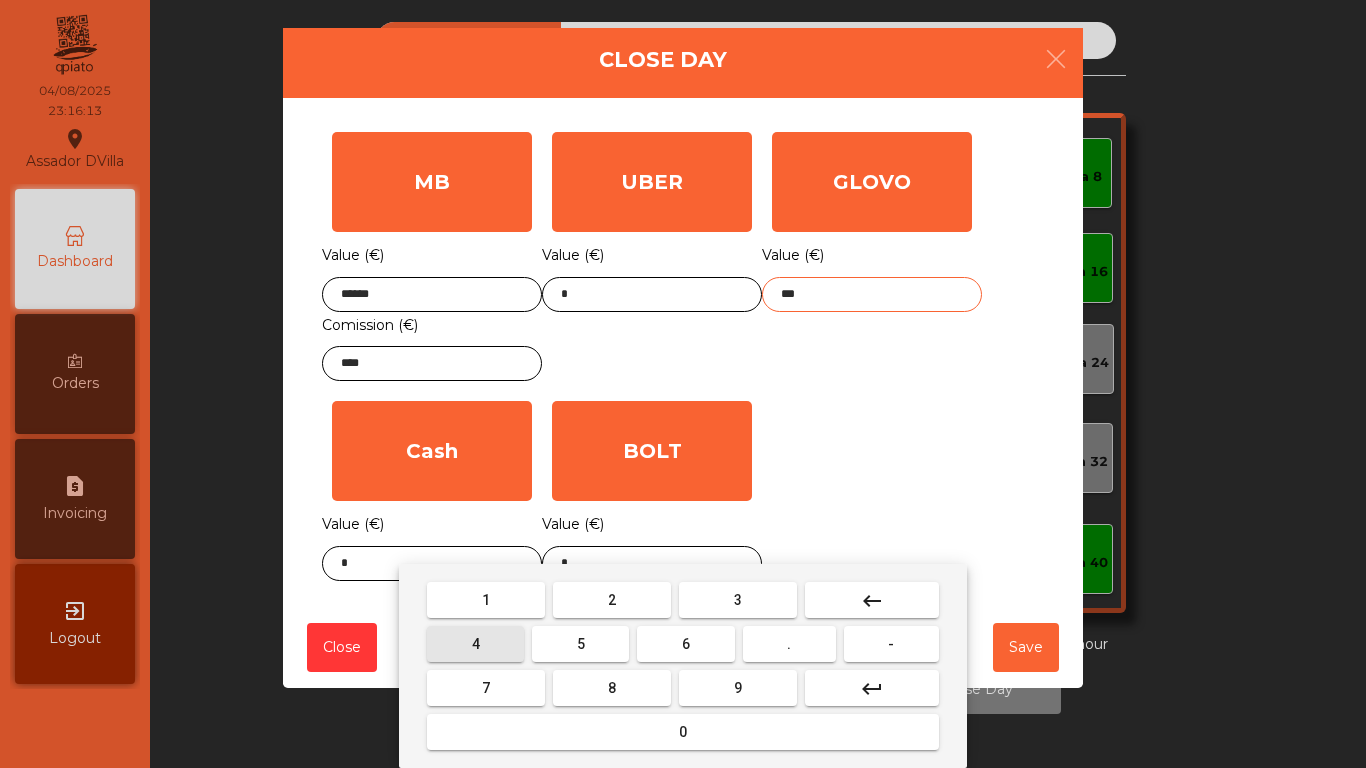 drag, startPoint x: 462, startPoint y: 656, endPoint x: 476, endPoint y: 674, distance: 22.803509 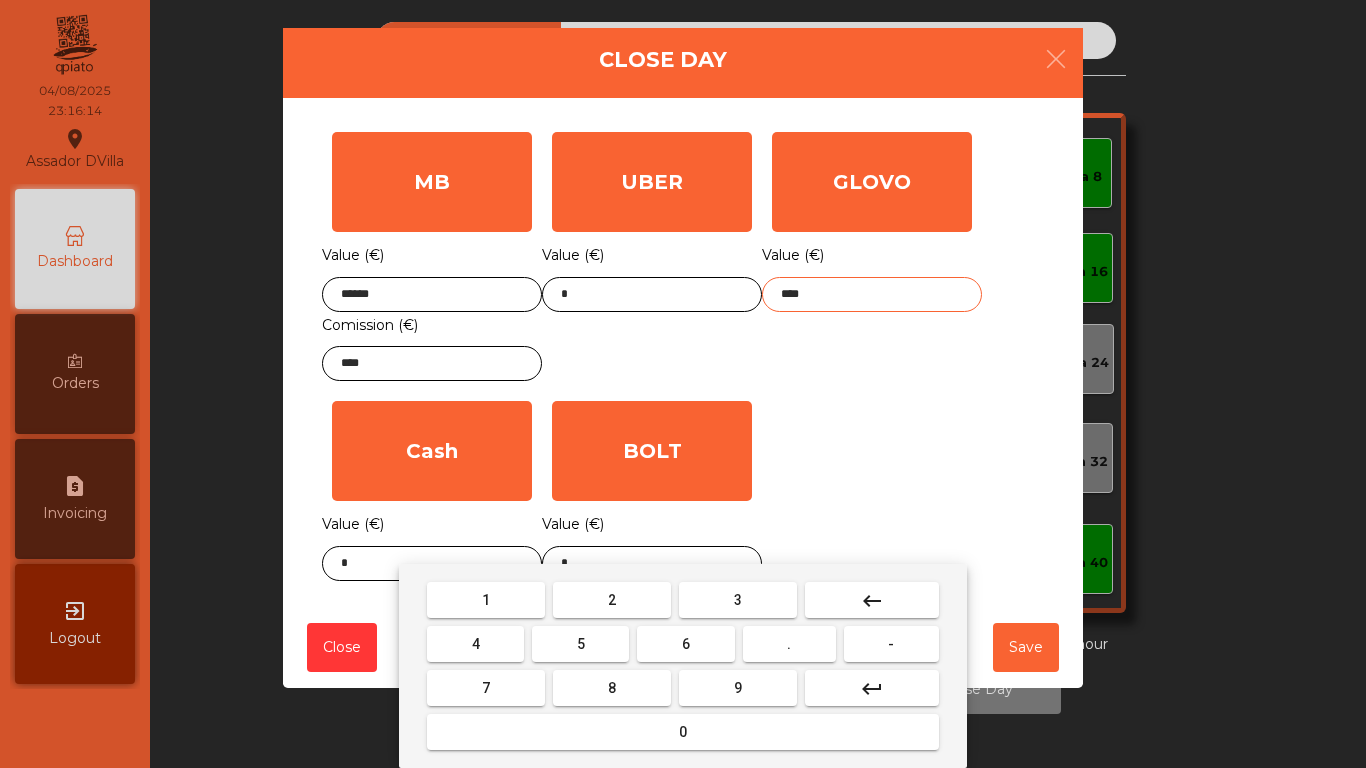 click on "7" at bounding box center [486, 688] 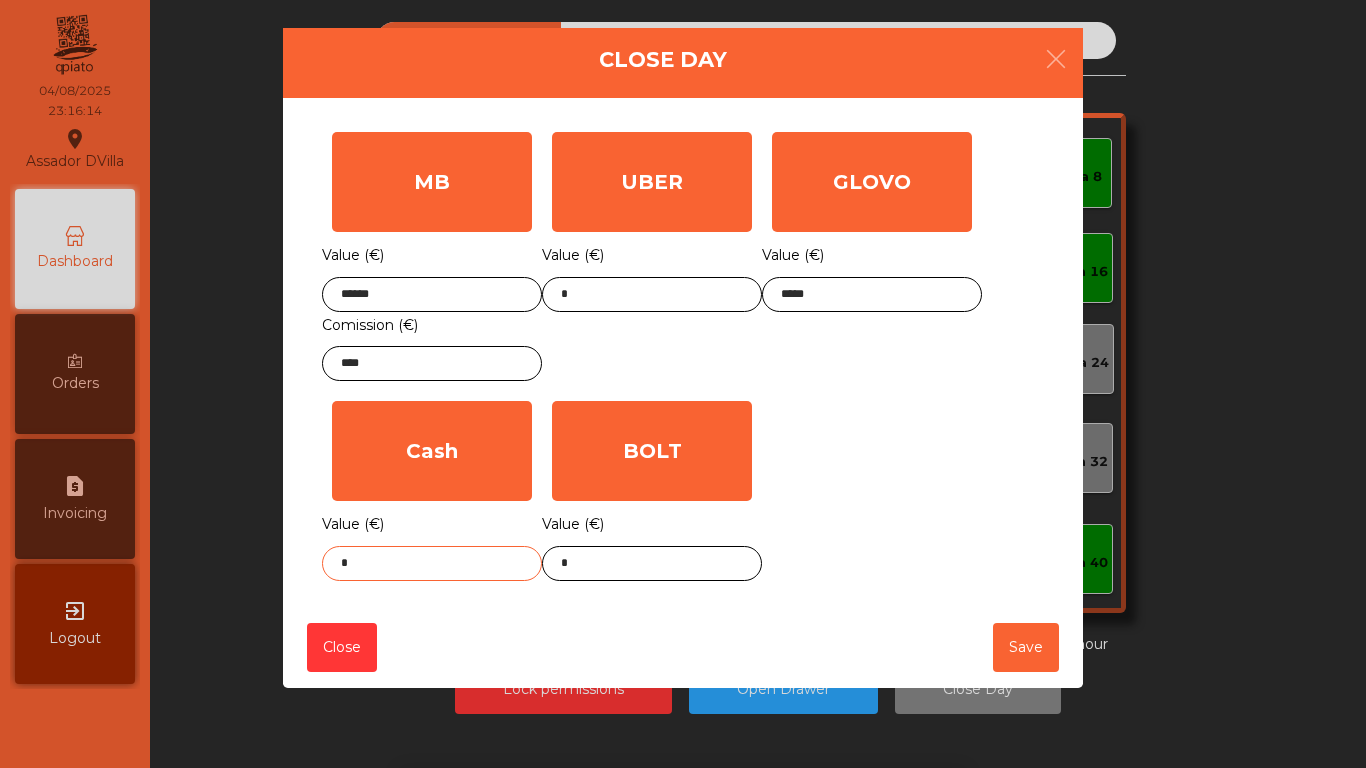 click on "*" 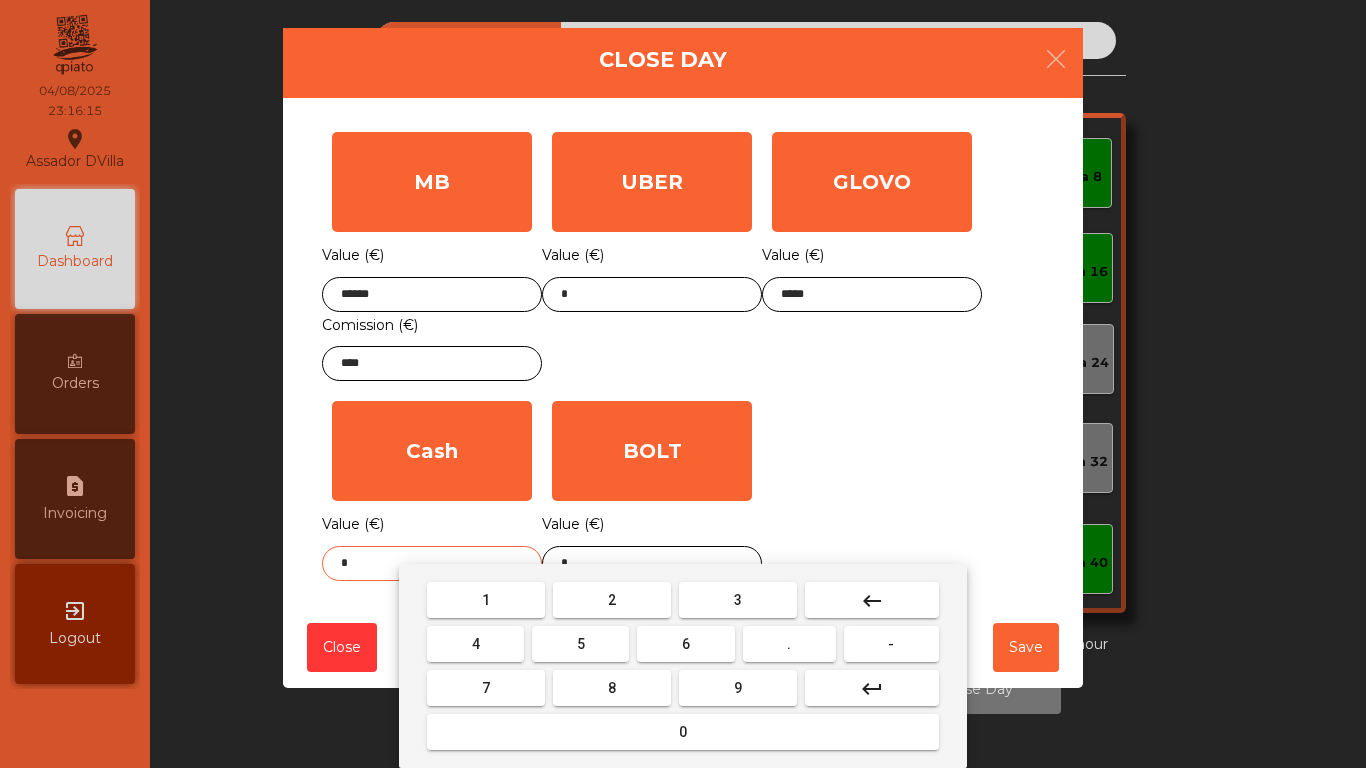 click on "*" 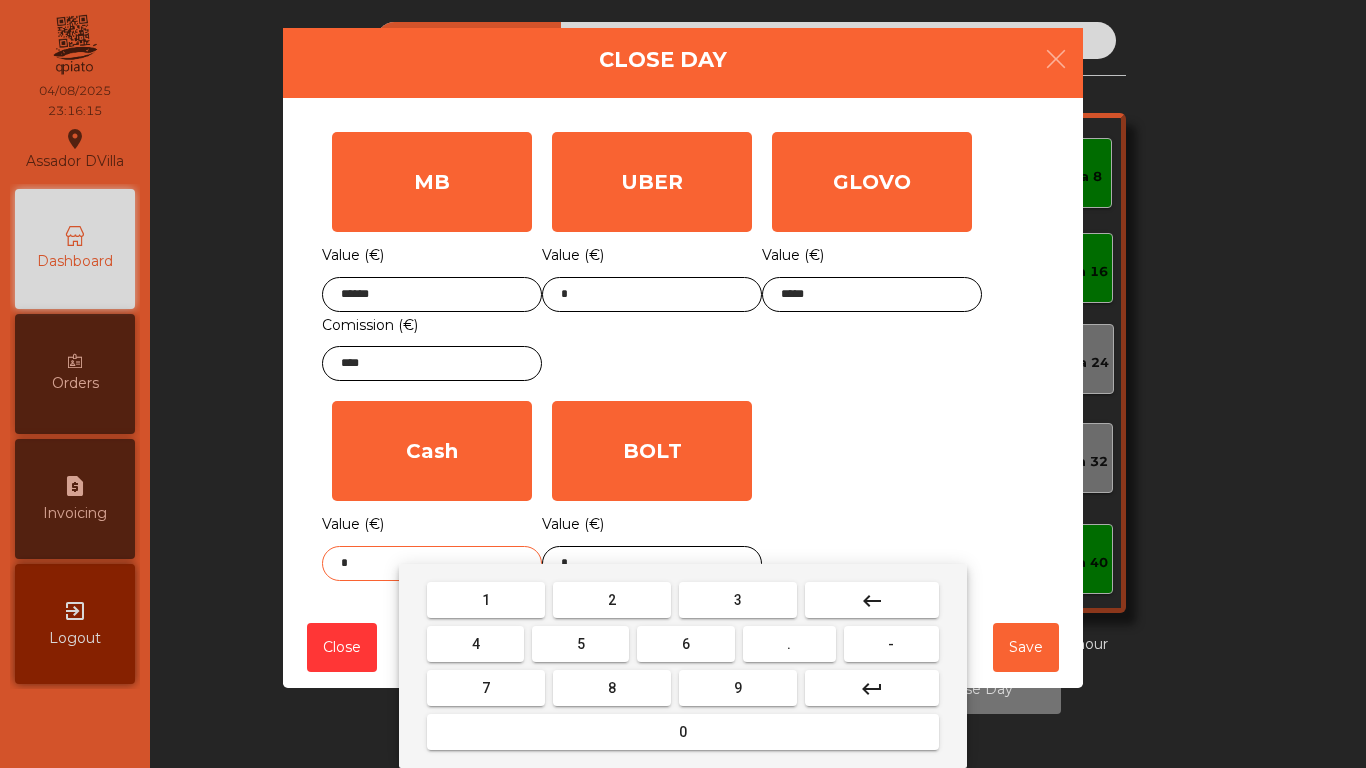 click on "*" 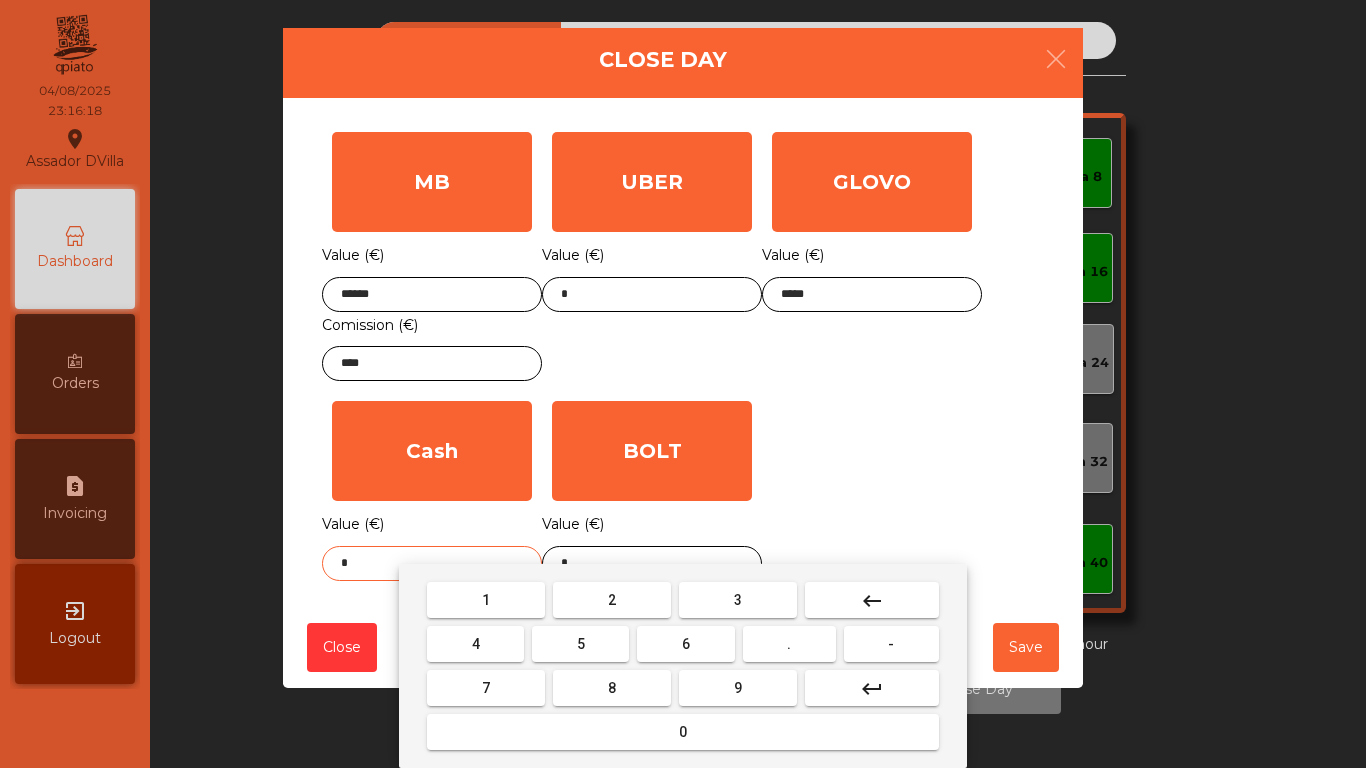 click on "0" at bounding box center [683, 732] 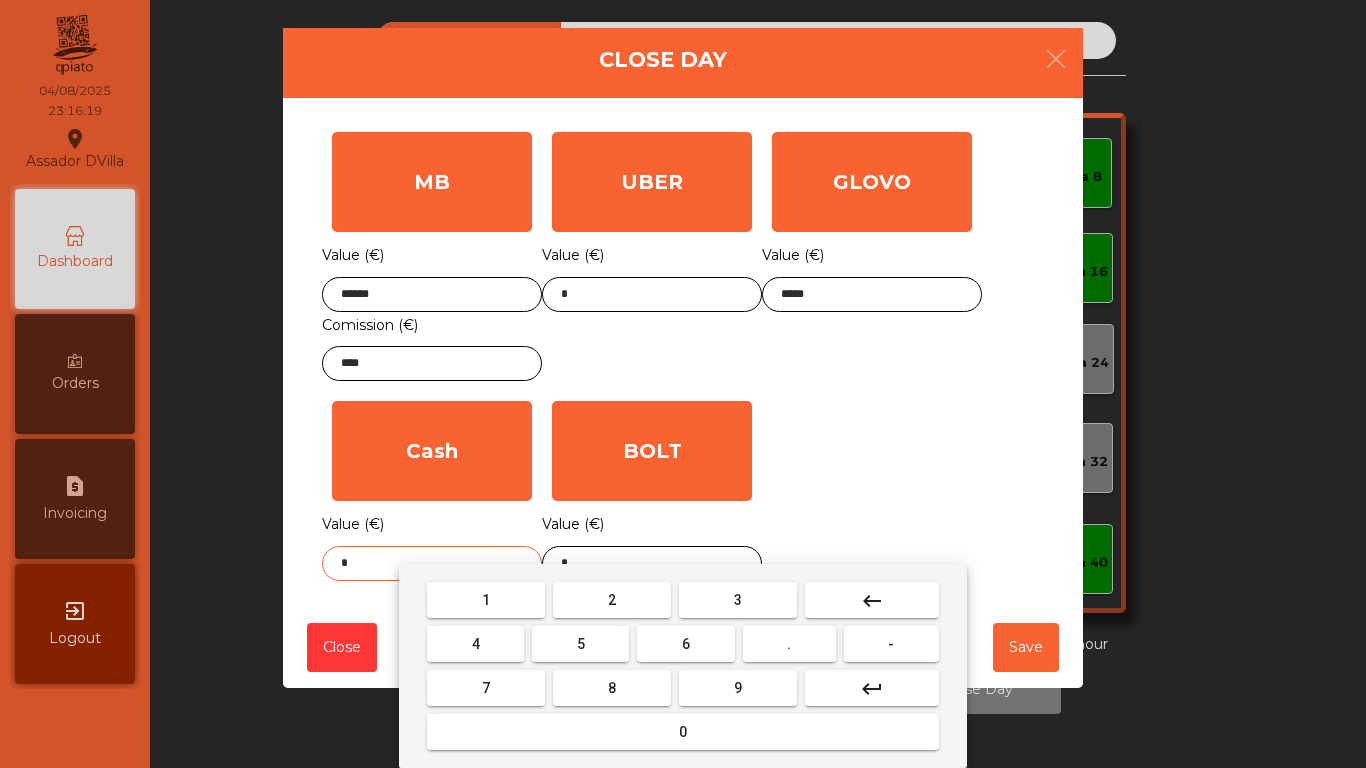 click on "." at bounding box center (789, 644) 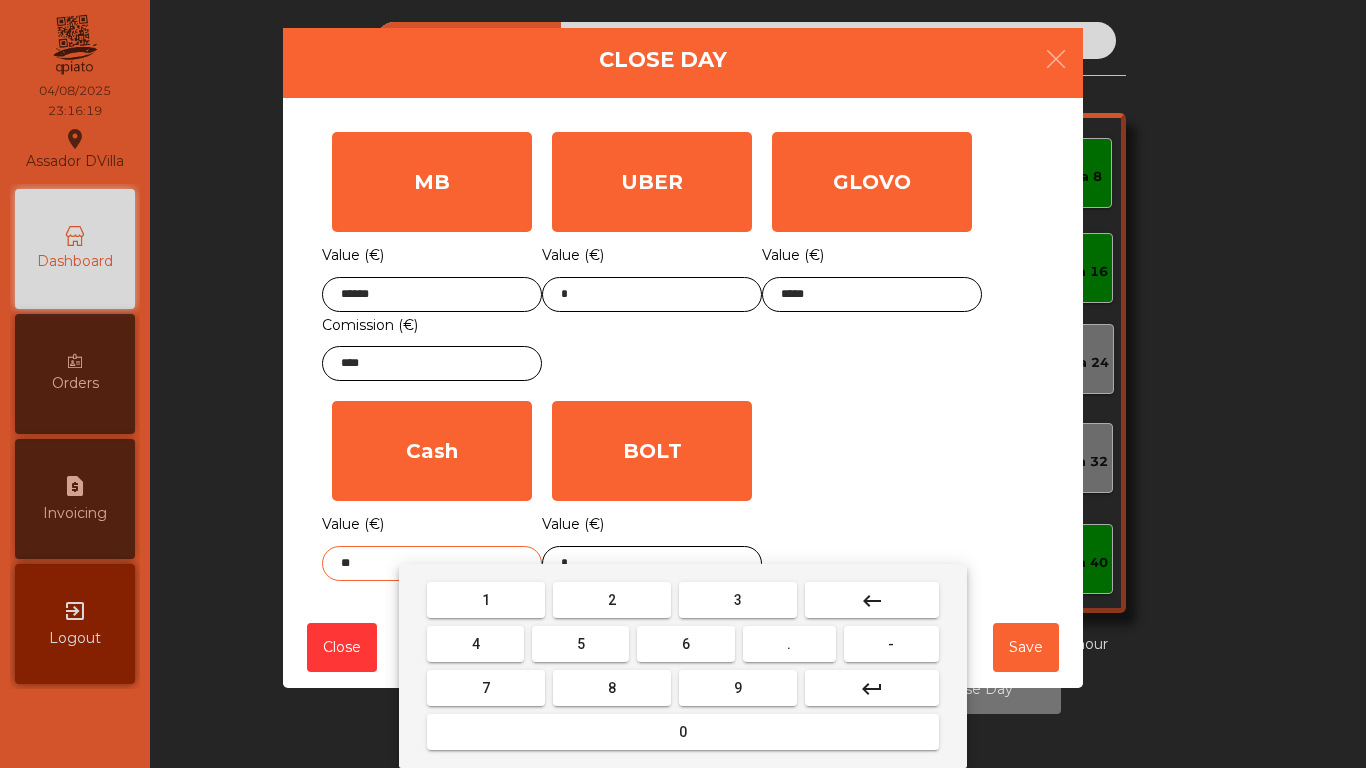 drag, startPoint x: 580, startPoint y: 652, endPoint x: 597, endPoint y: 669, distance: 24.04163 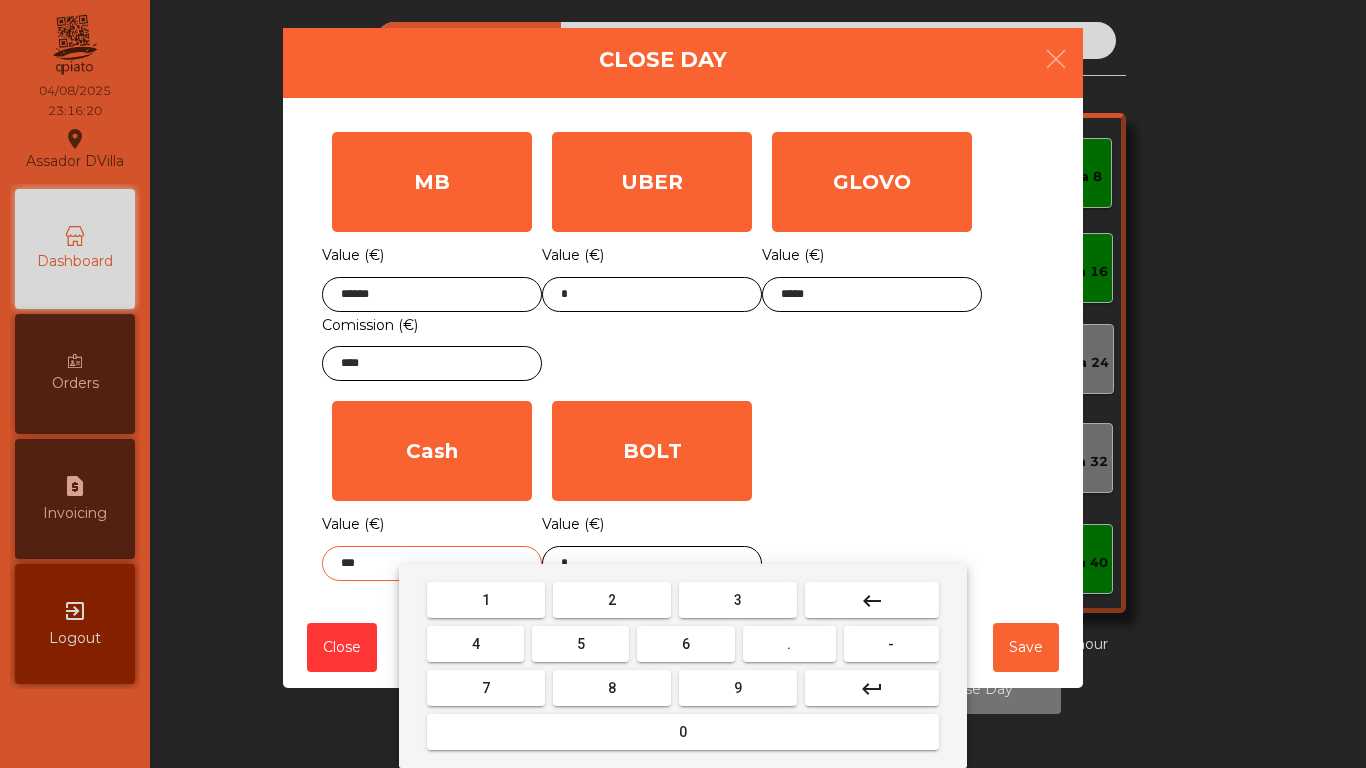 click on "0" at bounding box center [683, 732] 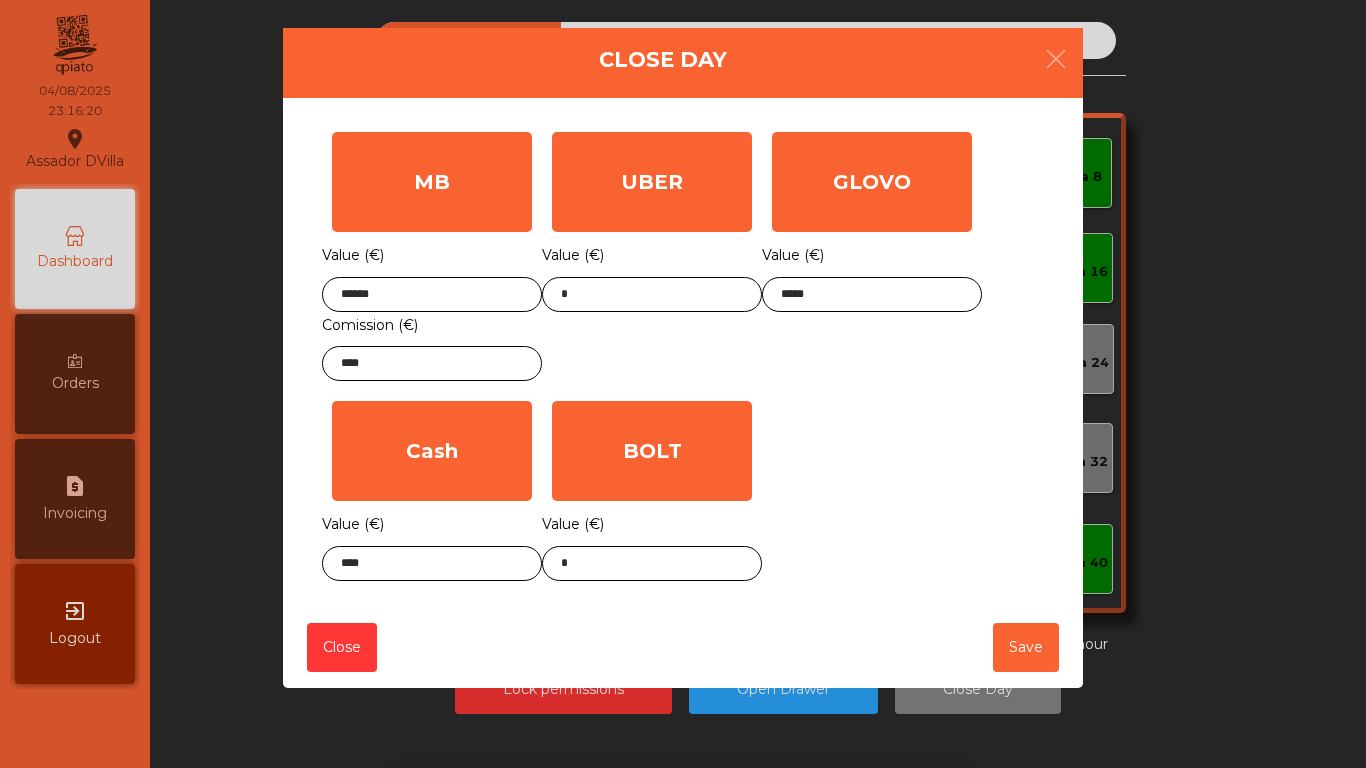 click on "MB  Value (€) ****** Comission (€) ****  UBER  Value (€) *  GLOVO  Value (€) *****  Cash  Value (€) ****  BOLT  Value (€) *" 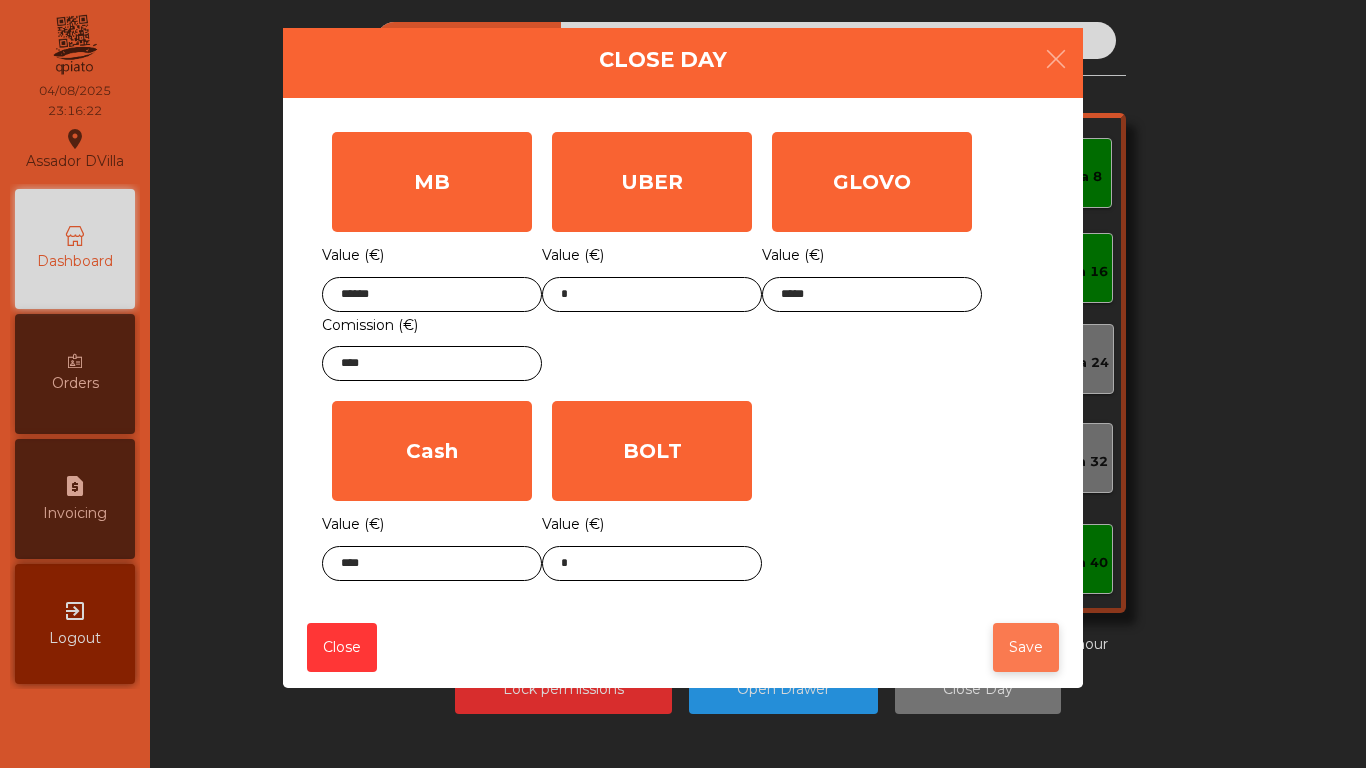 click on "Save" 